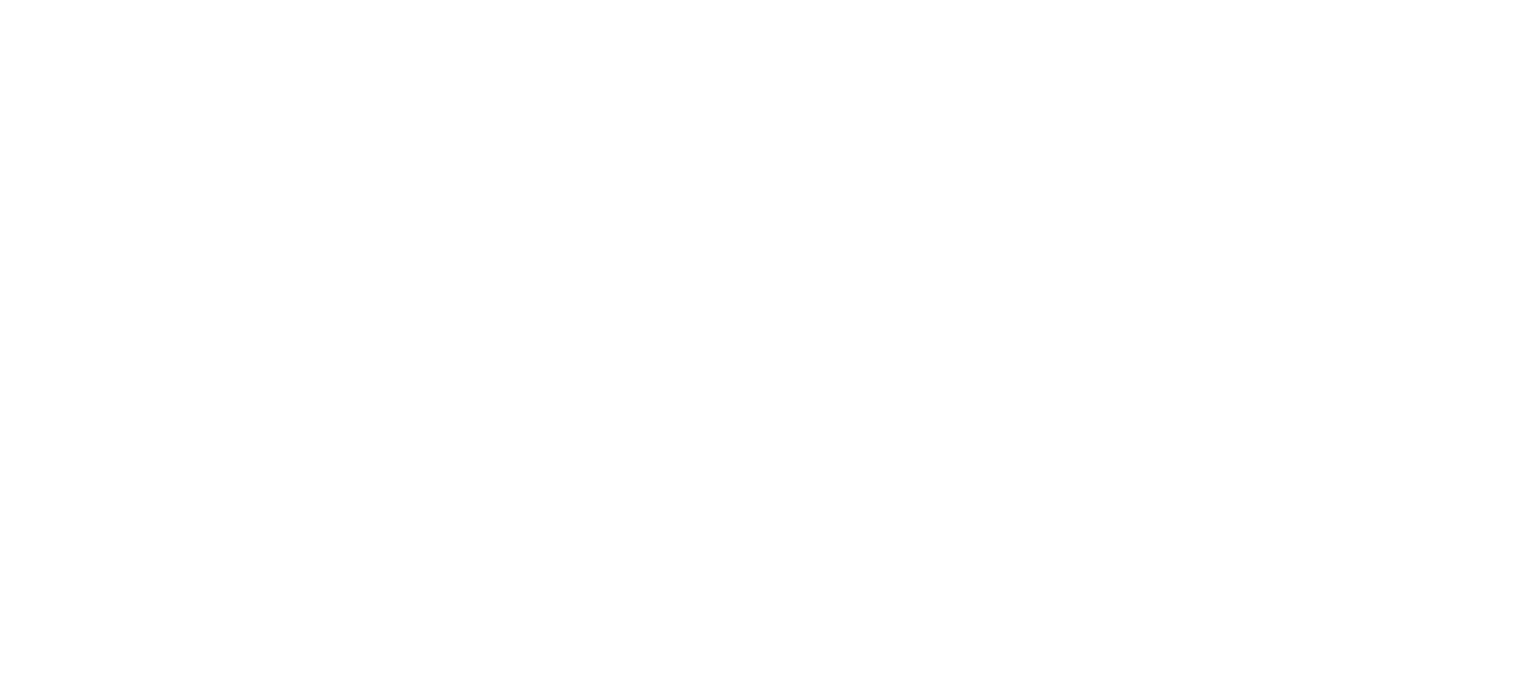 scroll, scrollTop: 0, scrollLeft: 0, axis: both 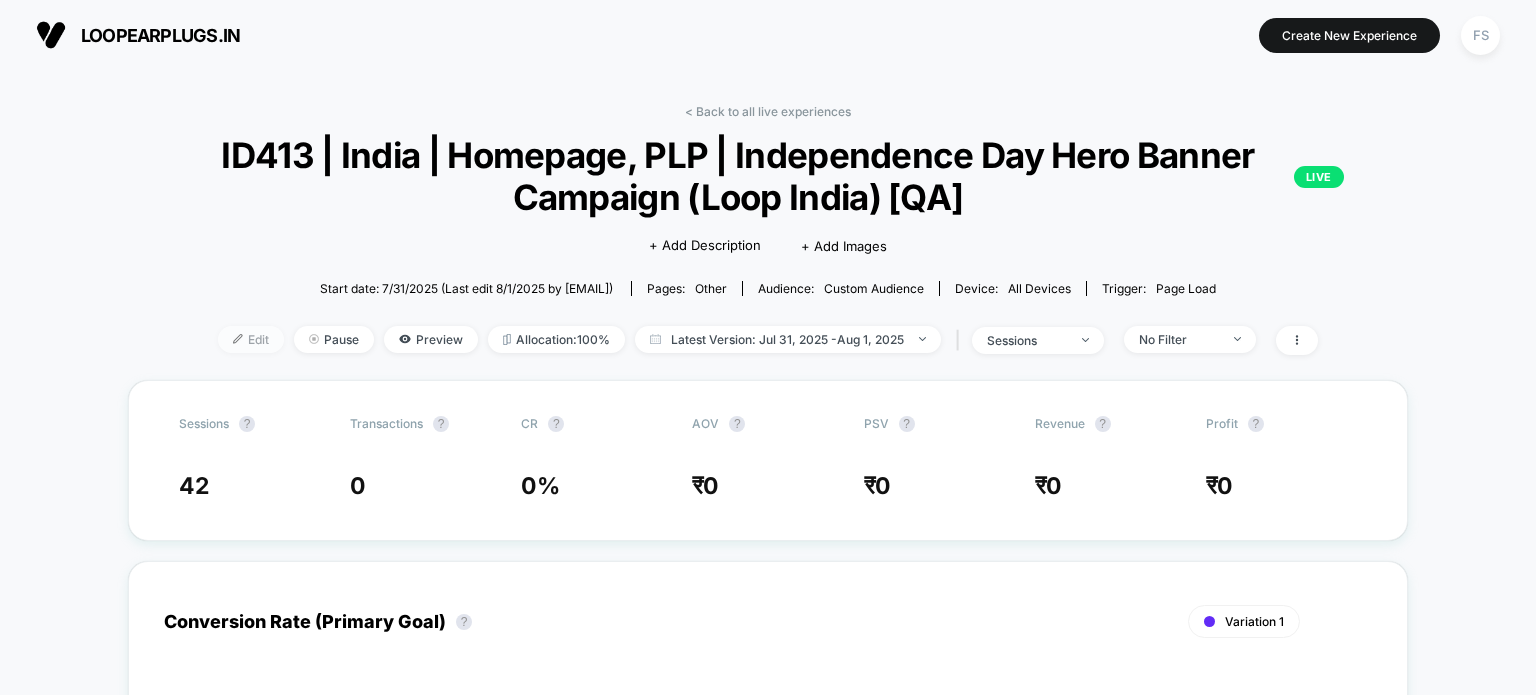click on "Edit" at bounding box center [251, 339] 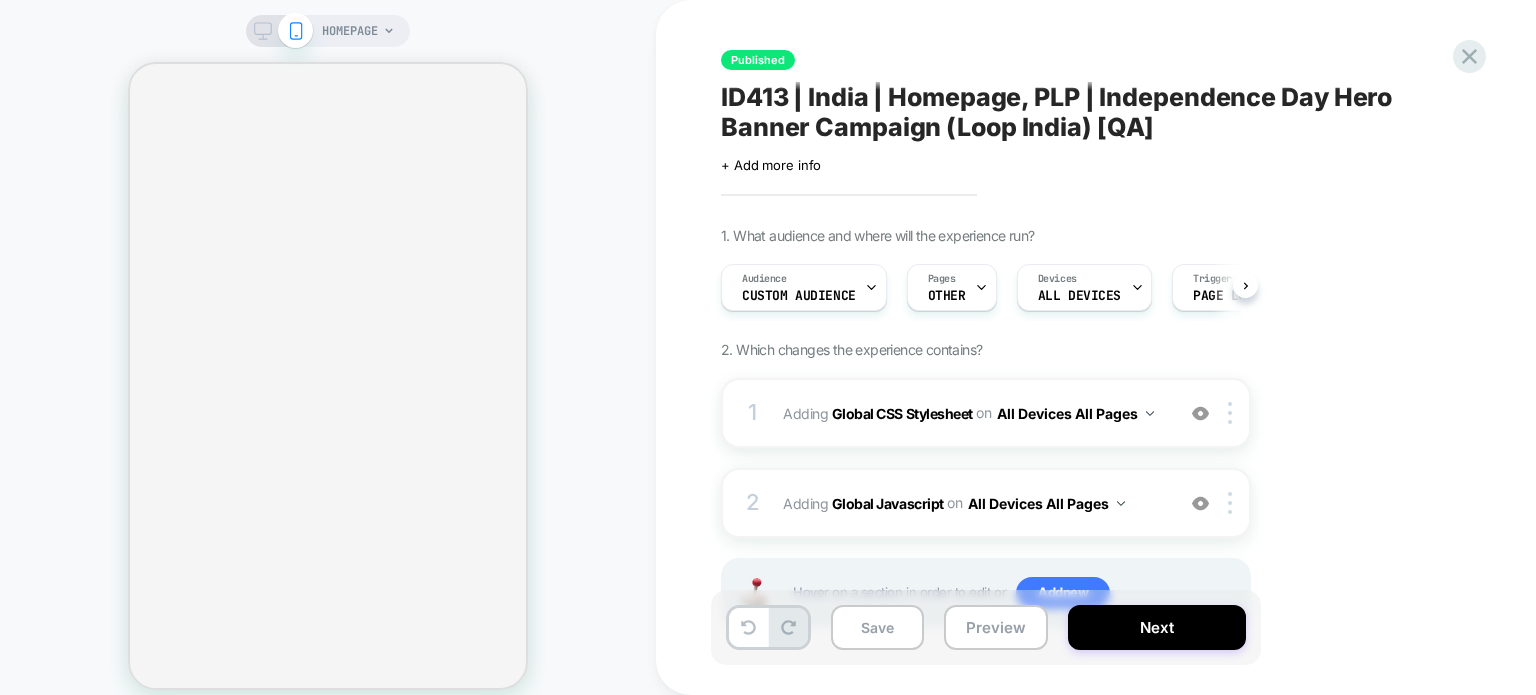 scroll, scrollTop: 0, scrollLeft: 1, axis: horizontal 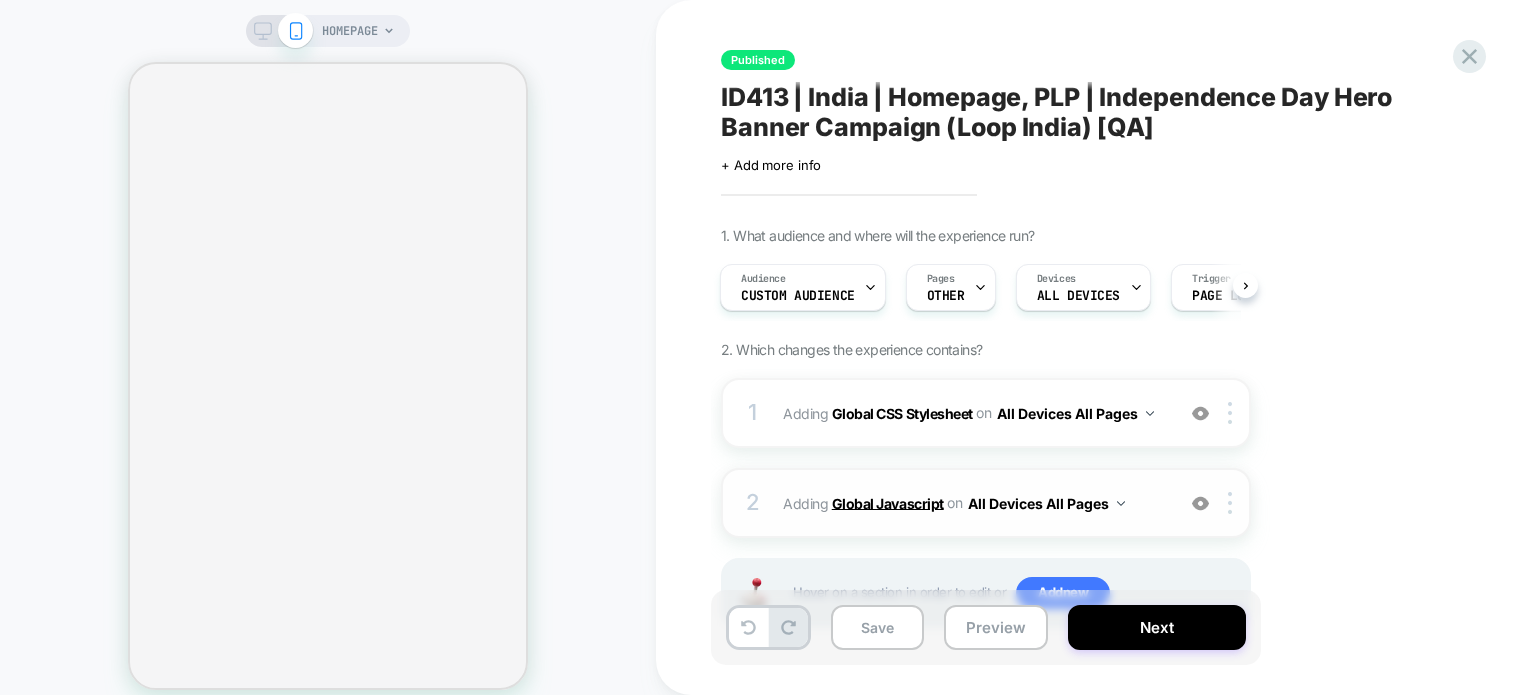 click on "Global Javascript" at bounding box center (888, 502) 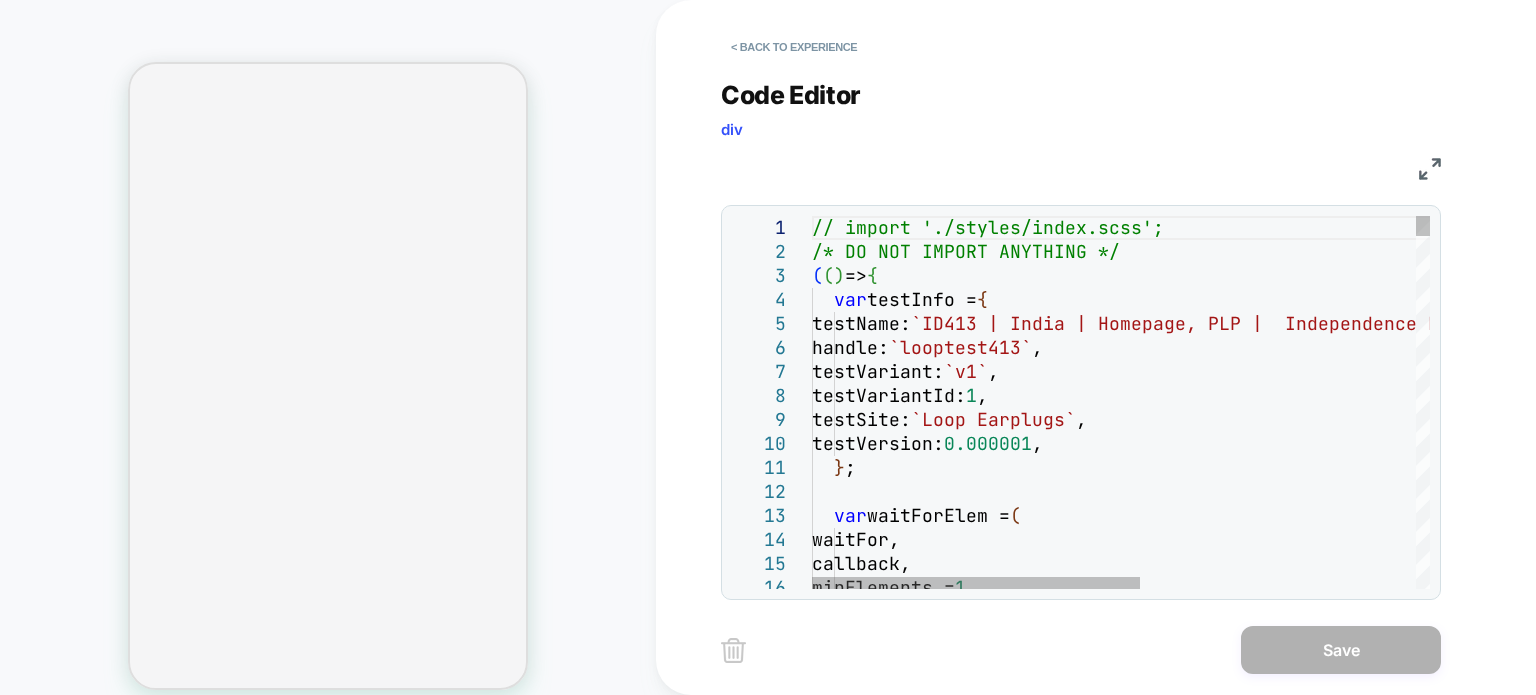 click on "// import './styles/index.scss'; /* DO NOT IMPORT ANYTHING */ ( ( )  =>  {    var  testInfo =  {     testName:  `ID413 | India | Homepage, PLP |  Independence Day  Hero Banner Campaign (Loop India)` ,     handle:  `looptest413` ,     testVariant:  `v1` ,     testVariantId:  1 ,     testSite:  `Loop Earplugs` ,     testVersion:  0.000001 ,    } ;    var  waitForElem =  (     waitFor,     callback,     minElements =  1 ," at bounding box center [1380, 4506] 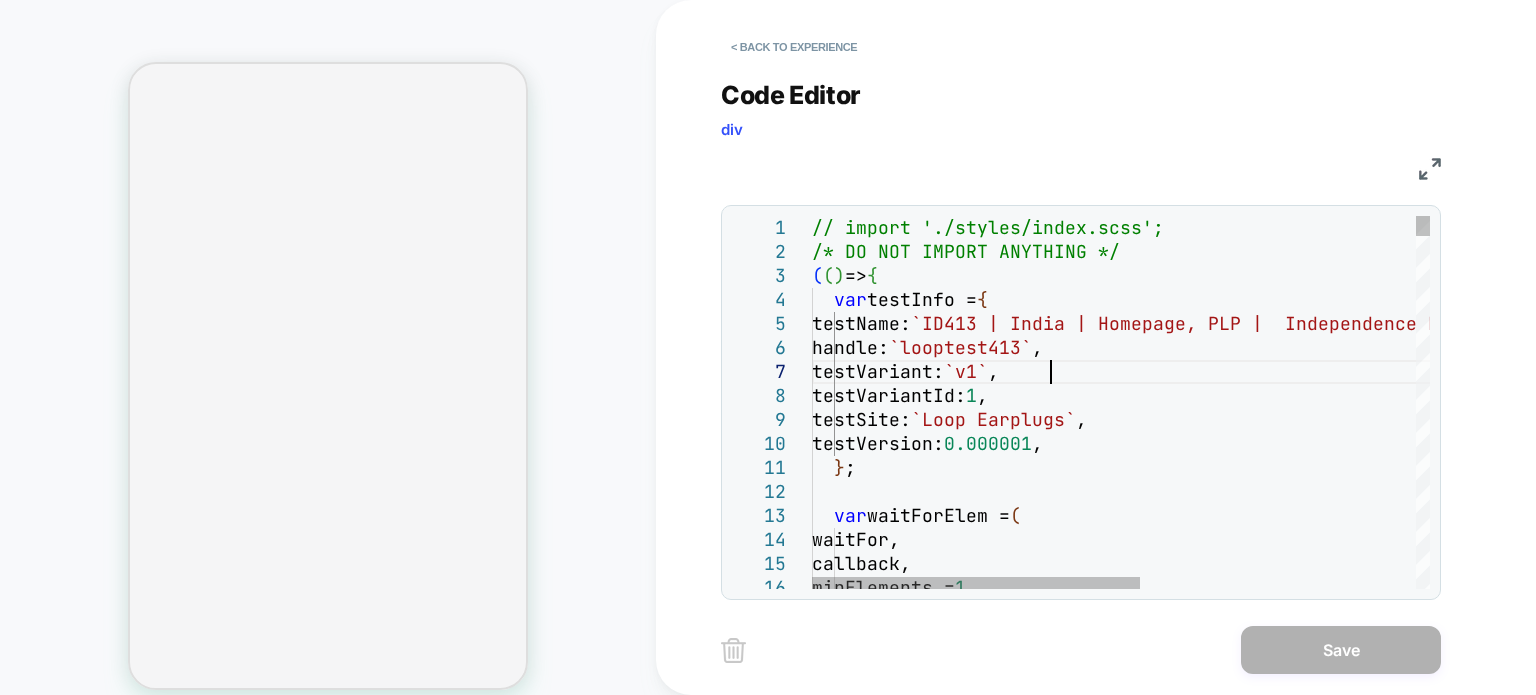 scroll, scrollTop: 0, scrollLeft: 0, axis: both 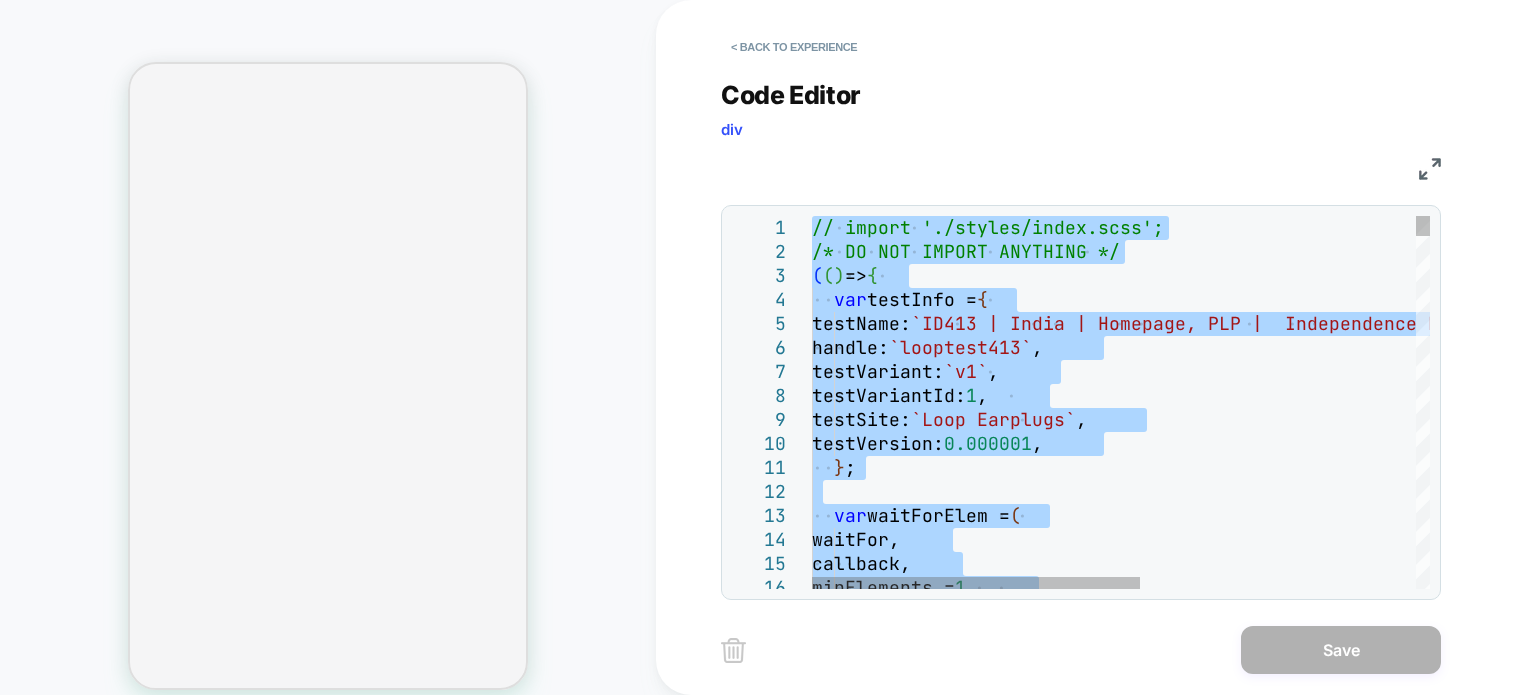 type on "**********" 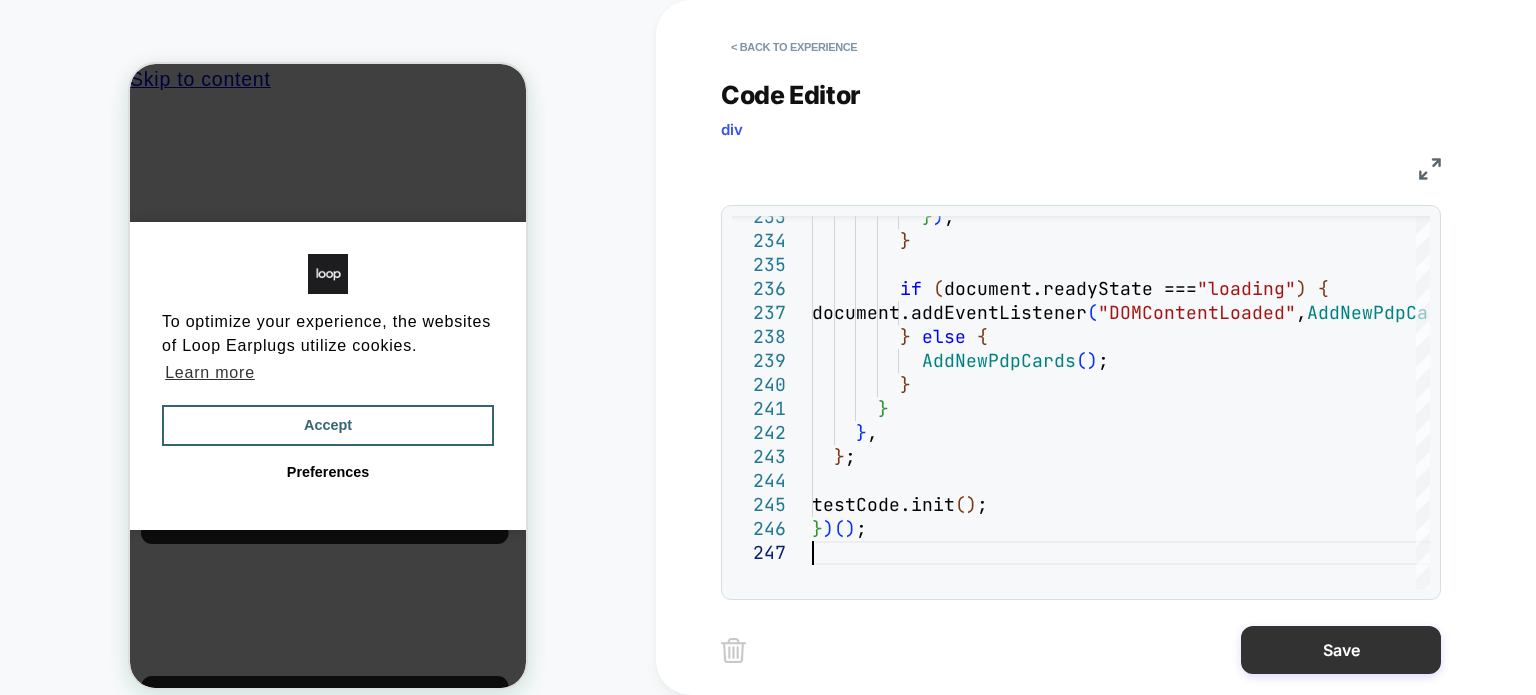 scroll, scrollTop: 0, scrollLeft: 0, axis: both 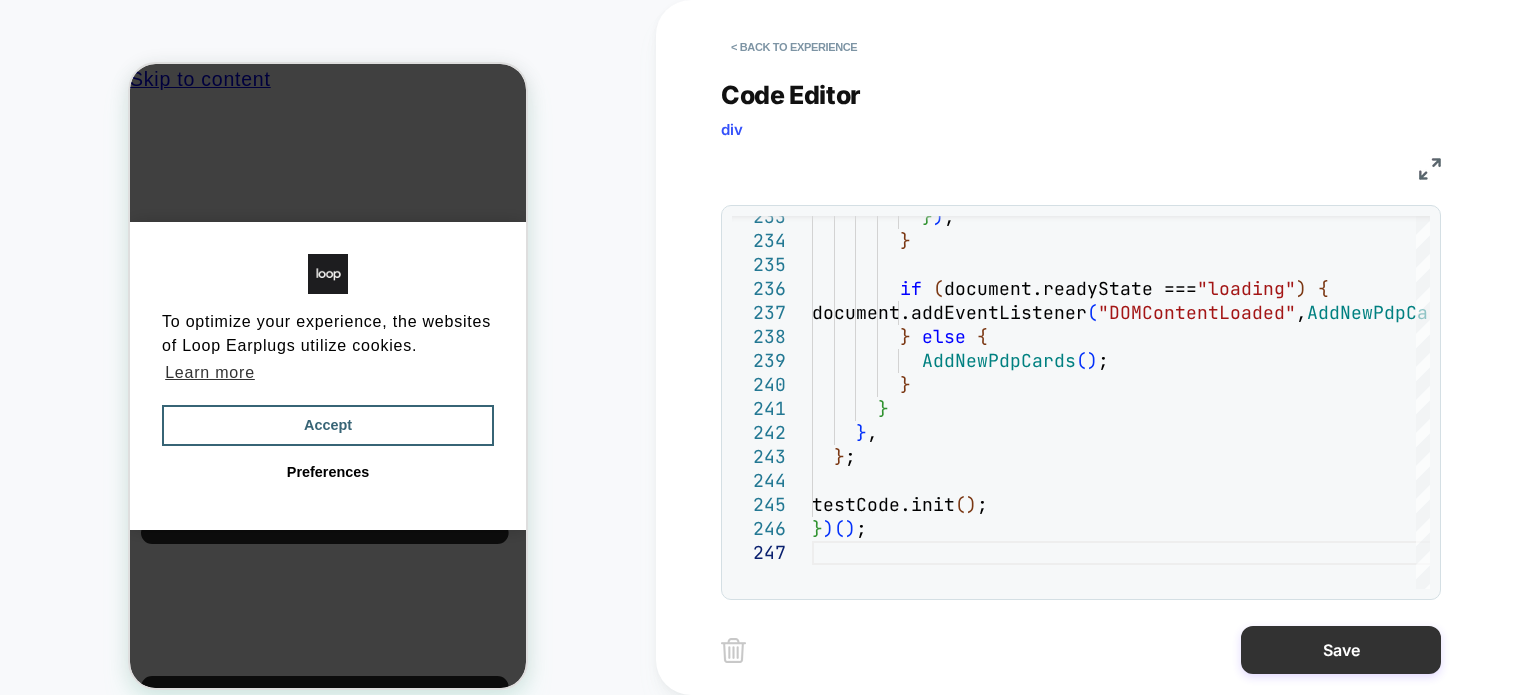 click on "Save" at bounding box center (1341, 650) 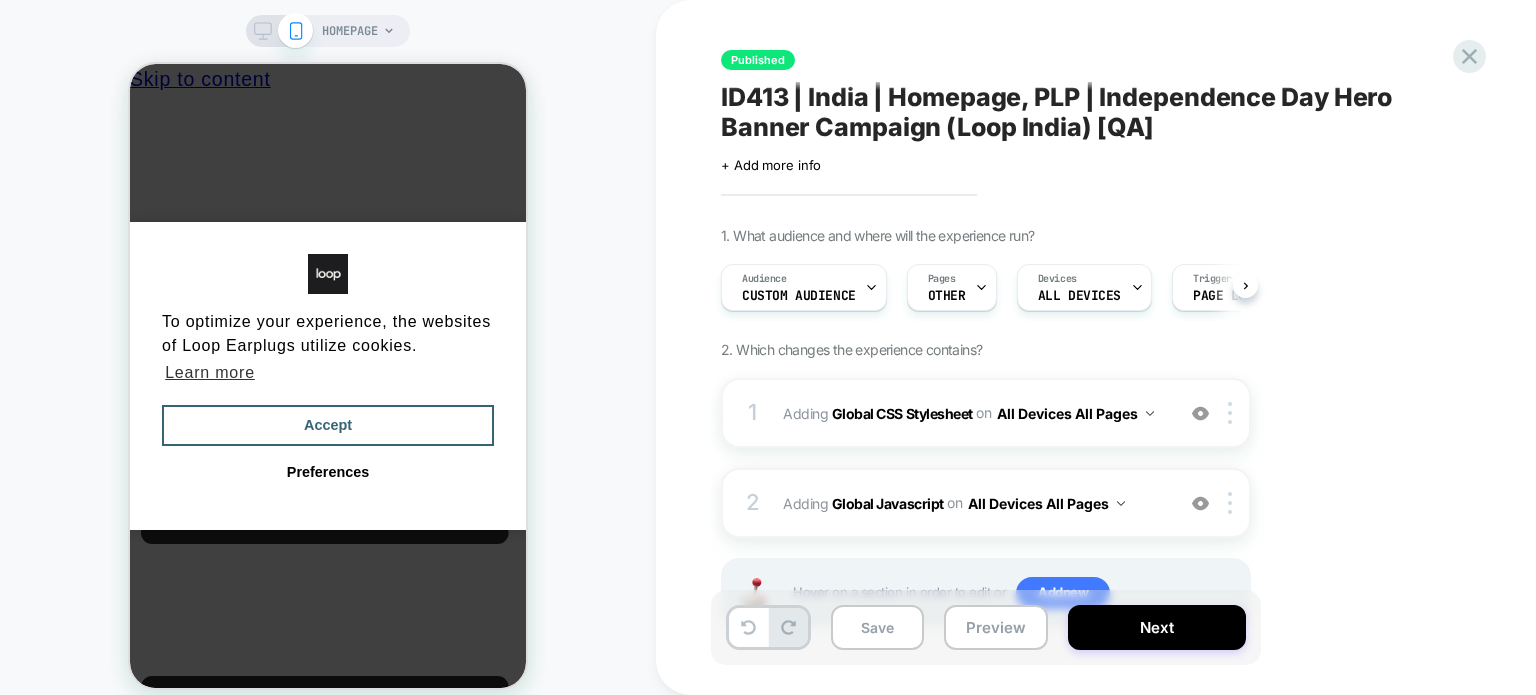 scroll, scrollTop: 0, scrollLeft: 0, axis: both 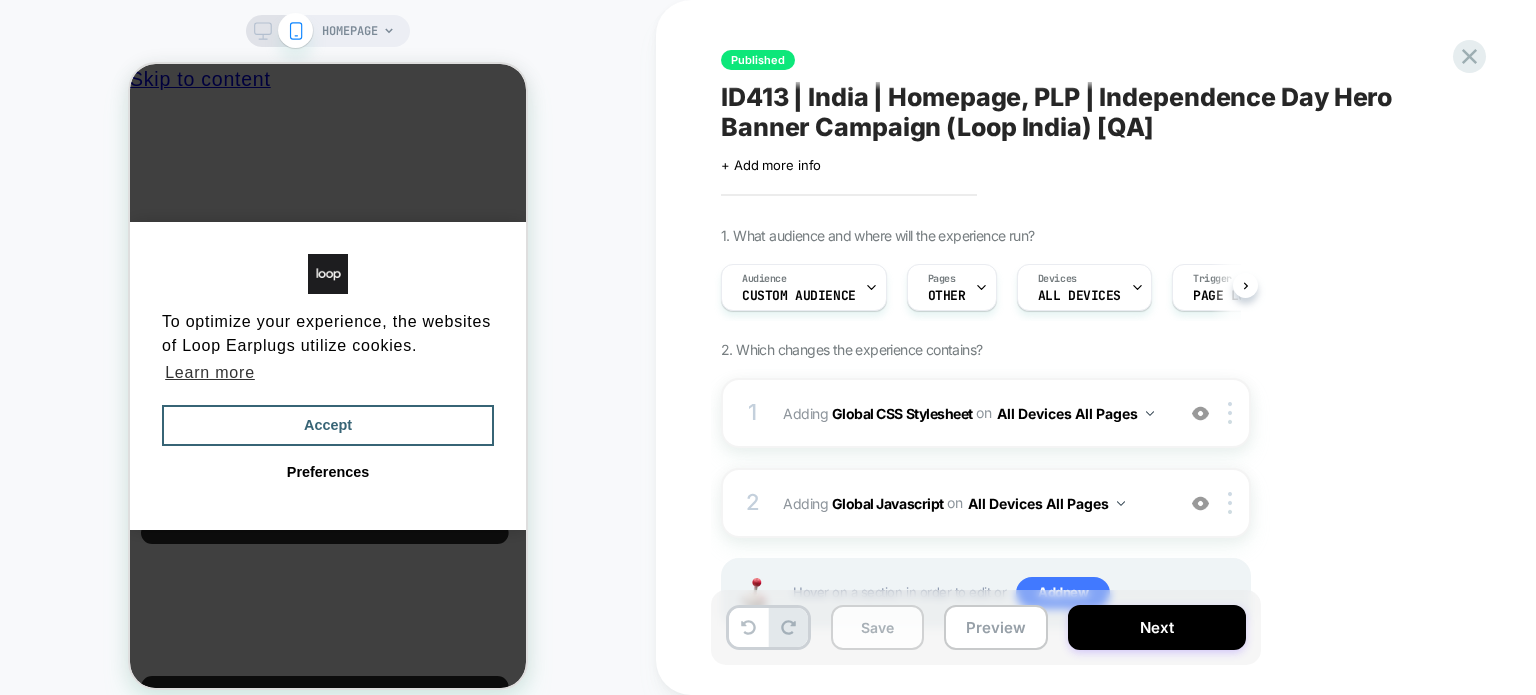 click on "Save" at bounding box center (877, 627) 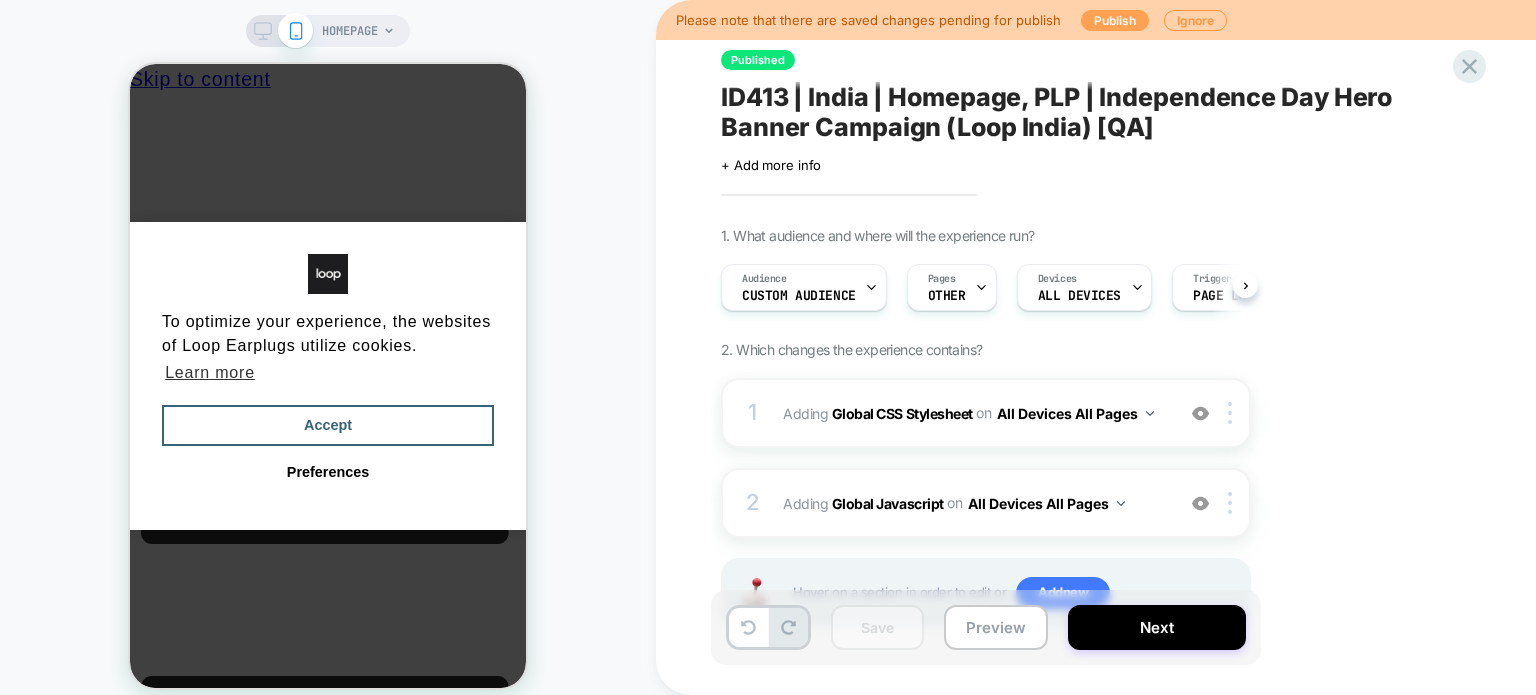 click on "Publish" at bounding box center [1115, 20] 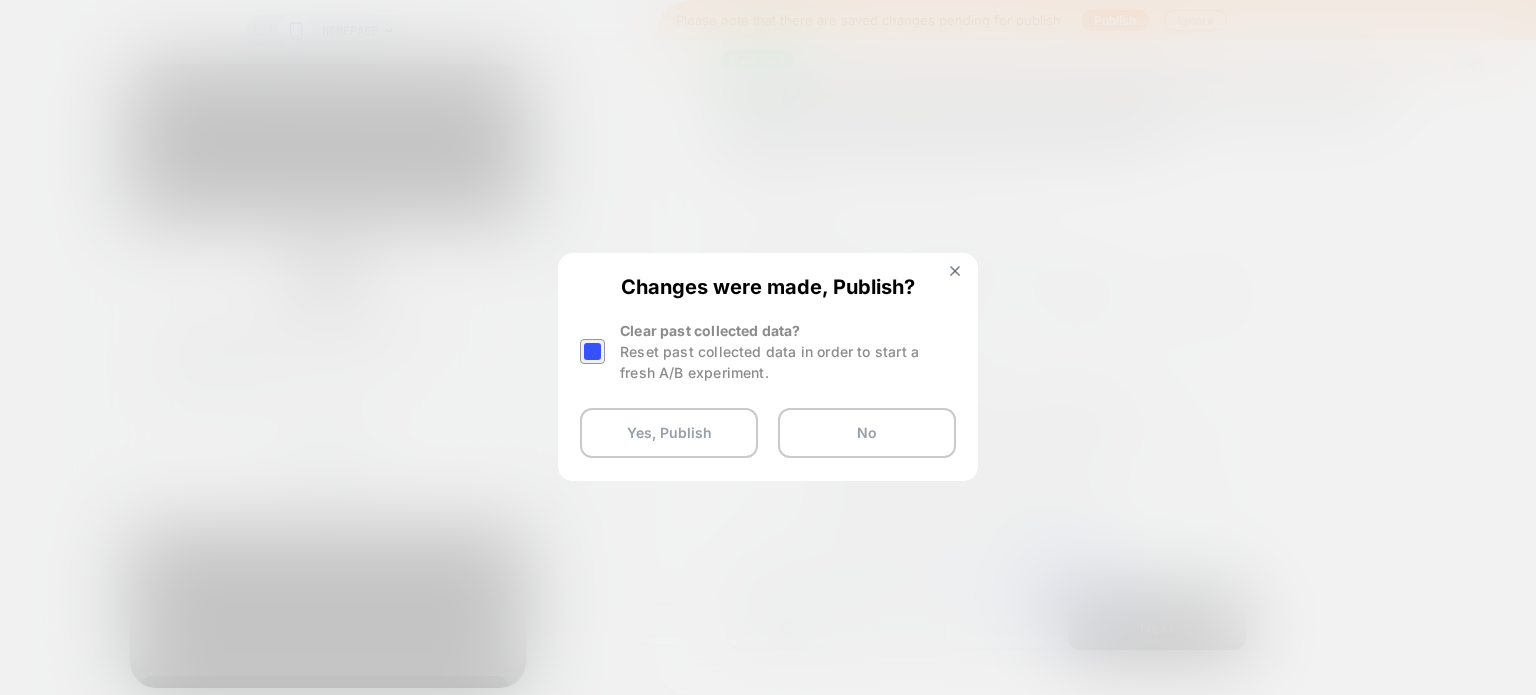 click at bounding box center [595, 351] 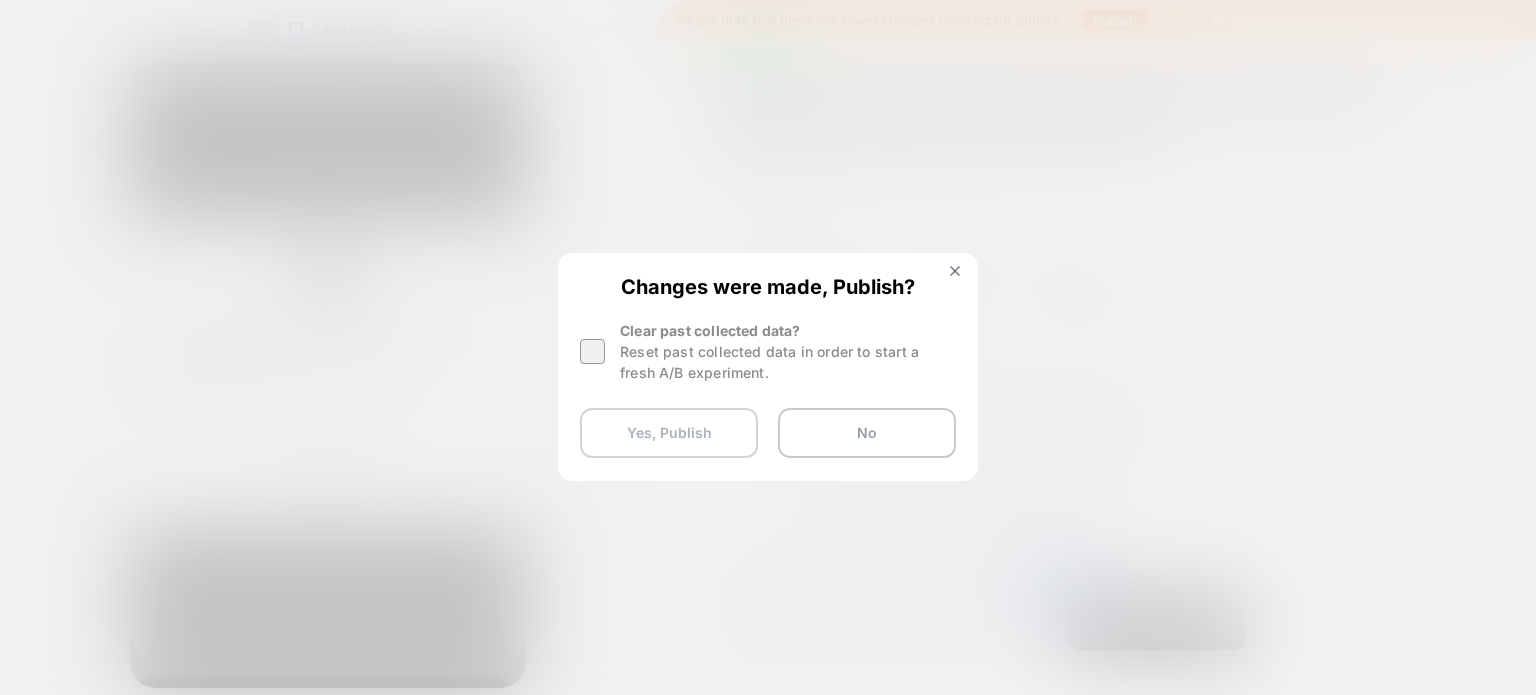 click on "Yes, Publish" at bounding box center [669, 433] 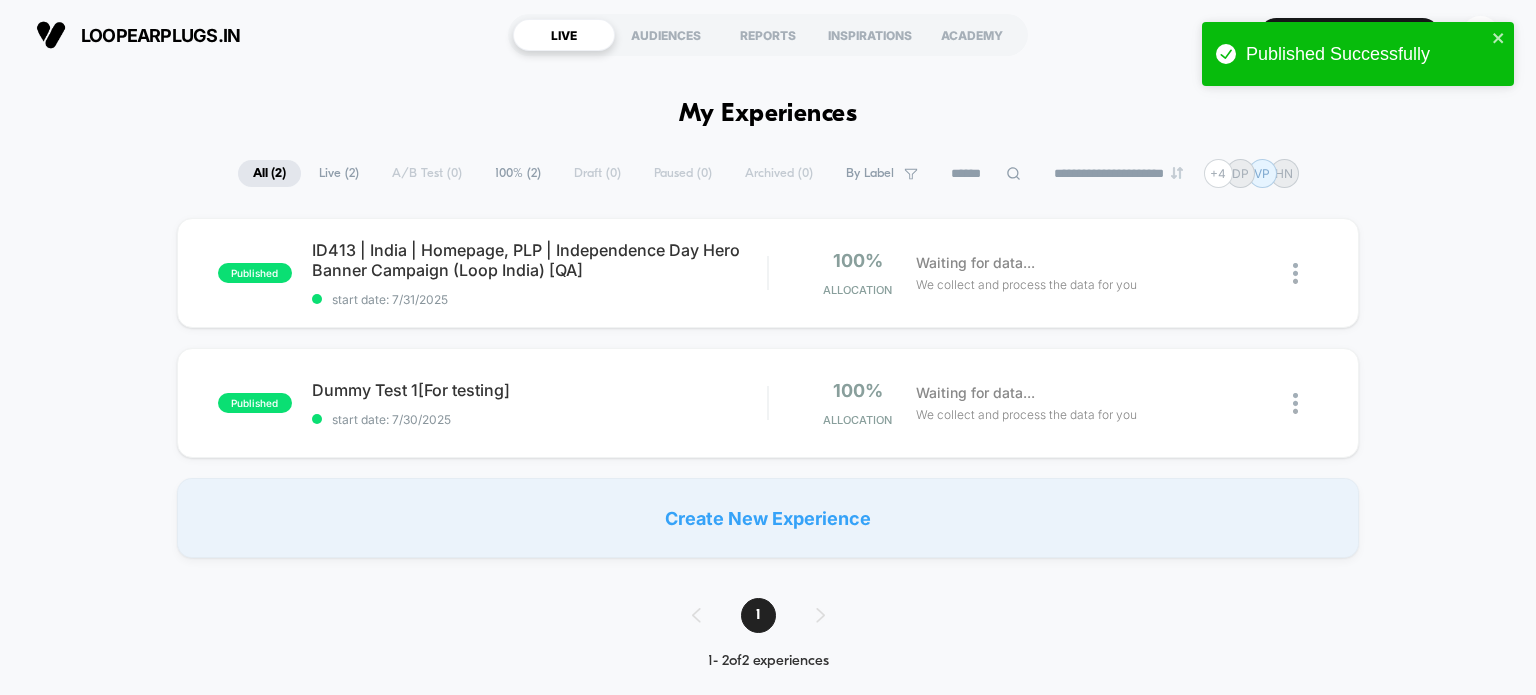 scroll, scrollTop: 0, scrollLeft: 0, axis: both 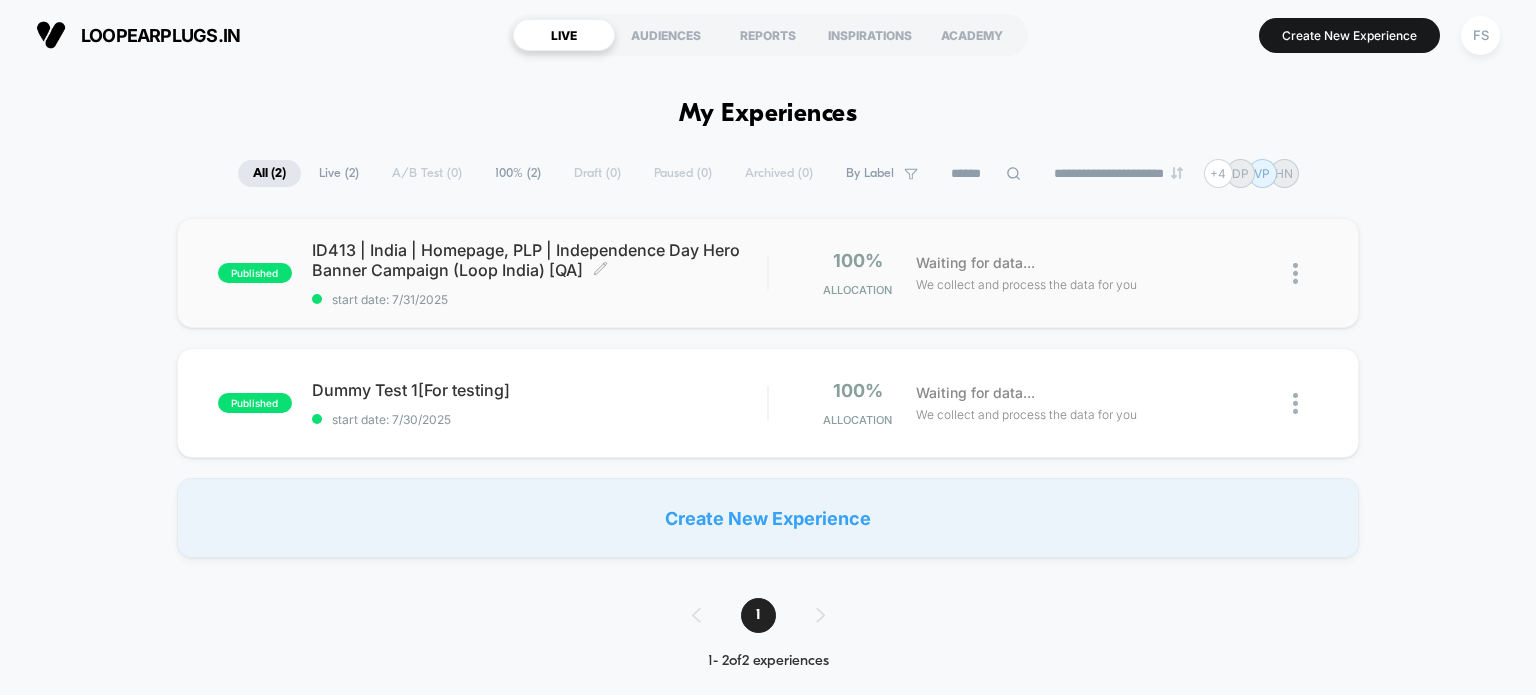 click on "ID413 | India | Homepage, PLP | Independence Day Hero Banner Campaign (Loop India) [QA] Click to edit experience details" at bounding box center (540, 260) 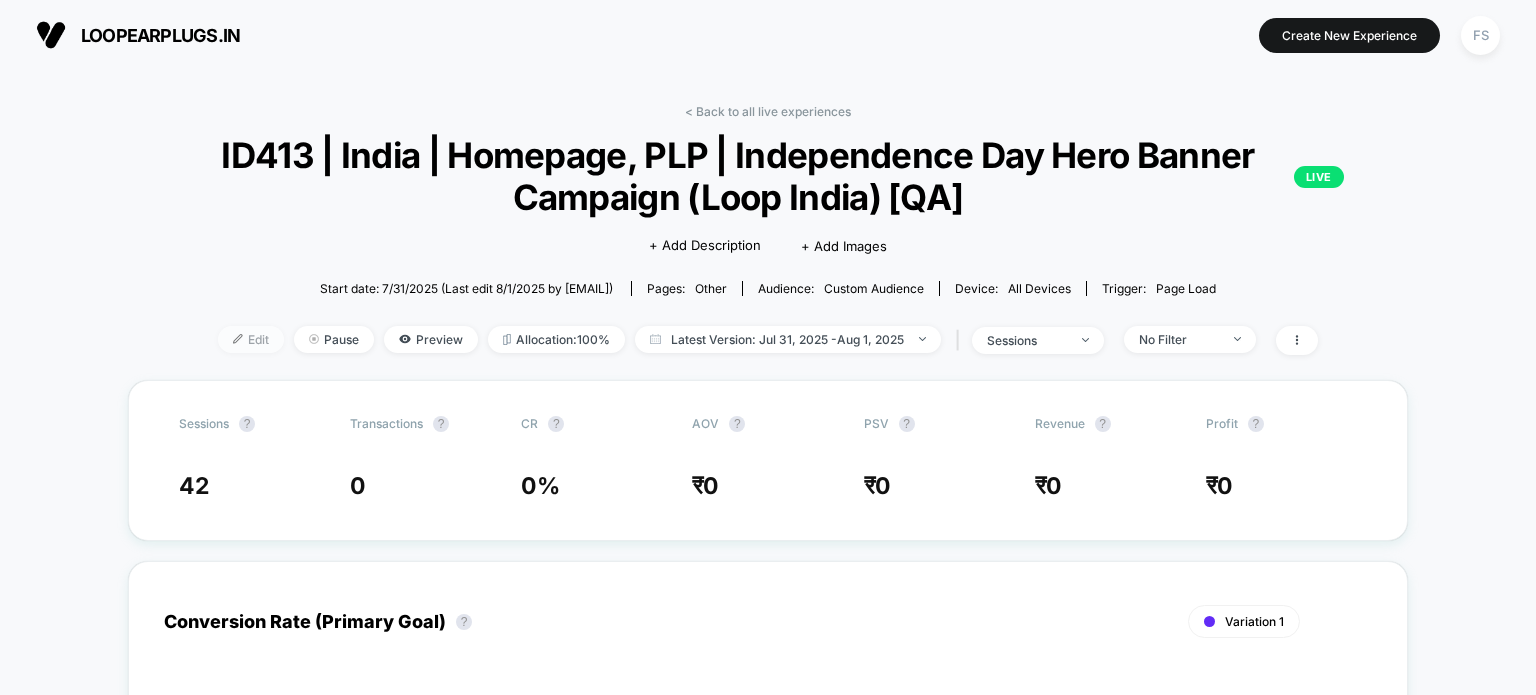 click on "Edit" at bounding box center [251, 339] 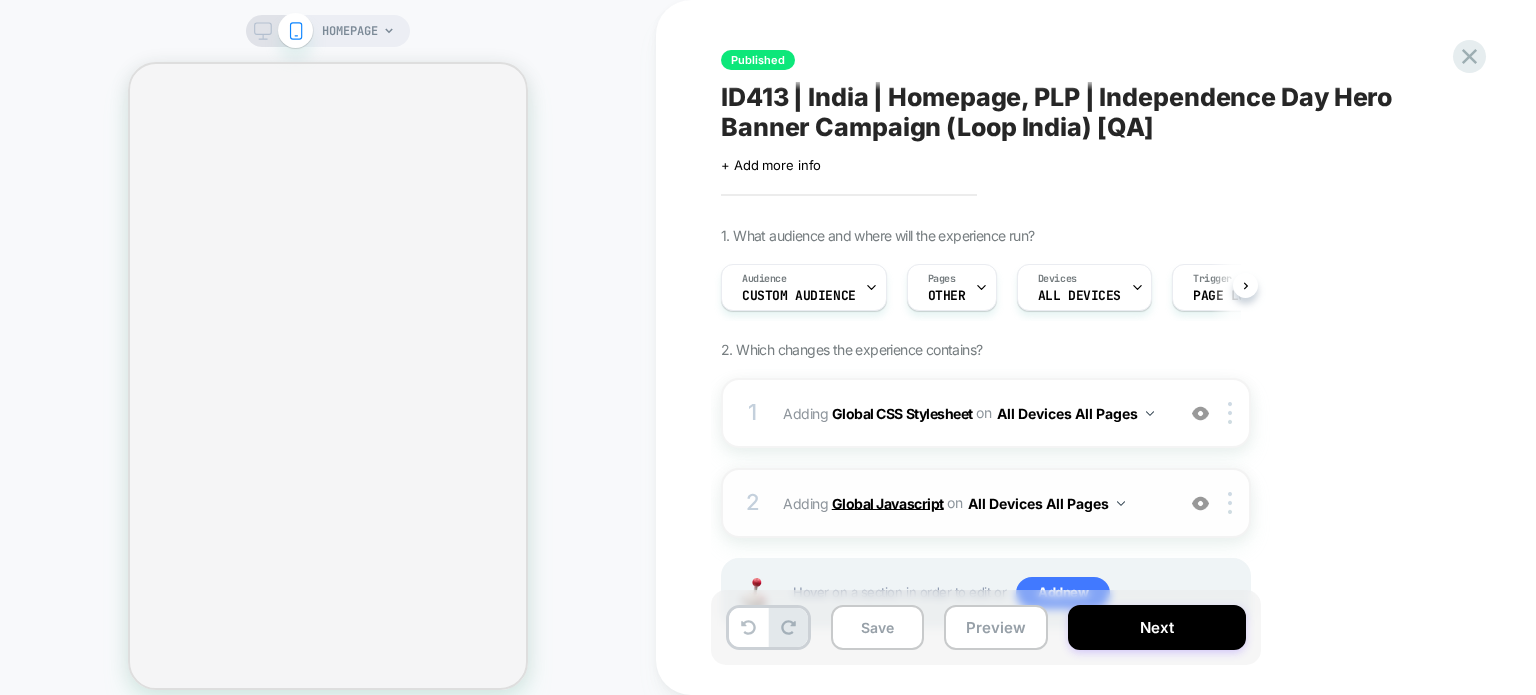 scroll, scrollTop: 0, scrollLeft: 0, axis: both 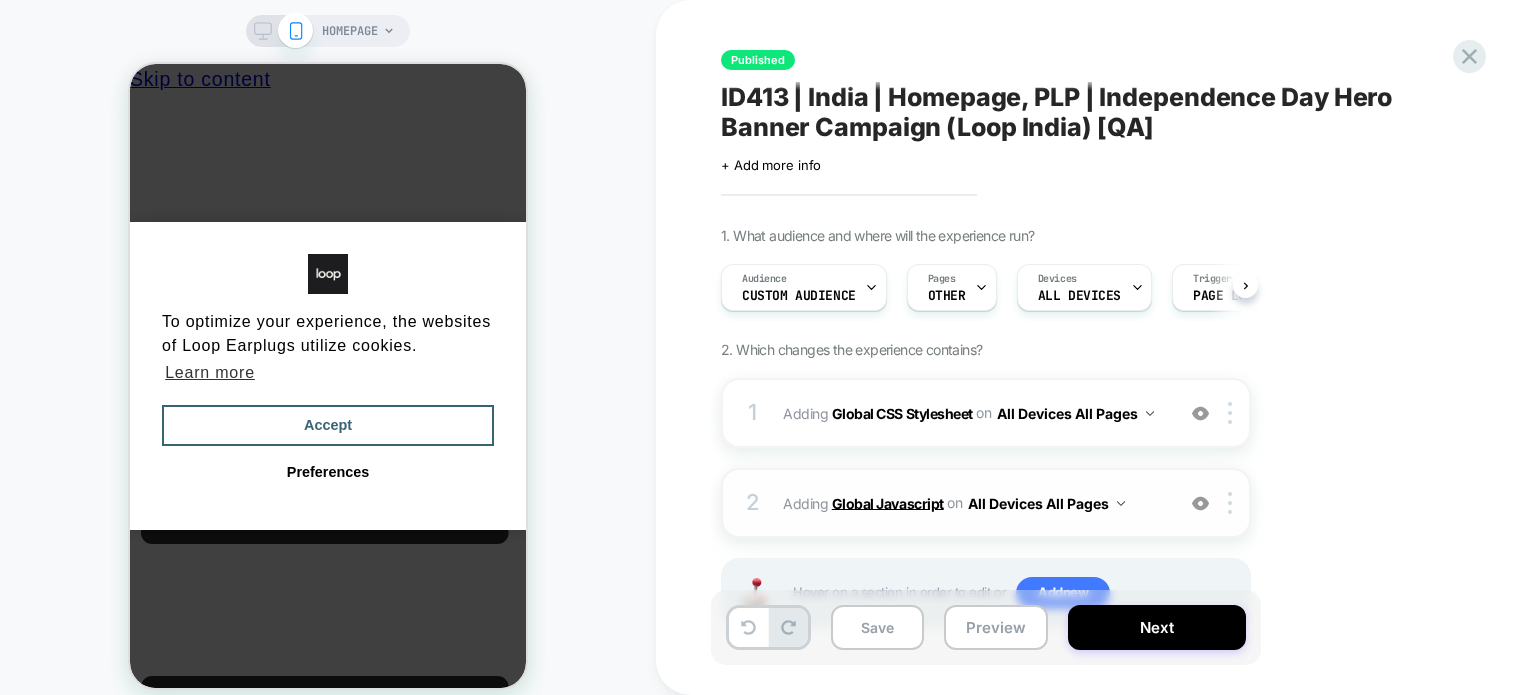 click on "Global Javascript" at bounding box center [888, 502] 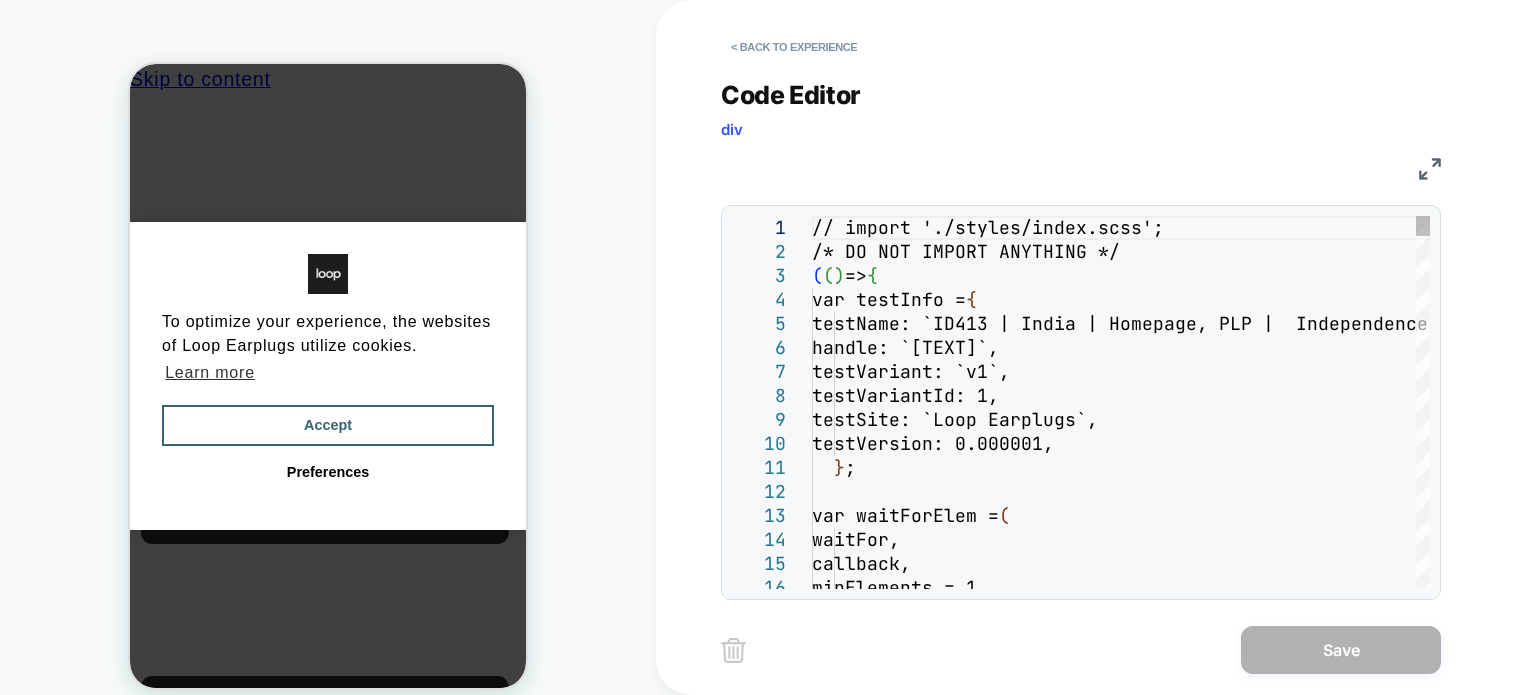 scroll, scrollTop: 0, scrollLeft: 0, axis: both 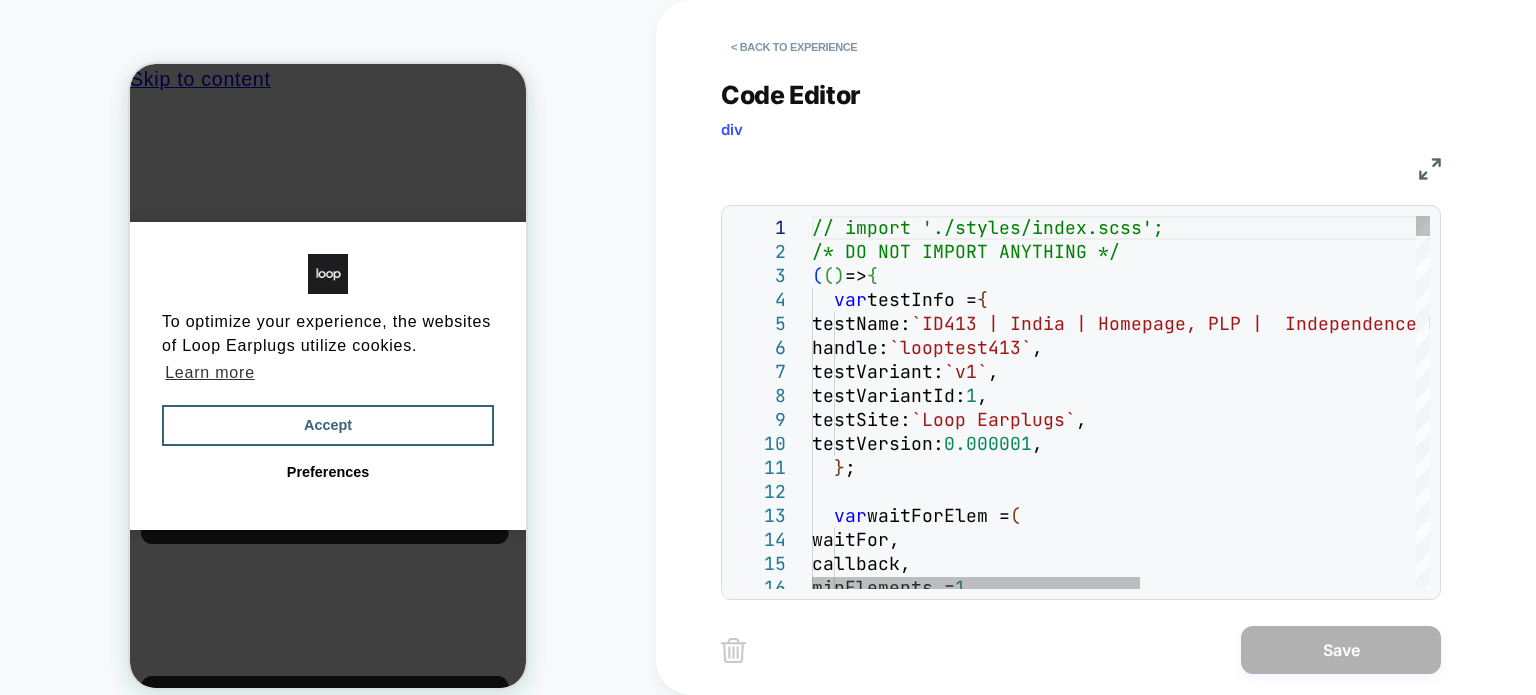 click on "// import './styles/index.scss'; /* DO NOT IMPORT ANYTHING */ ( ( )  =>  {    var  testInfo =  {     testName:  `ID413 | India | Homepage, PLP |  Independence Day  Hero Banner Campaign  ( Loop India ) ` ,     handle:  `looptest413` ,     testVariant:  `v1` ,     testVariantId:  1 ,     testSite:  `Loop Earplugs` ,     testVersion:  0.000001 ,    } ;    var  waitForElem =  (     waitFor,     callback,     minElements =  1 ," at bounding box center (1380, 4698) 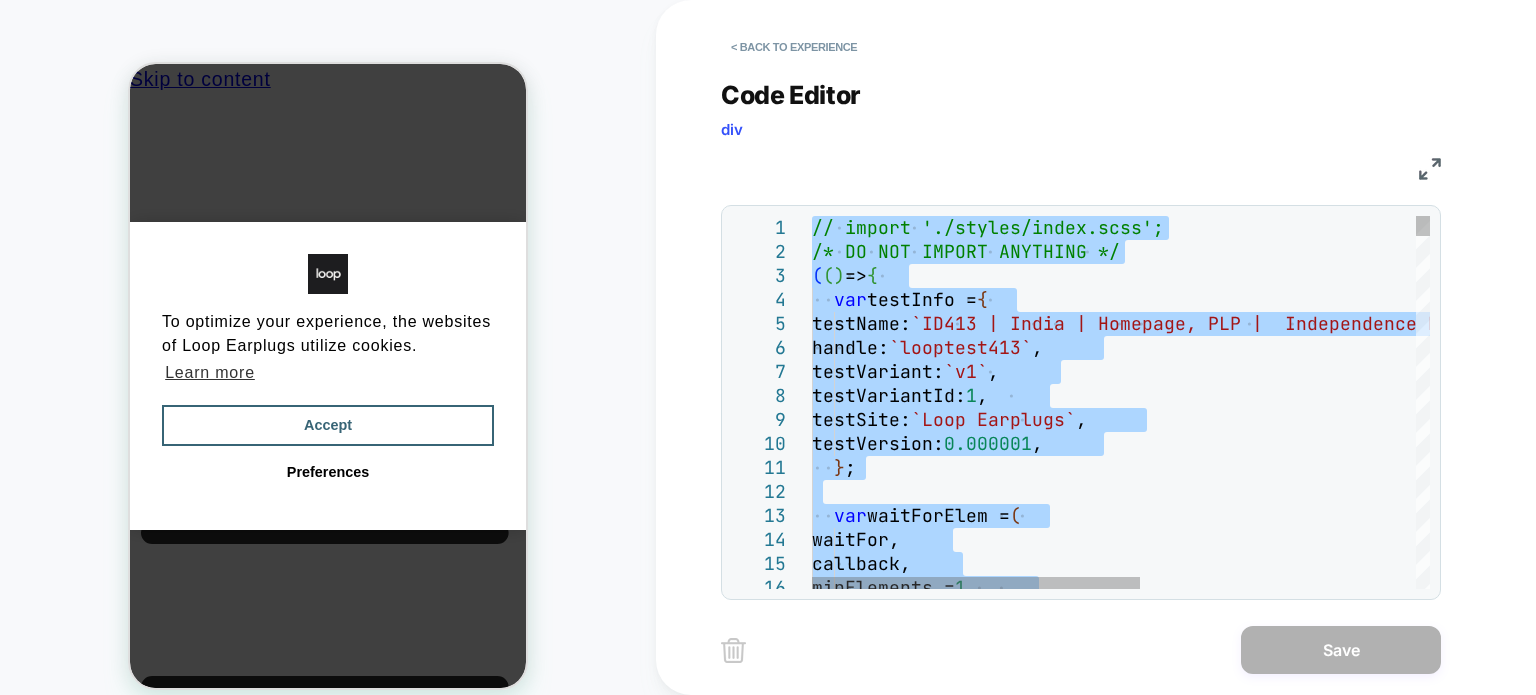 type on "**********" 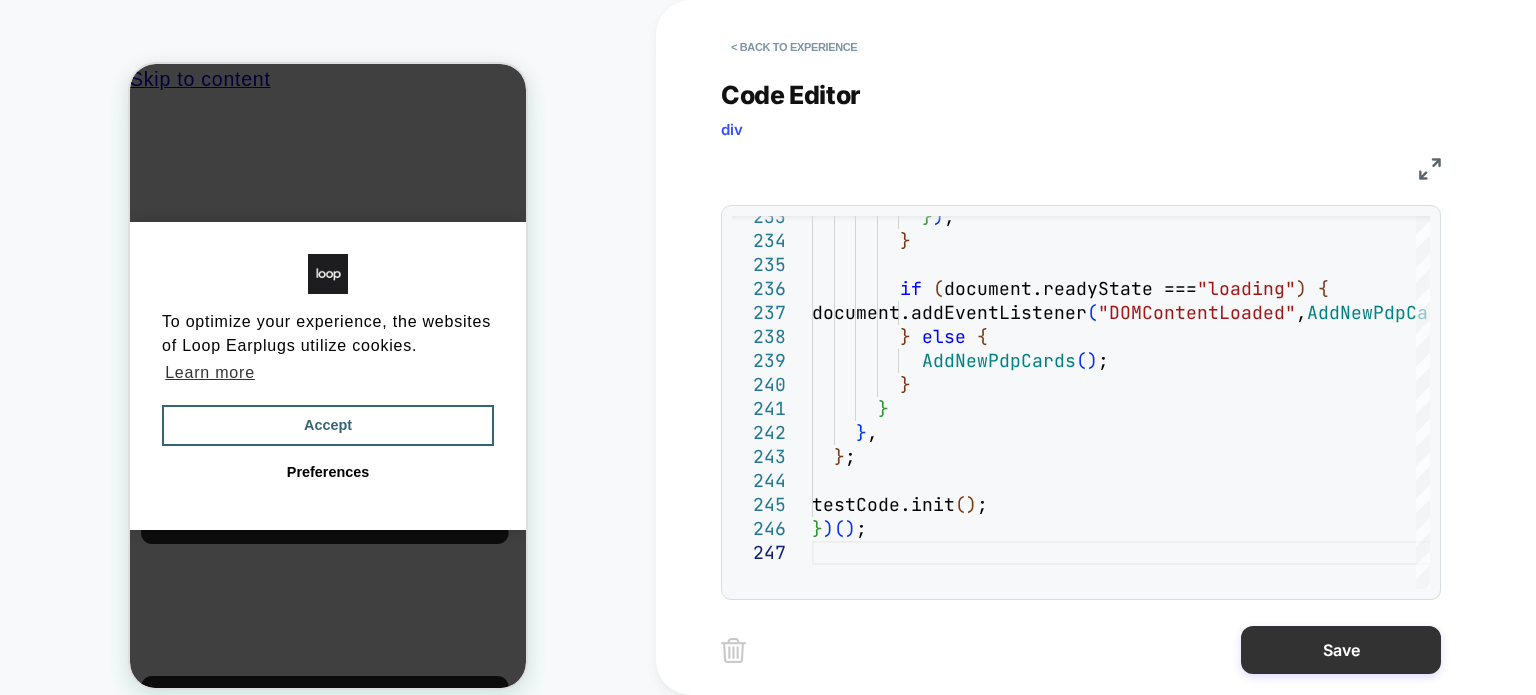 click on "Save" at bounding box center (1341, 650) 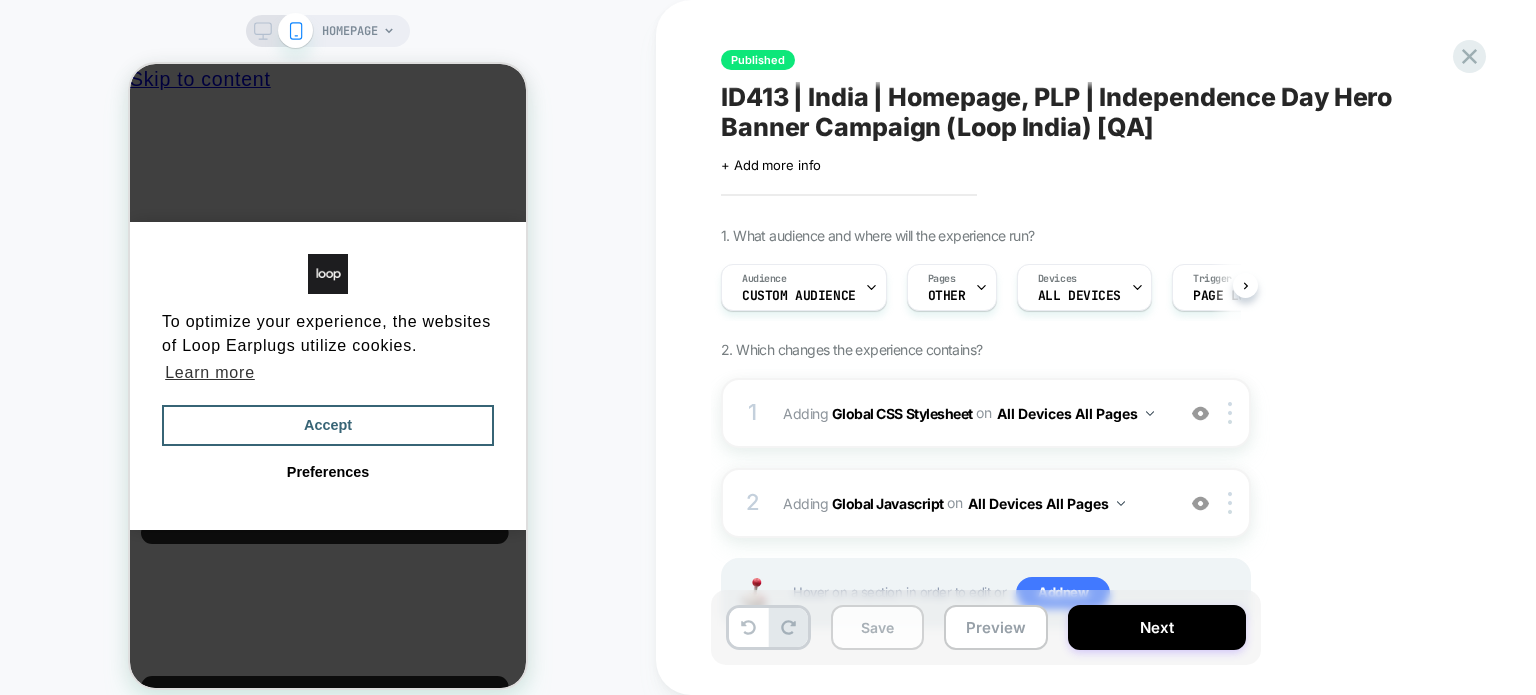 scroll, scrollTop: 0, scrollLeft: 0, axis: both 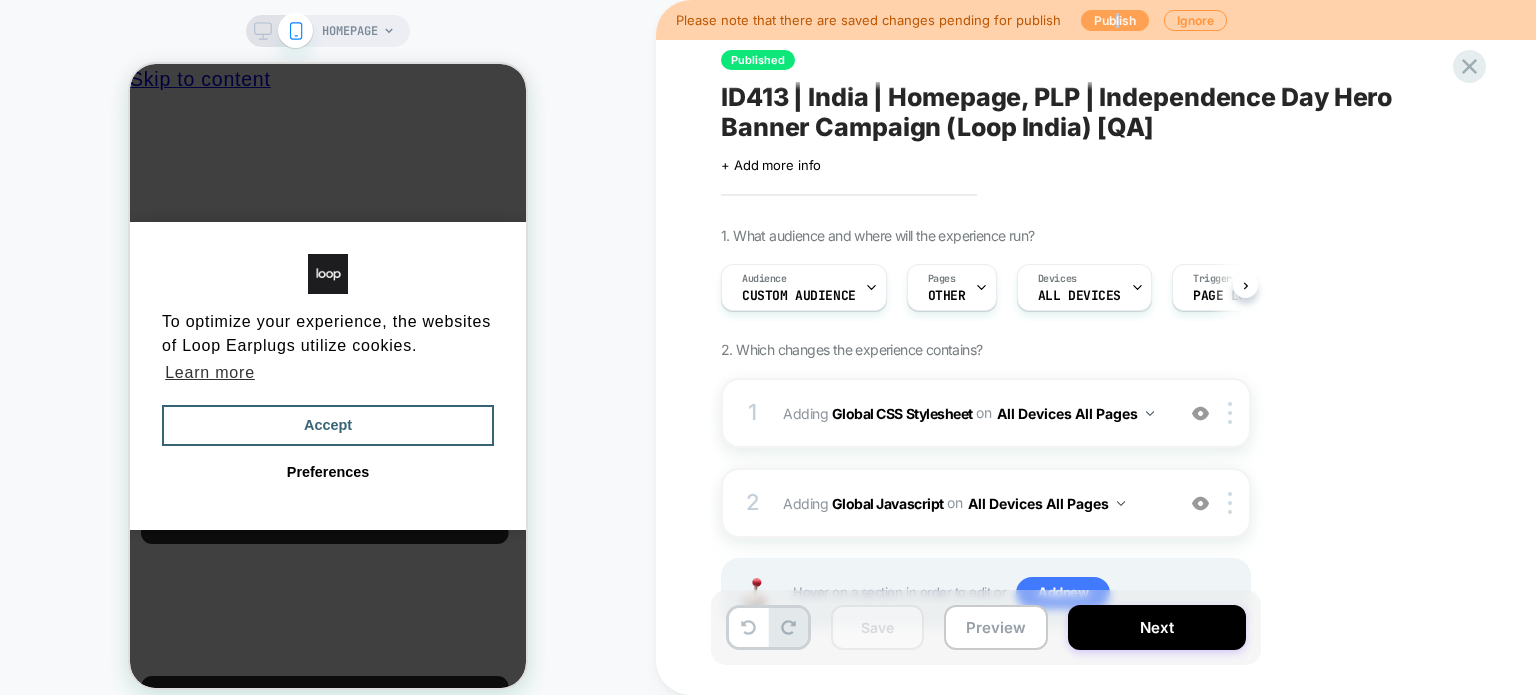 click on "Please note that there are saved changes pending for publish Publish Ignore" at bounding box center (1096, 20) 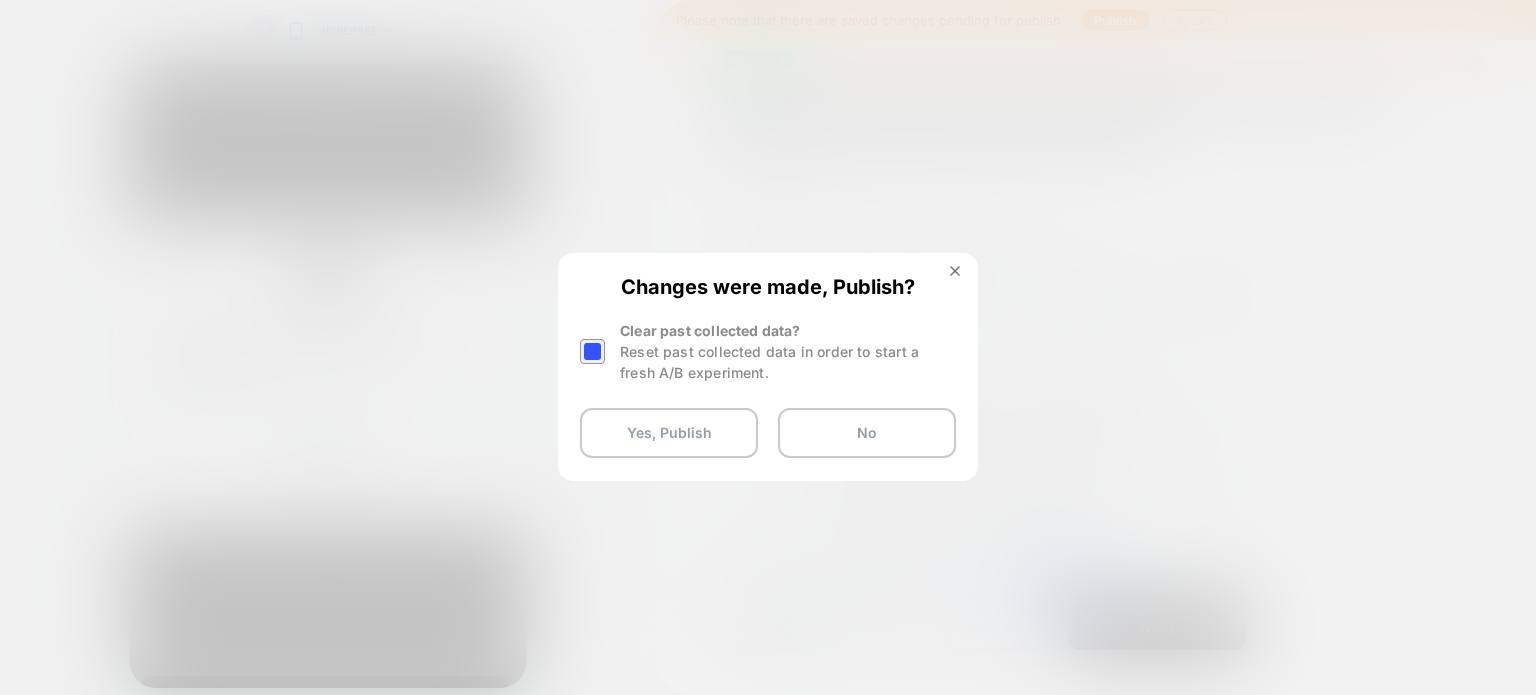 click at bounding box center (592, 351) 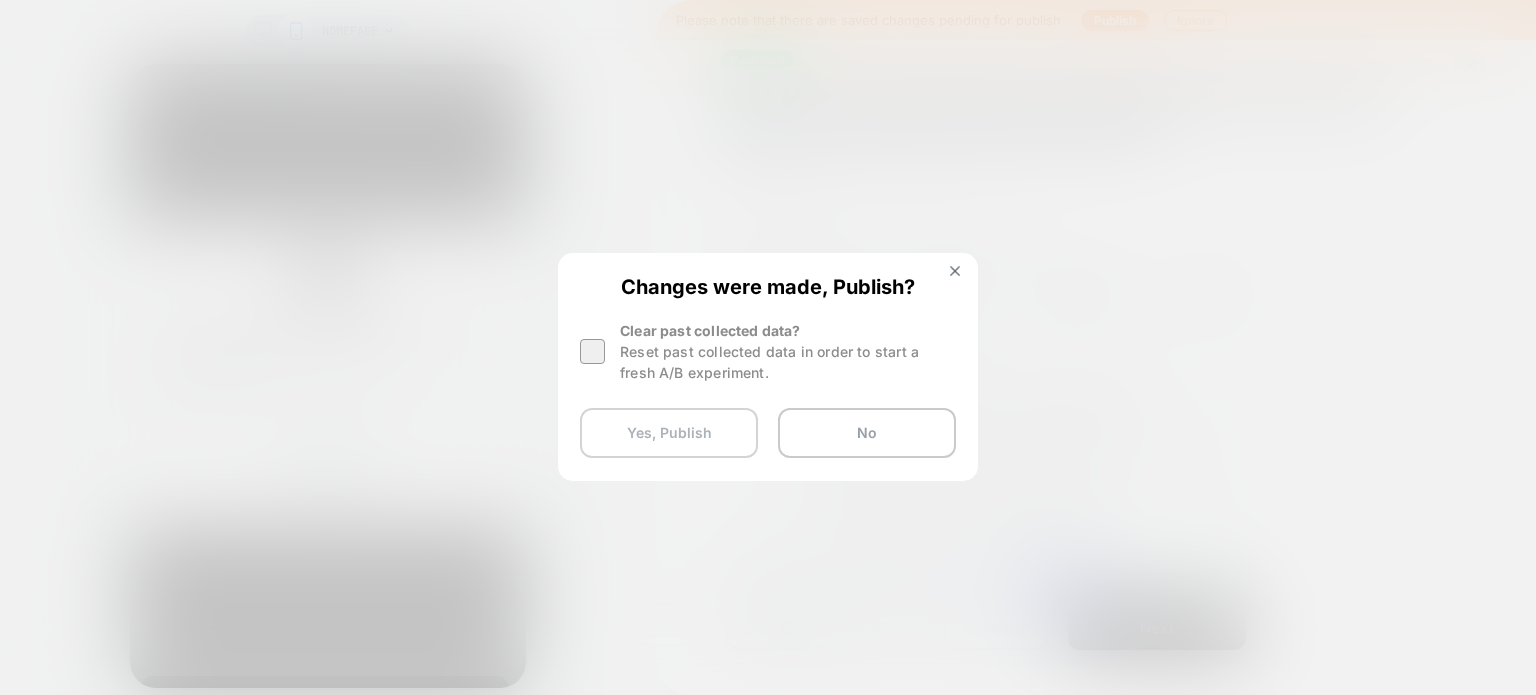 click on "Yes, Publish" at bounding box center [669, 433] 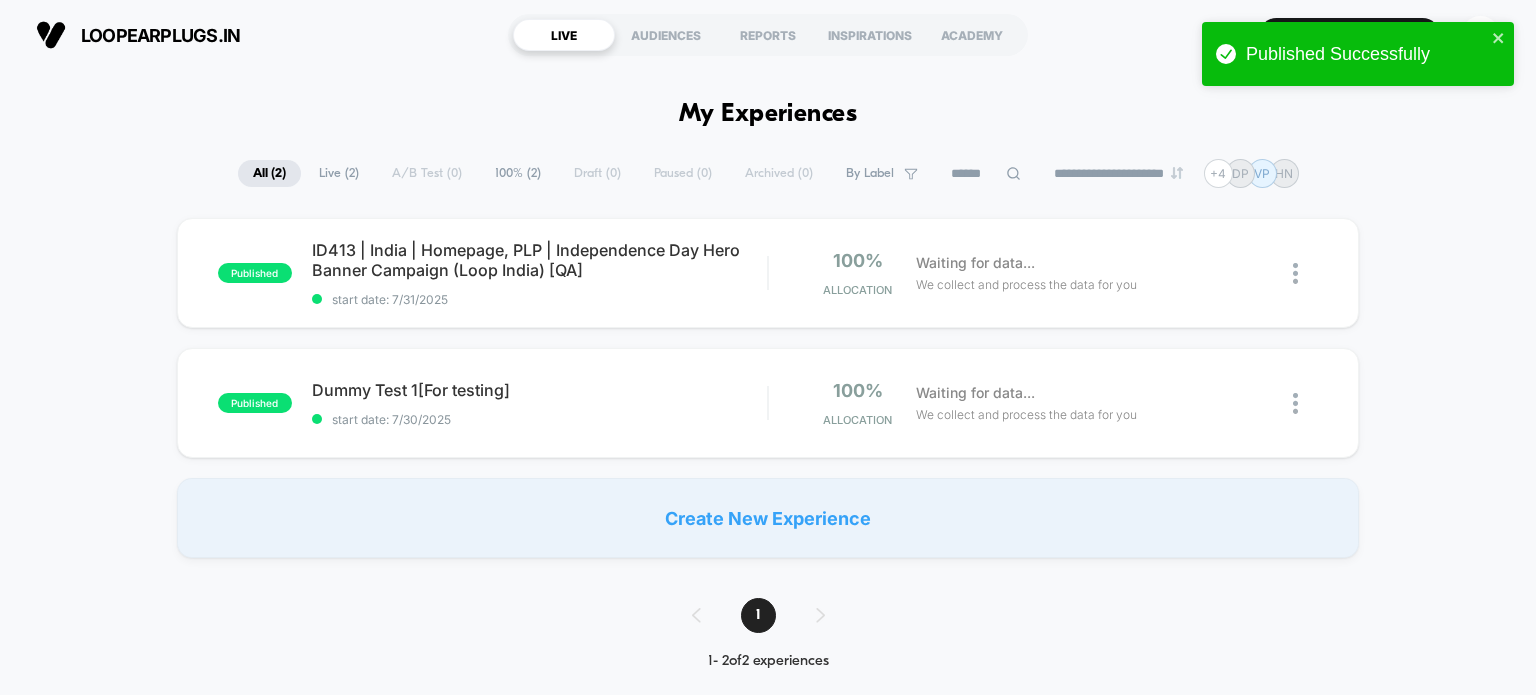 scroll, scrollTop: 0, scrollLeft: 0, axis: both 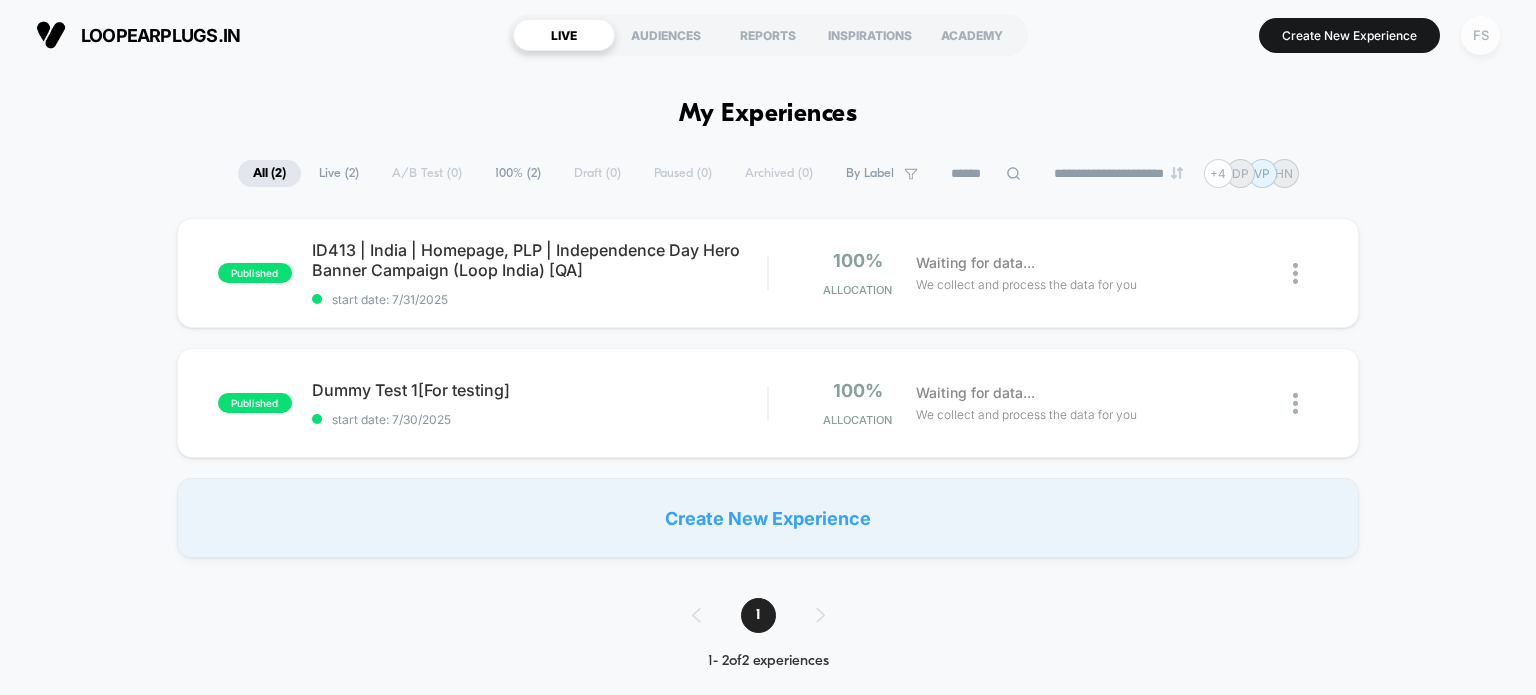 click on "FS" at bounding box center (1480, 35) 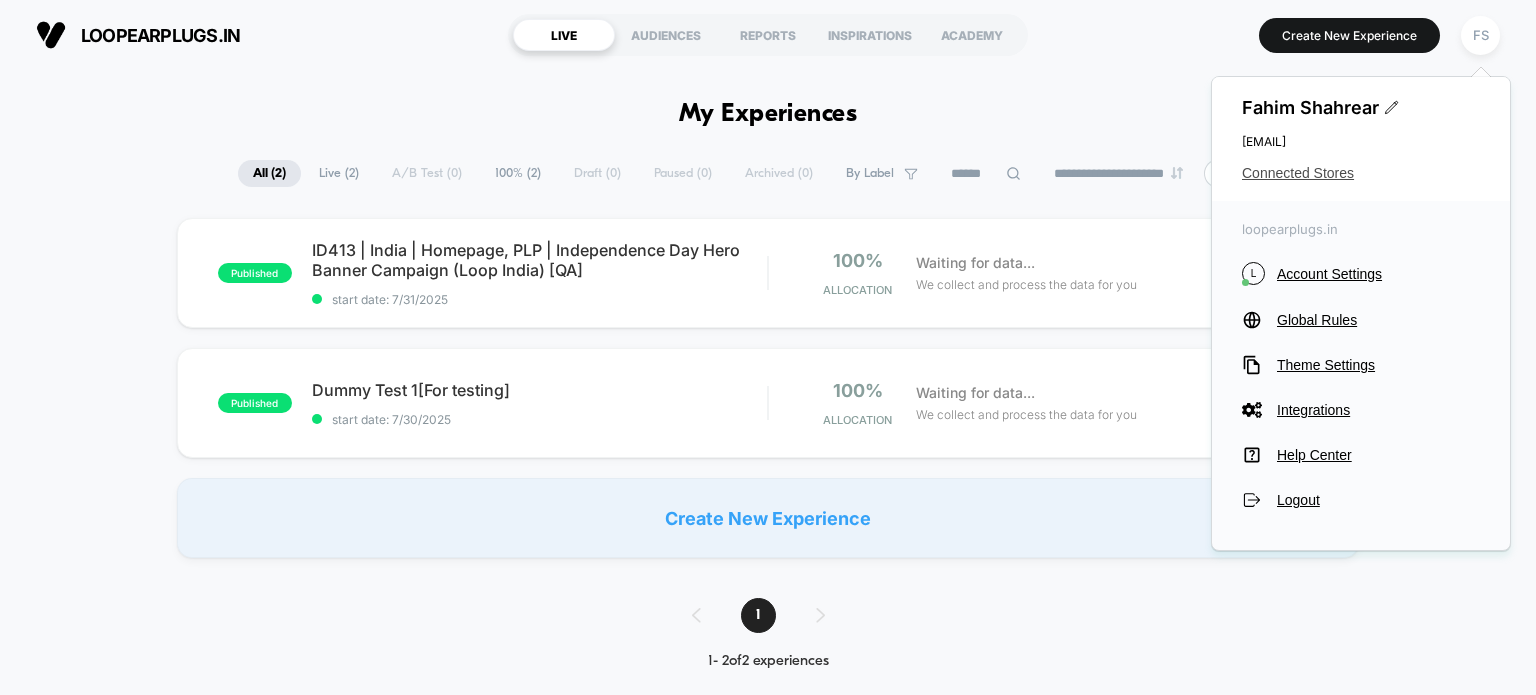 click on "Connected Stores" at bounding box center (1361, 173) 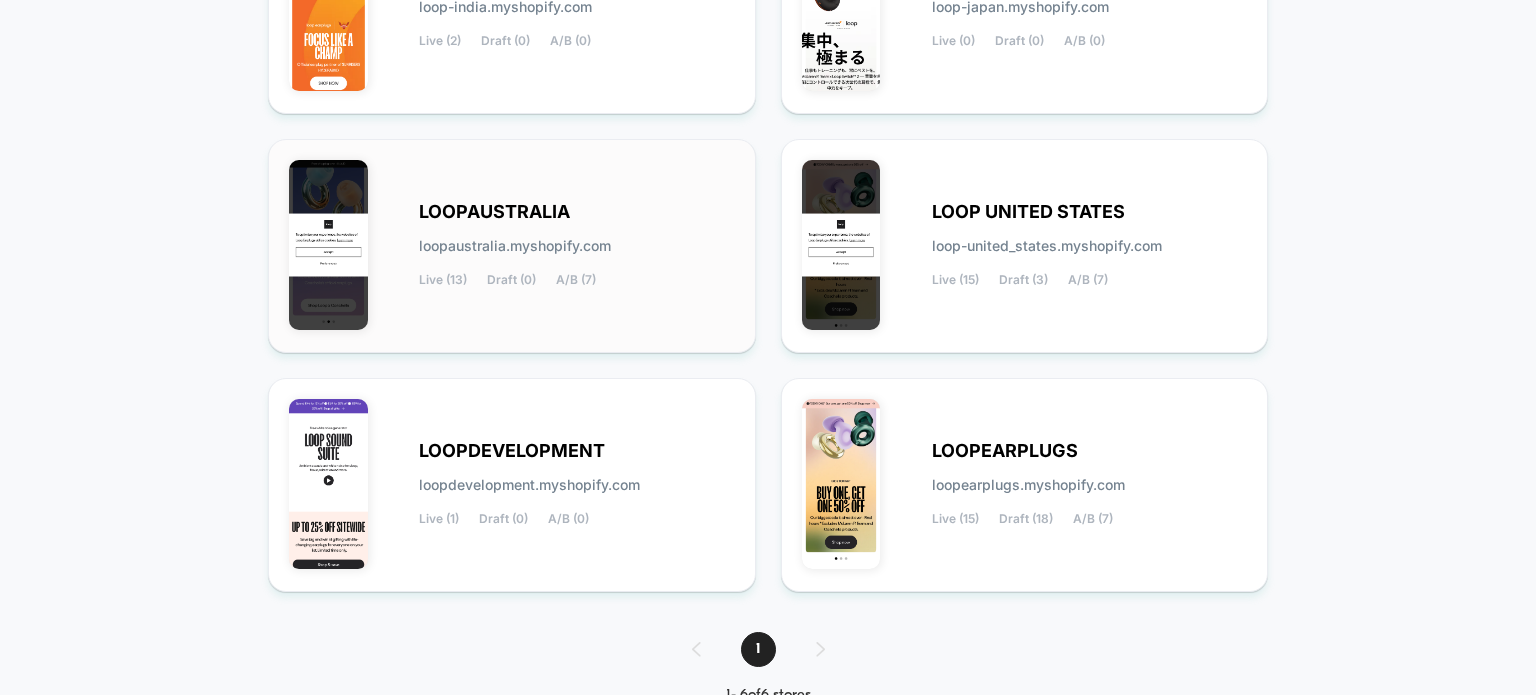 click on "LOOPAUSTRALIA loopaustralia.myshopify.com Live (13) Draft (0) A/B (7)" at bounding box center (577, 246) 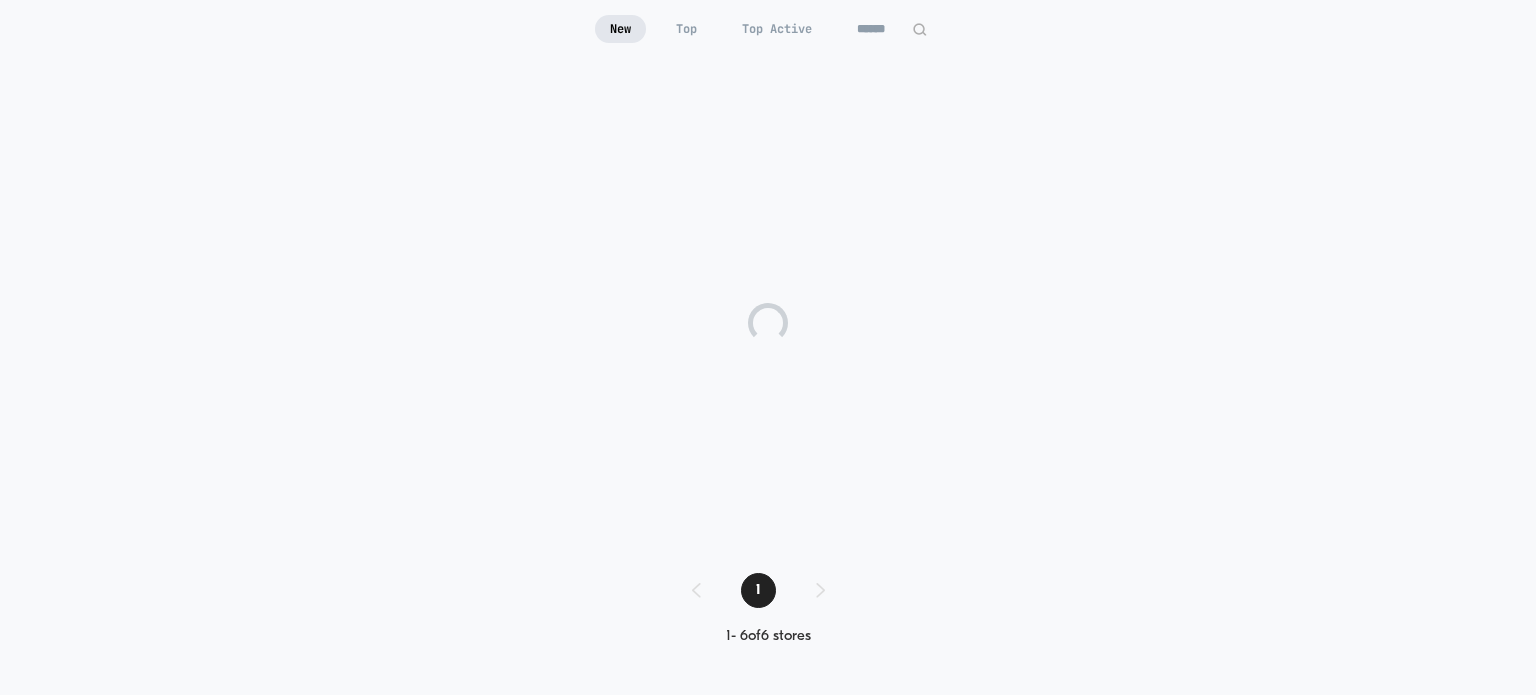 scroll, scrollTop: 136, scrollLeft: 0, axis: vertical 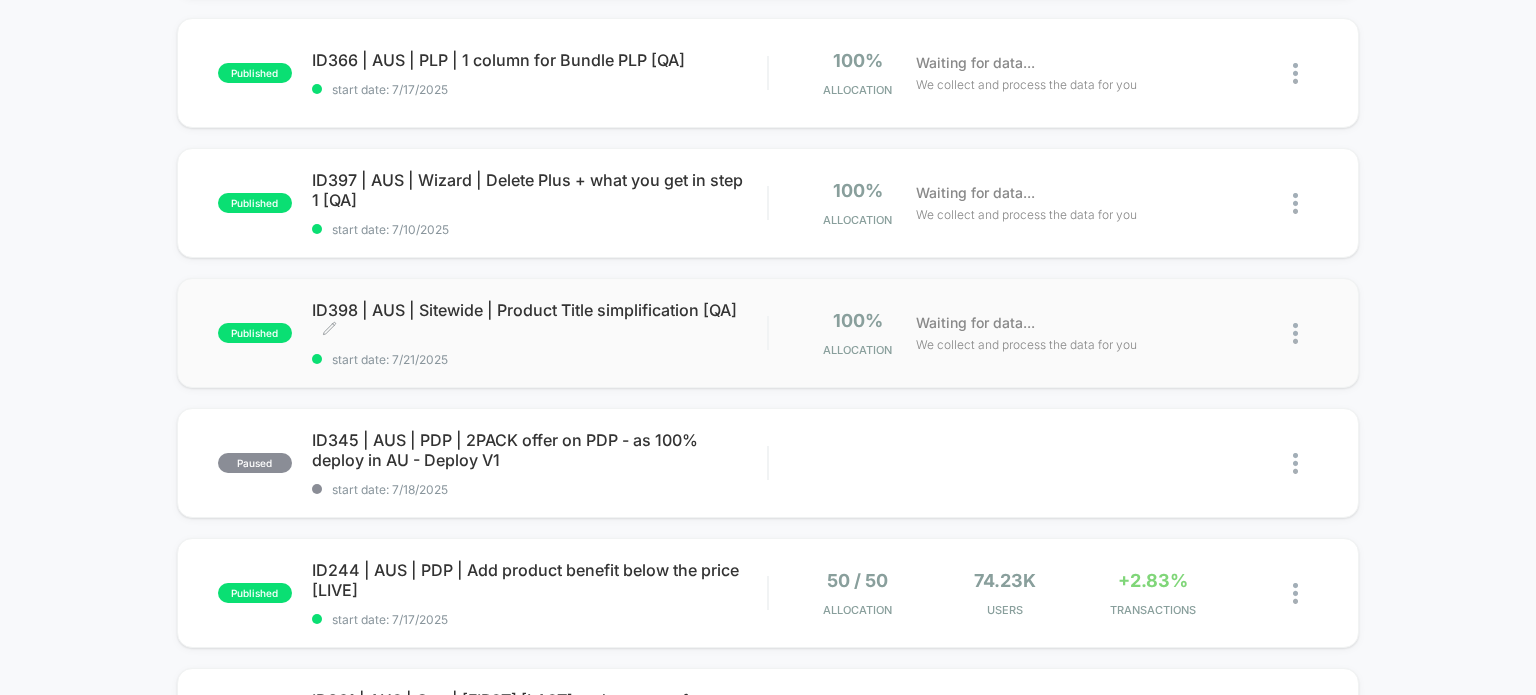 click on "ID398 | [STATE] | Sitewide | Product Title simplification [QA] Click to edit experience details" at bounding box center (540, 320) 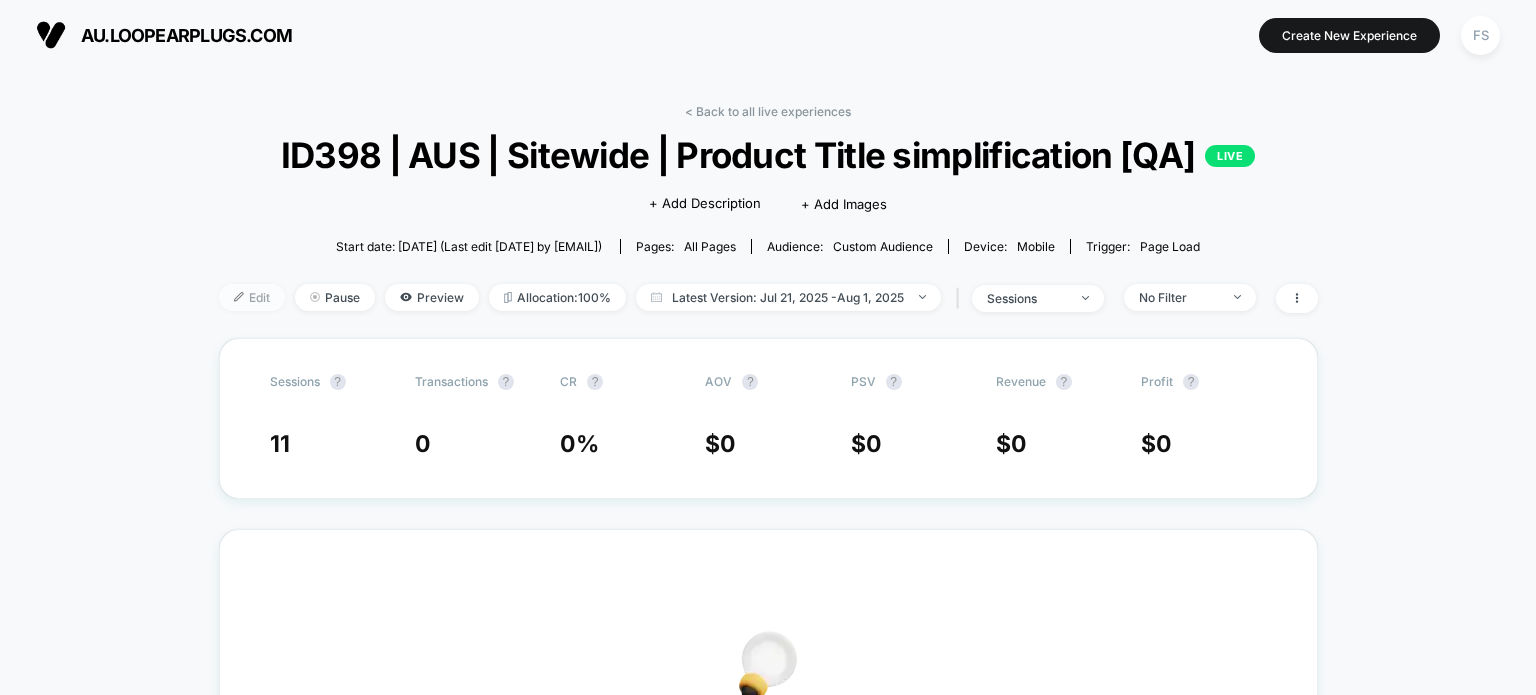 click on "Edit" at bounding box center (252, 297) 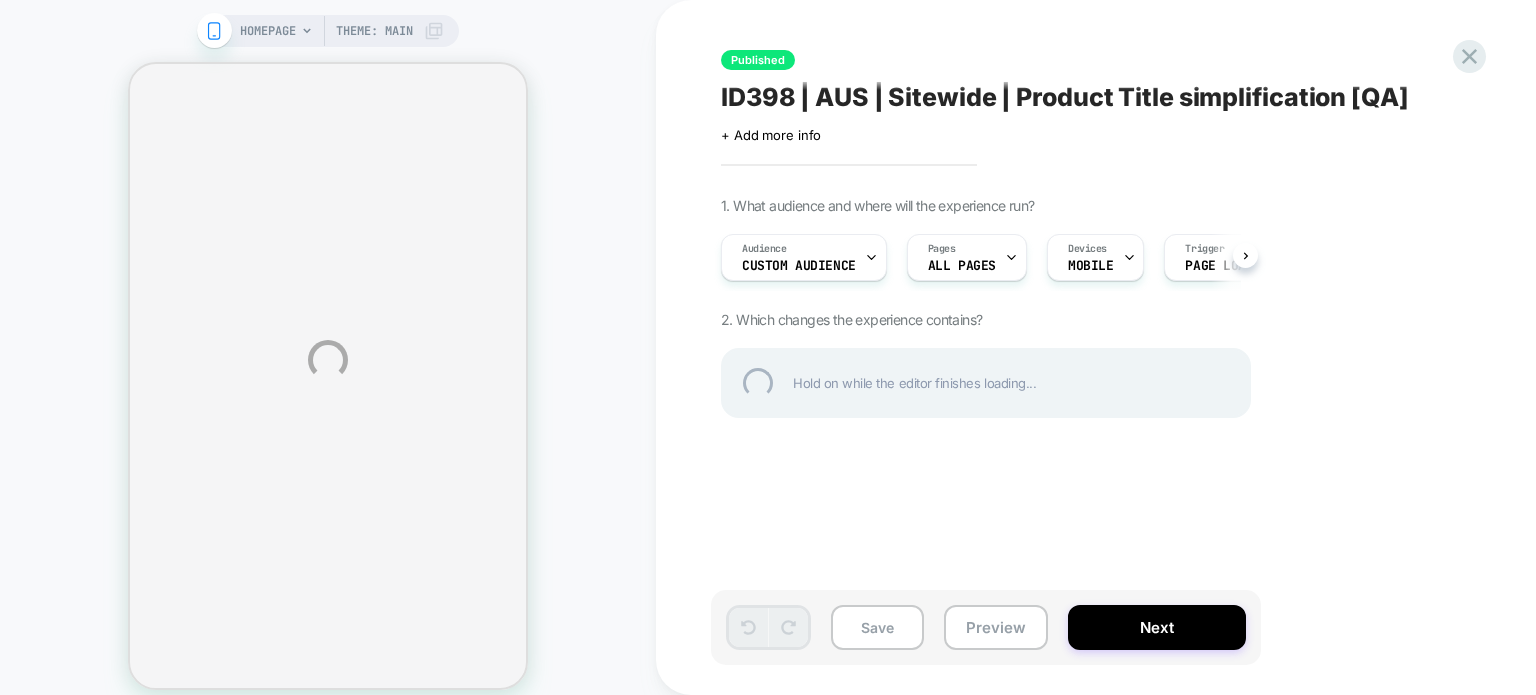 scroll, scrollTop: 0, scrollLeft: 0, axis: both 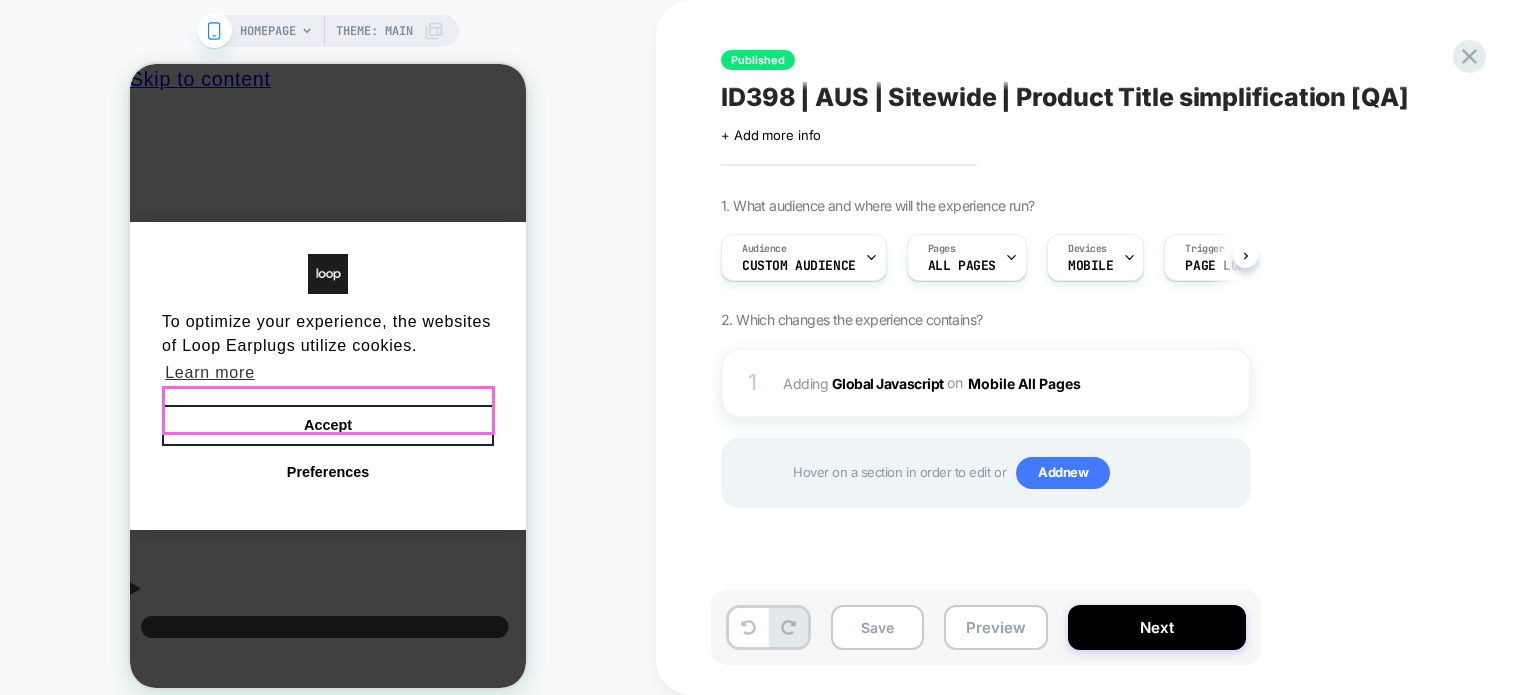 click on "Accept" at bounding box center [328, 426] 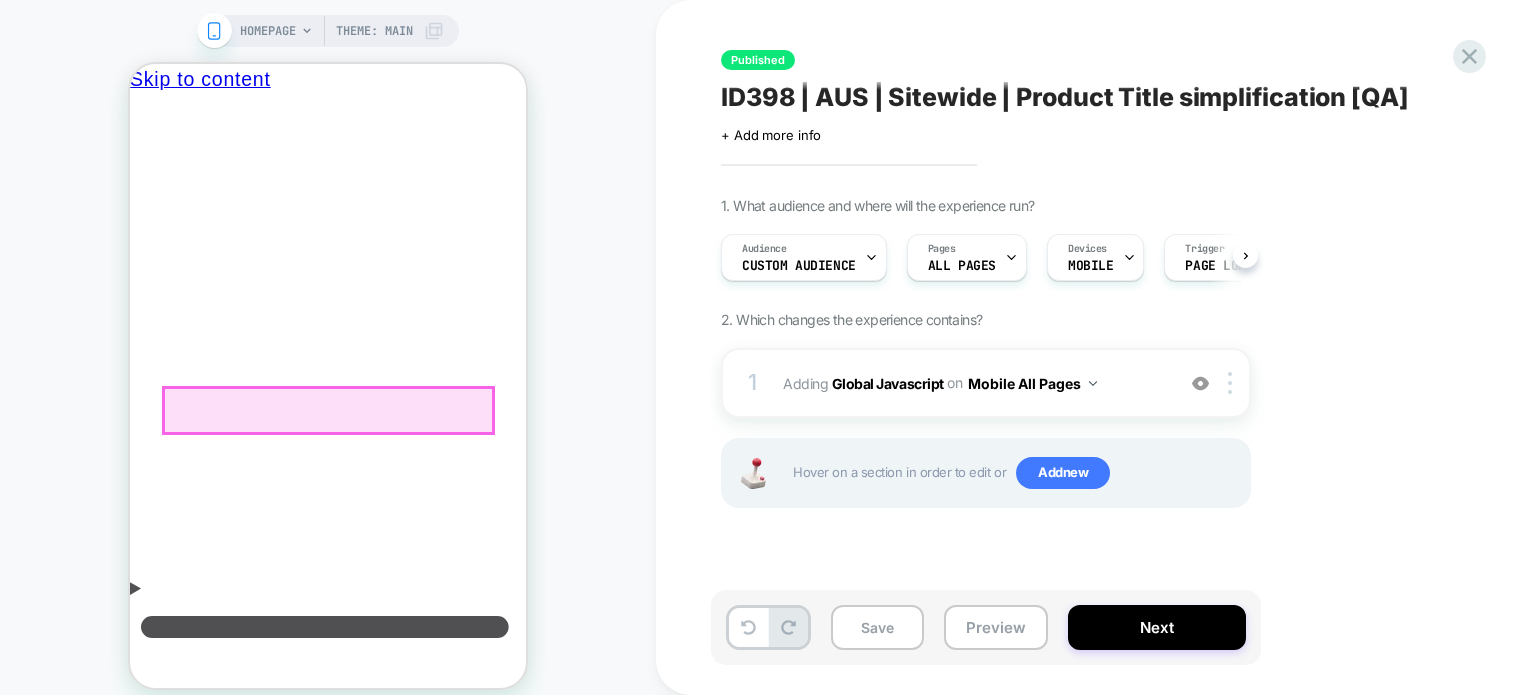 scroll, scrollTop: 0, scrollLeft: 0, axis: both 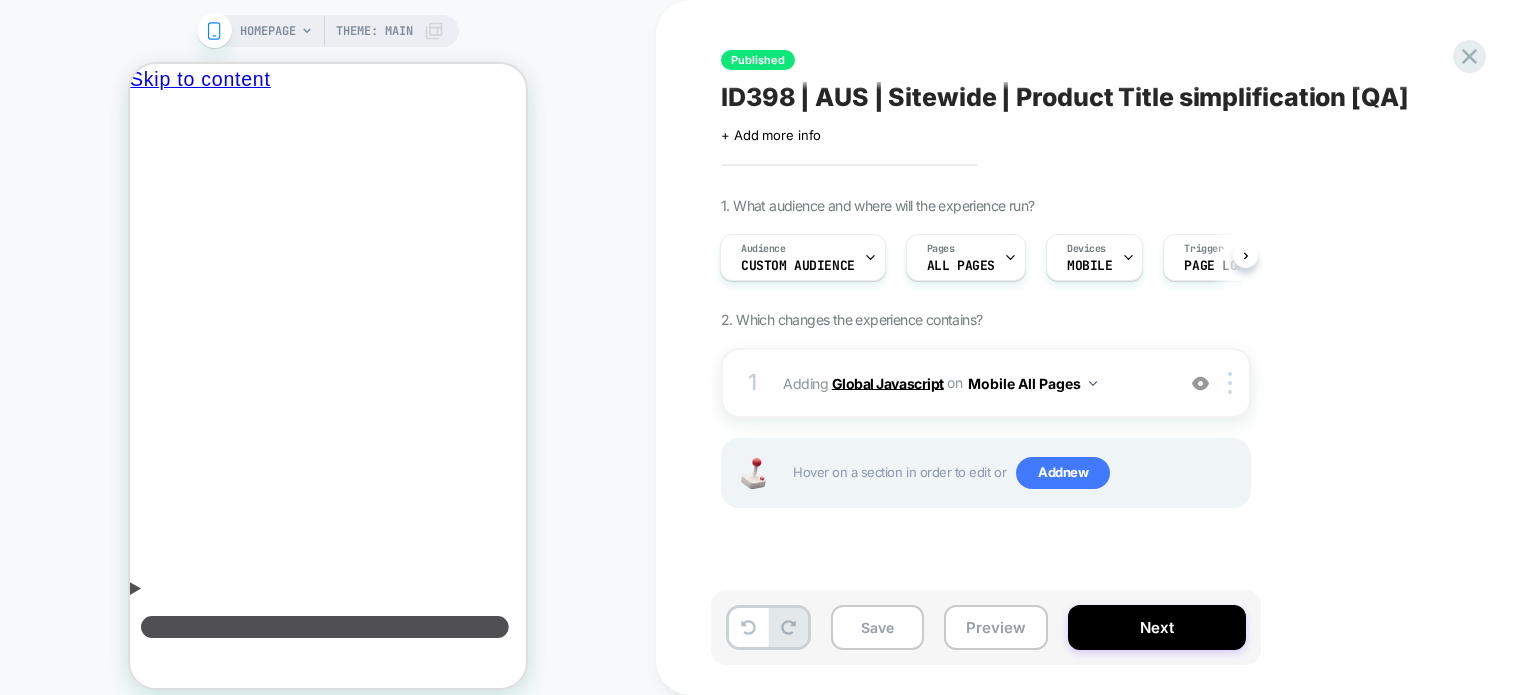 click on "Global Javascript" at bounding box center [888, 382] 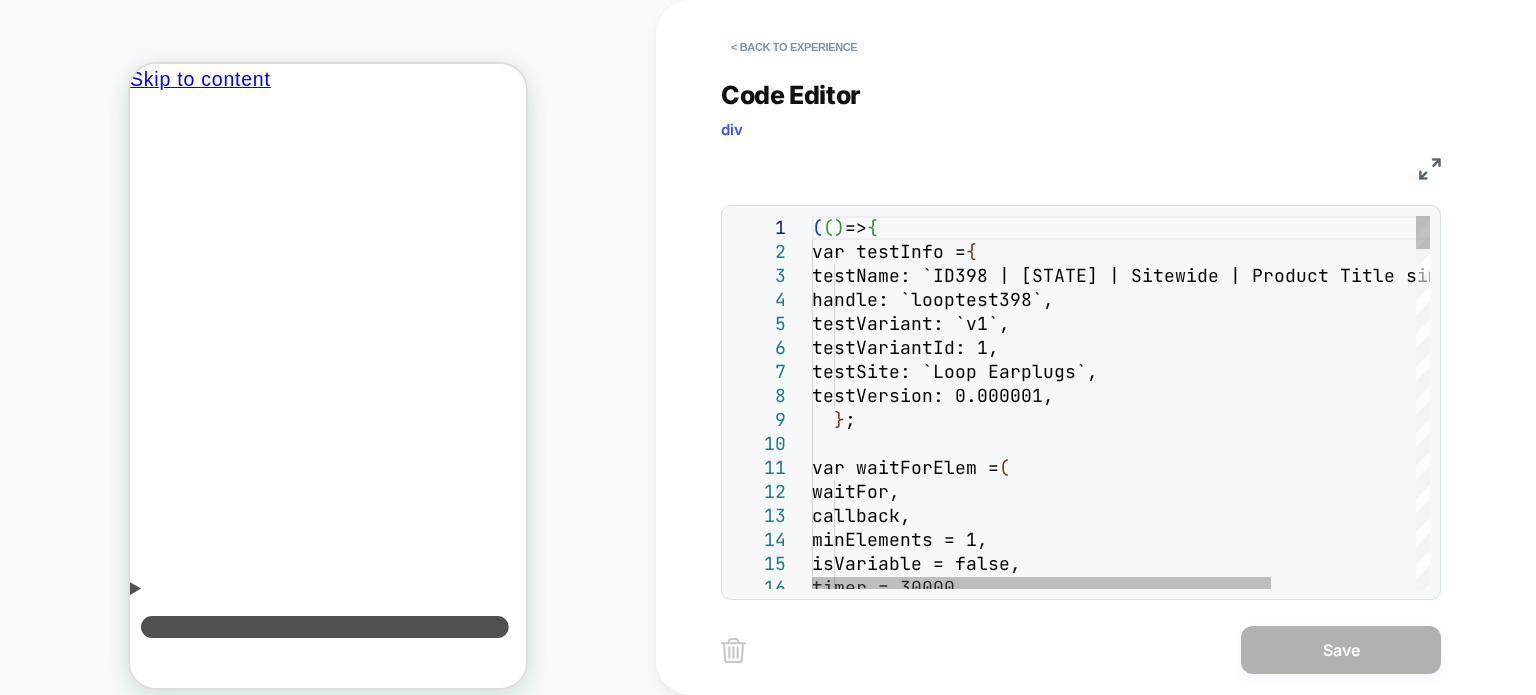 scroll, scrollTop: 0, scrollLeft: 0, axis: both 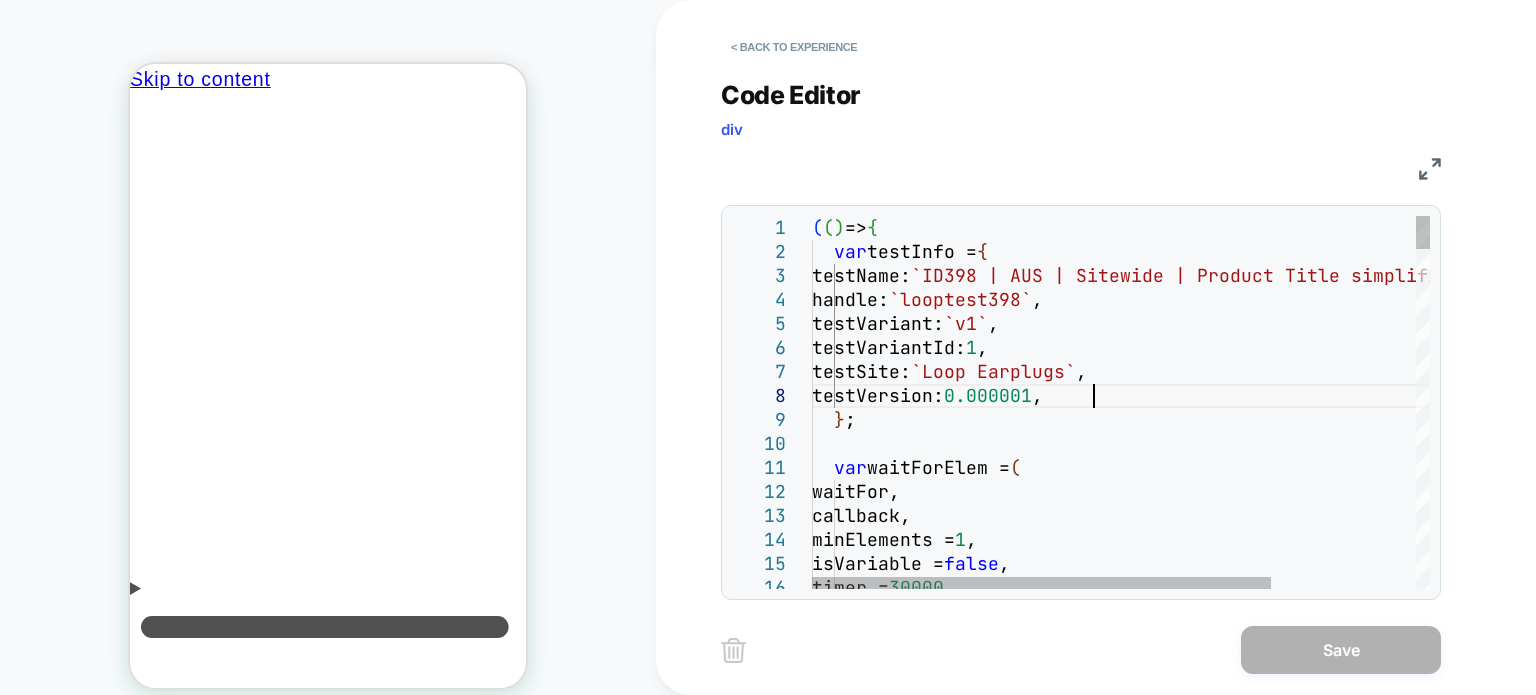 click on "( ( ) => { var testInfo = { testName: `ID398 | [STATE] | Sitewide | Product Title simplification`, handle: `looptest398`, testVariant: `v1`, testVariantId: 1, testSite: `Loop Earplugs`, testVersion: 0.000001, }; var waitForElem = ( waitFor, callback, minElements = 1, isVariable = false, timer = 30000," at bounding box center (1218, 2298) 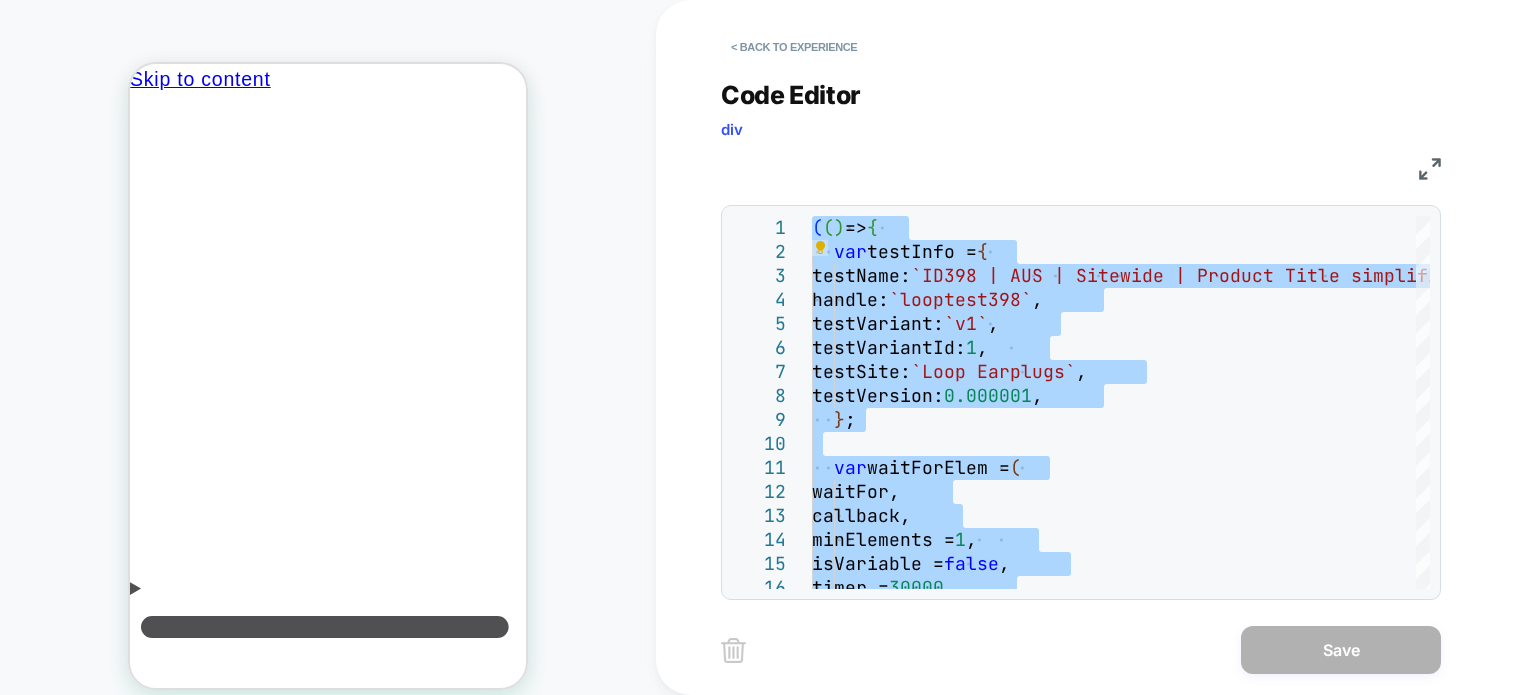 click at bounding box center (1430, 169) 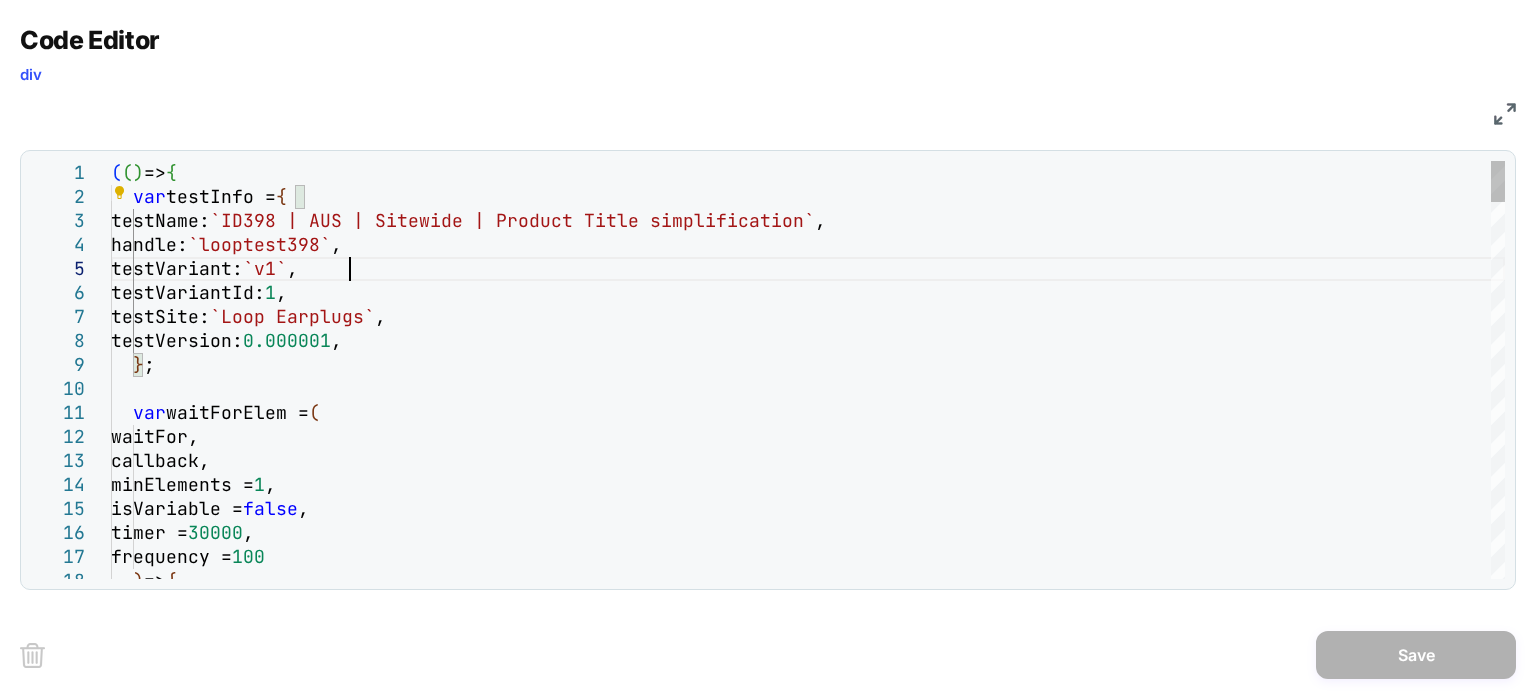 click on "( ( ) > {
var 	testInfo	= 	{
testName:	 `ID398	|	[STATE]	|	Sitewide	|	Product	Title	simplifica tion` ,
handle:	 `looptest398` ,
testVariant:	 `v1` ,
testVariantId:	 1 ,
testSite:	 `Loop	Earplugs` ,
testVersion:	 0.000001 ,
}	;
var 	waitForElem	= 	(
waitFor,
callback,
minElements	=	 1 ,
isVariable	=	 false ,
timer	=	 30000 ,
frequency	=	 100
)	=>	 {" at bounding box center [808, 2266] 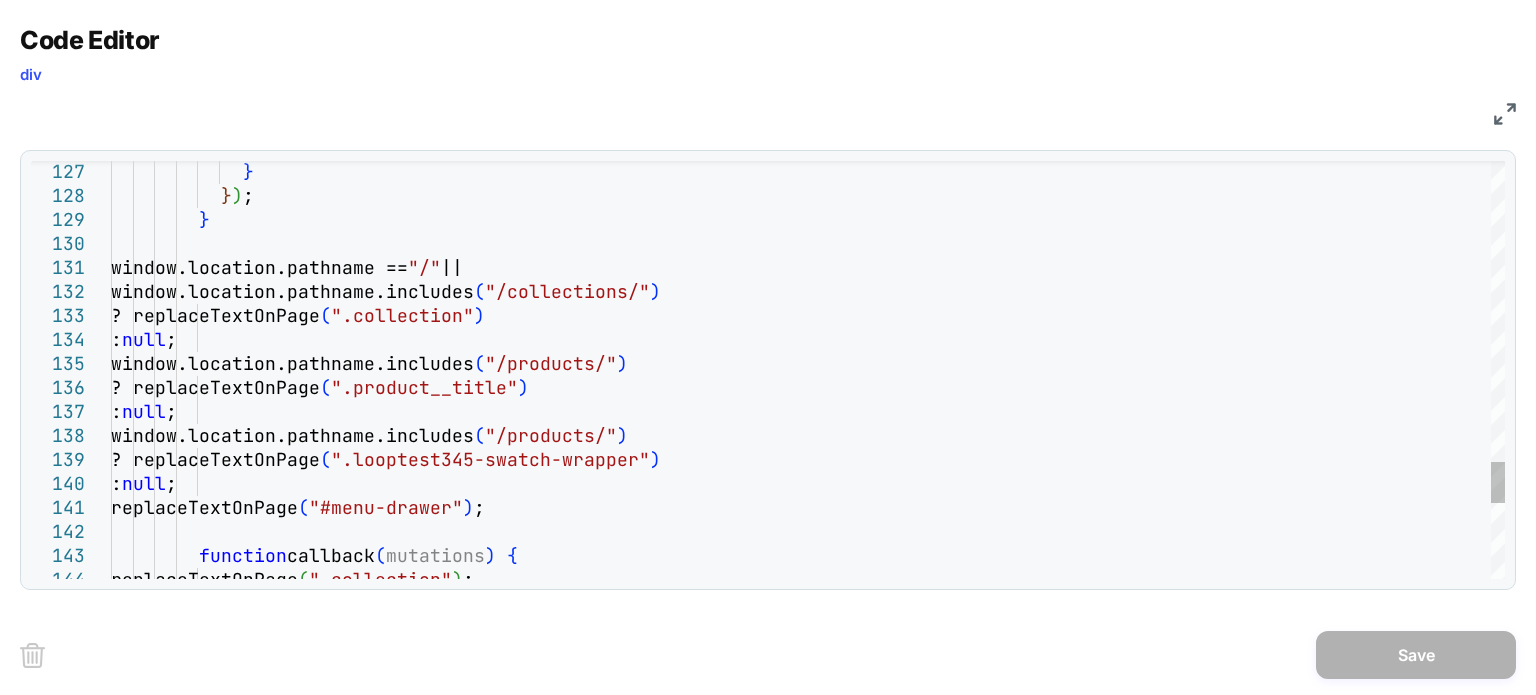 click on "window.location.pathname.includes ( "/collections/" )           ? replaceTextOnPage ( ".collection" )           :  null ;         window.location.pathname.includes ( "/products/" )           ? replaceTextOnPage ( ".product__title" )           :  null ;         window.location.pathname.includes ( "/products/" )           ? replaceTextOnPage ( ".looptest345-swatch-wrapper" )           :  null ;         replaceTextOnPage ( "#menu-drawer" ) ;          function  callback ( mutations )   {           replaceTextOnPage ( ".collection" ) ;         window.location.pathname ==  "/"  ||          }            } ) ;              }" at bounding box center [808, -759] 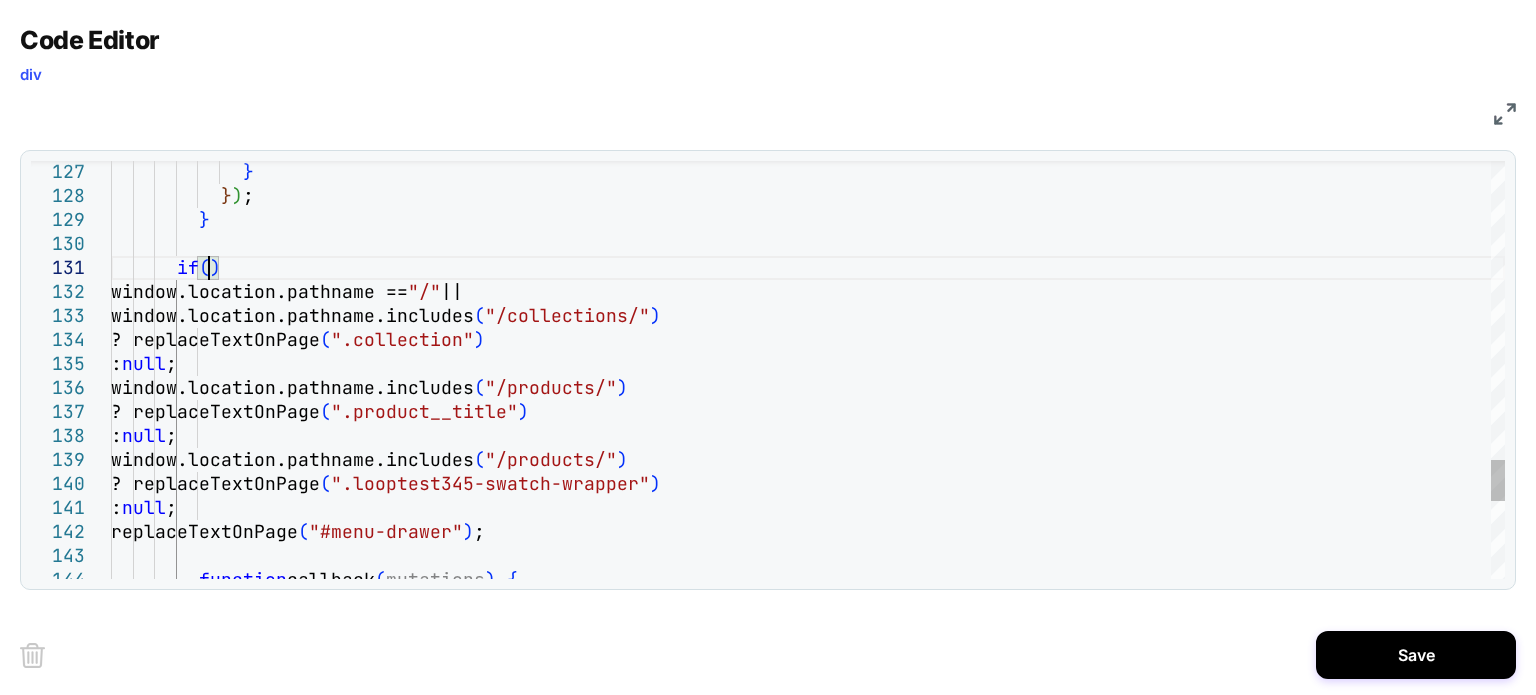 scroll, scrollTop: 0, scrollLeft: 105, axis: horizontal 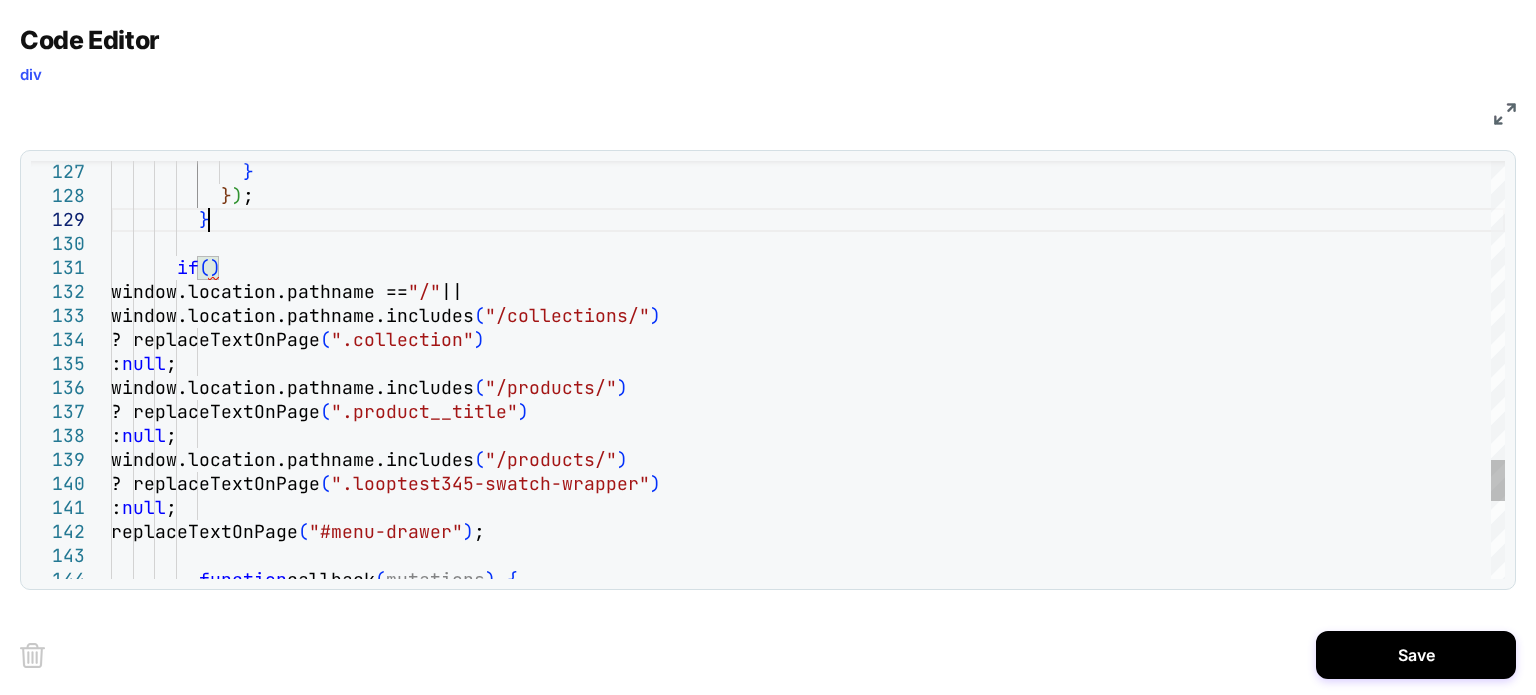 click on "window.location.pathname.includes ( "/collections/" )           ? replaceTextOnPage ( ".collection" )           :  null ;         window.location.pathname.includes ( "/products/" )           ? replaceTextOnPage ( ".product__title" )           :  null ;         window.location.pathname.includes ( "/products/" )           ? replaceTextOnPage ( ".looptest345-swatch-wrapper" )           :  null ;         replaceTextOnPage ( "#menu-drawer" ) ;          function  callback ( mutations )   {         window.location.pathname ==  "/"  ||          }            } ) ;              }        if ( )" at bounding box center [808, -747] 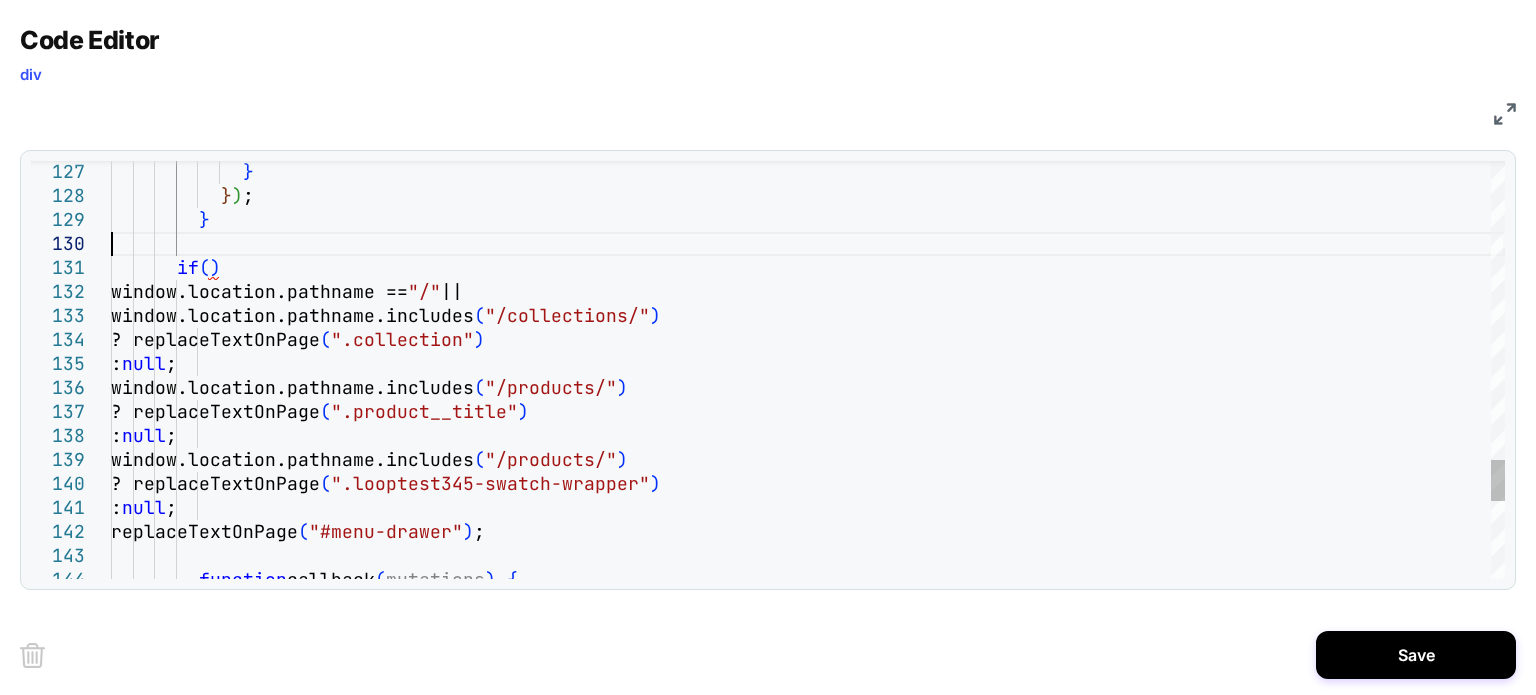 click on "window.location.pathname.includes ( "/collections/" )           ? replaceTextOnPage ( ".collection" )           :  null ;         window.location.pathname.includes ( "/products/" )           ? replaceTextOnPage ( ".product__title" )           :  null ;         window.location.pathname.includes ( "/products/" )           ? replaceTextOnPage ( ".looptest345-swatch-wrapper" )           :  null ;         replaceTextOnPage ( "#menu-drawer" ) ;          function  callback ( mutations )   {         window.location.pathname ==  "/"  ||          }            } ) ;              }        if ( )" at bounding box center [808, -747] 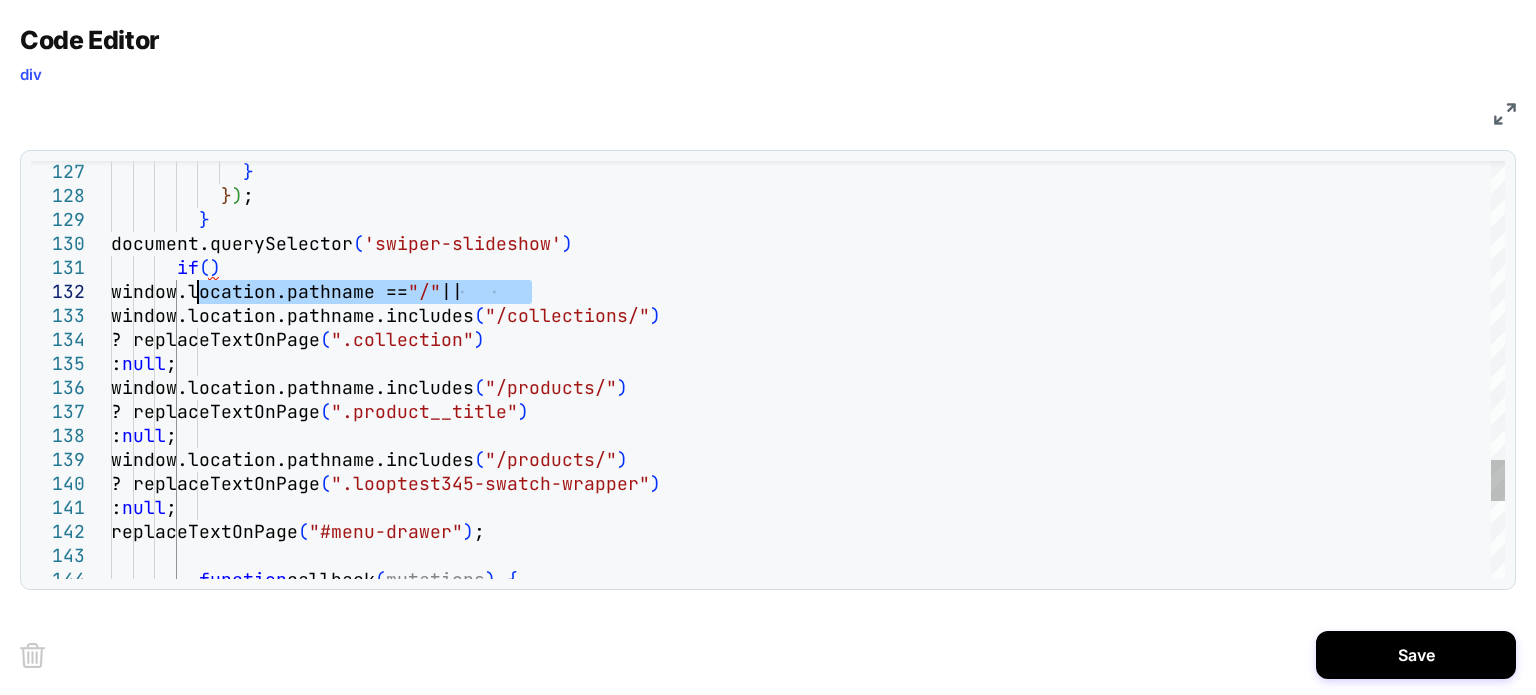 drag, startPoint x: 534, startPoint y: 295, endPoint x: 198, endPoint y: 295, distance: 336 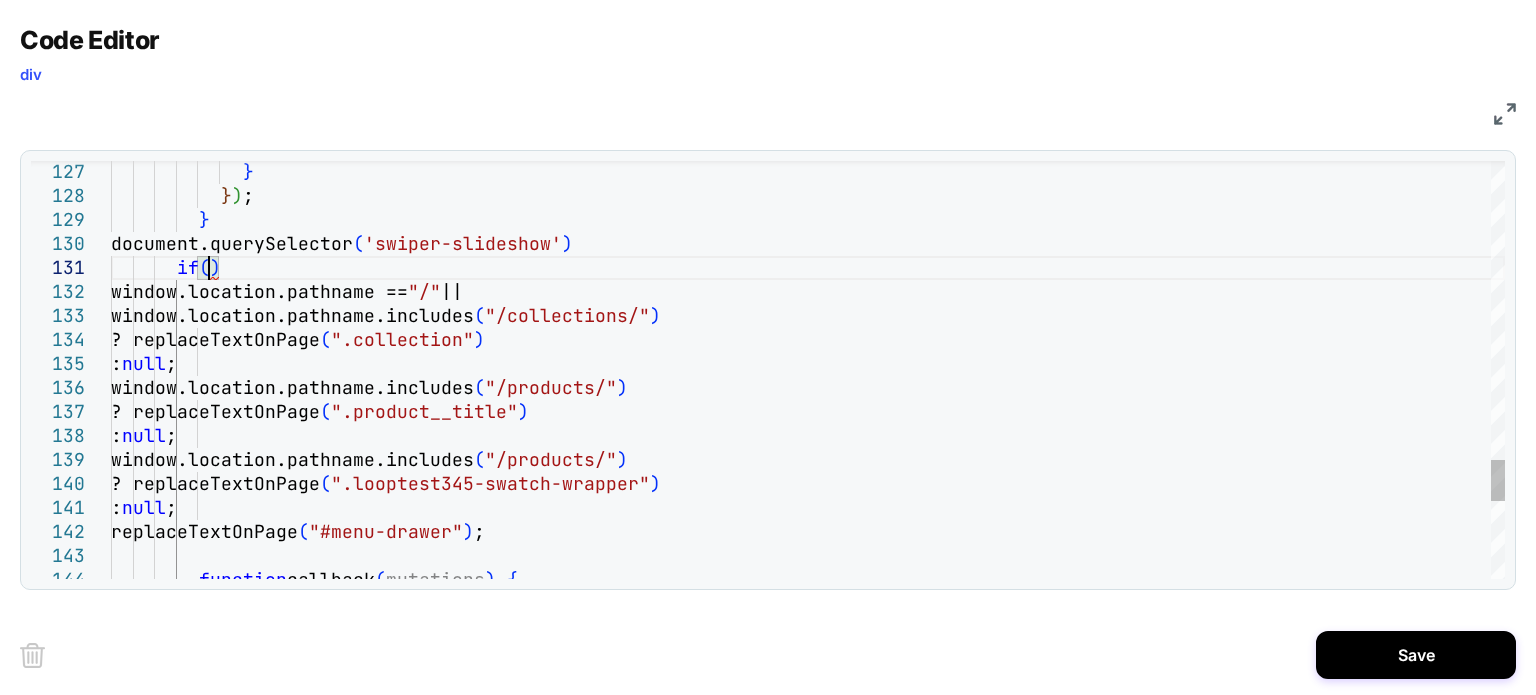 click on "window.location.pathname.includes ( "/collections/" )           ? replaceTextOnPage ( ".collection" )           :  null ;         window.location.pathname.includes ( "/products/" )           ? replaceTextOnPage ( ".product__title" )           :  null ;         window.location.pathname.includes ( "/products/" )           ? replaceTextOnPage ( ".looptest345-swatch-wrapper" )           :  null ;         replaceTextOnPage ( "#menu-drawer" ) ;          function  callback ( mutations )   {         window.location.pathname ==  "/"  || document.querySelector ( 'swiper-slideshow' )          }            } ) ;              }        if ( )" at bounding box center [808, -747] 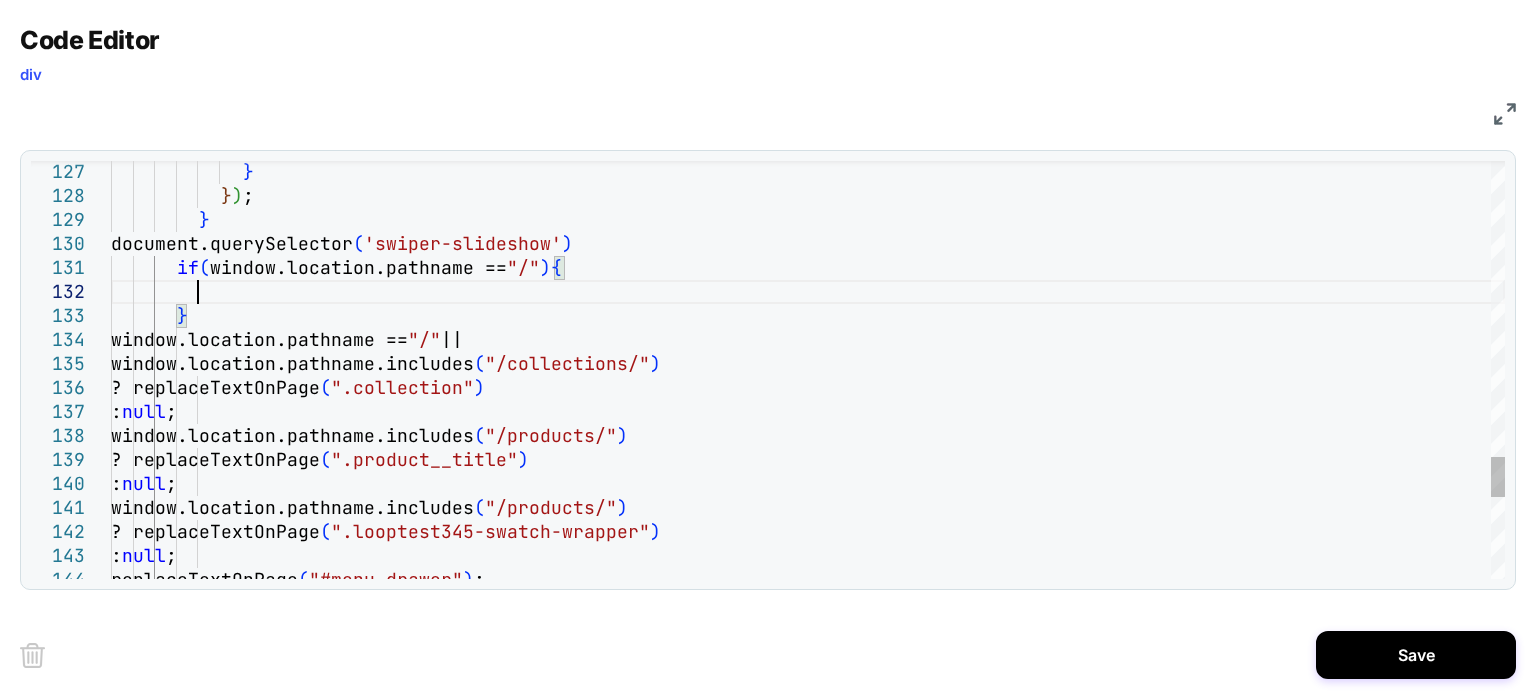 scroll, scrollTop: 23, scrollLeft: 85, axis: both 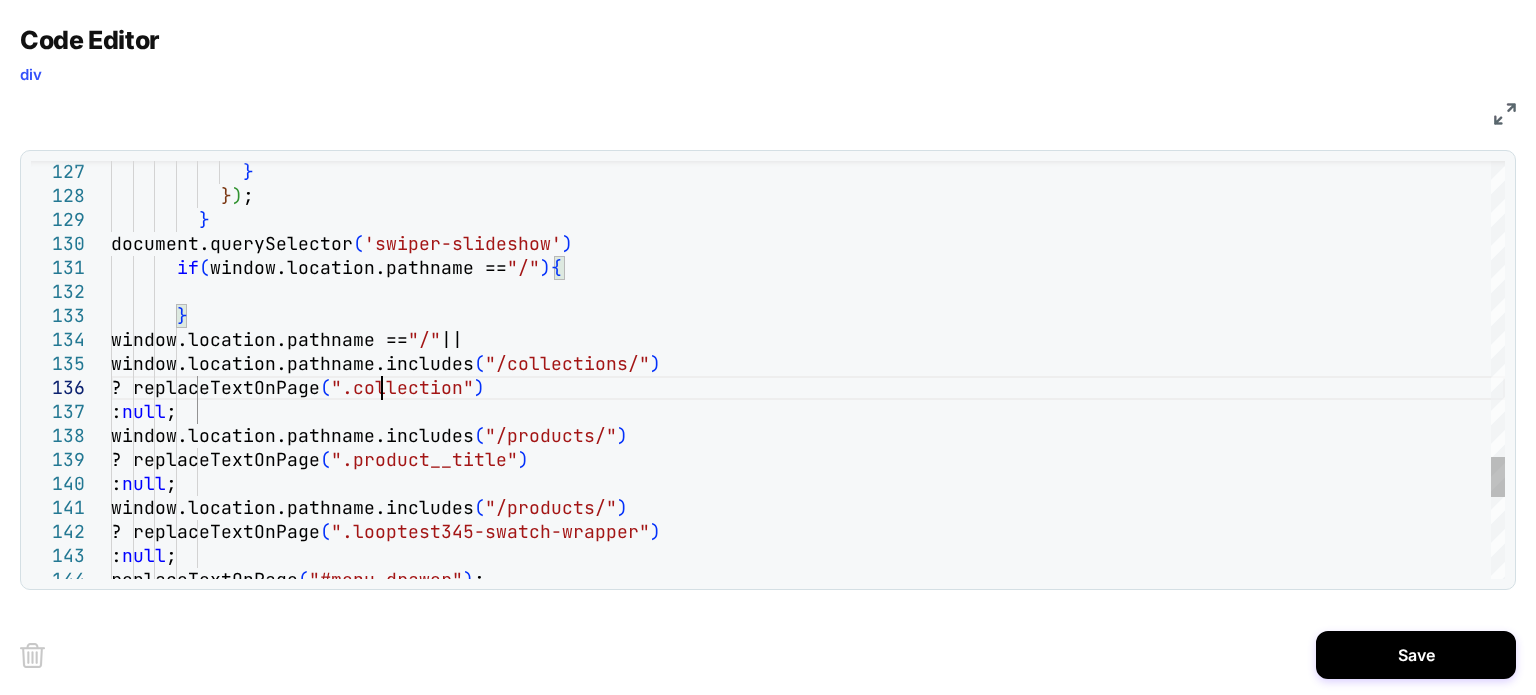 click on "window.location.pathname.includes ( "/collections/" )           ? replaceTextOnPage ( ".collection" )           :  null ;         window.location.pathname.includes ( "/products/" )           ? replaceTextOnPage ( ".product__title" )           :  null ;         window.location.pathname.includes ( "/products/" )           ? replaceTextOnPage ( ".looptest345-swatch-wrapper" )           :  null ;         replaceTextOnPage ( "#menu-drawer" ) ;         window.location.pathname ==  "/"  || document.querySelector ( 'swiper-slideshow' )          }            } ) ;              }        if ( window.location.pathname ==  "/" ) {                 }" at bounding box center (808, -723) 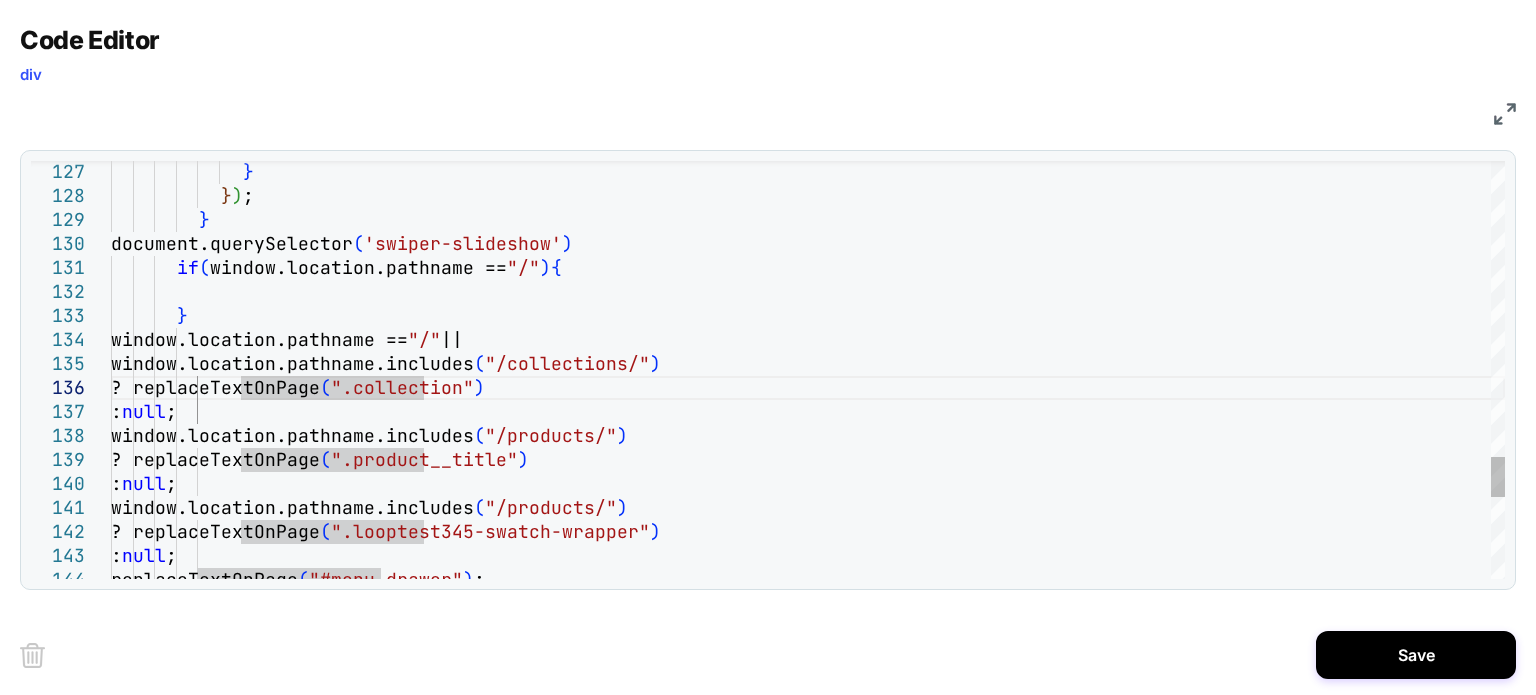 click on "window.location.pathname.includes ( "/collections/" )           ? replaceTextOnPage ( ".collection" )           :  null ;         window.location.pathname.includes ( "/products/" )           ? replaceTextOnPage ( ".product__title" )           :  null ;         window.location.pathname.includes ( "/products/" )           ? replaceTextOnPage ( ".looptest345-swatch-wrapper" )           :  null ;         replaceTextOnPage ( "#menu-drawer" ) ;         window.location.pathname ==  "/"  || document.querySelector ( 'swiper-slideshow' )          }            } ) ;              }        if ( window.location.pathname ==  "/" ) {                 }" at bounding box center [808, -723] 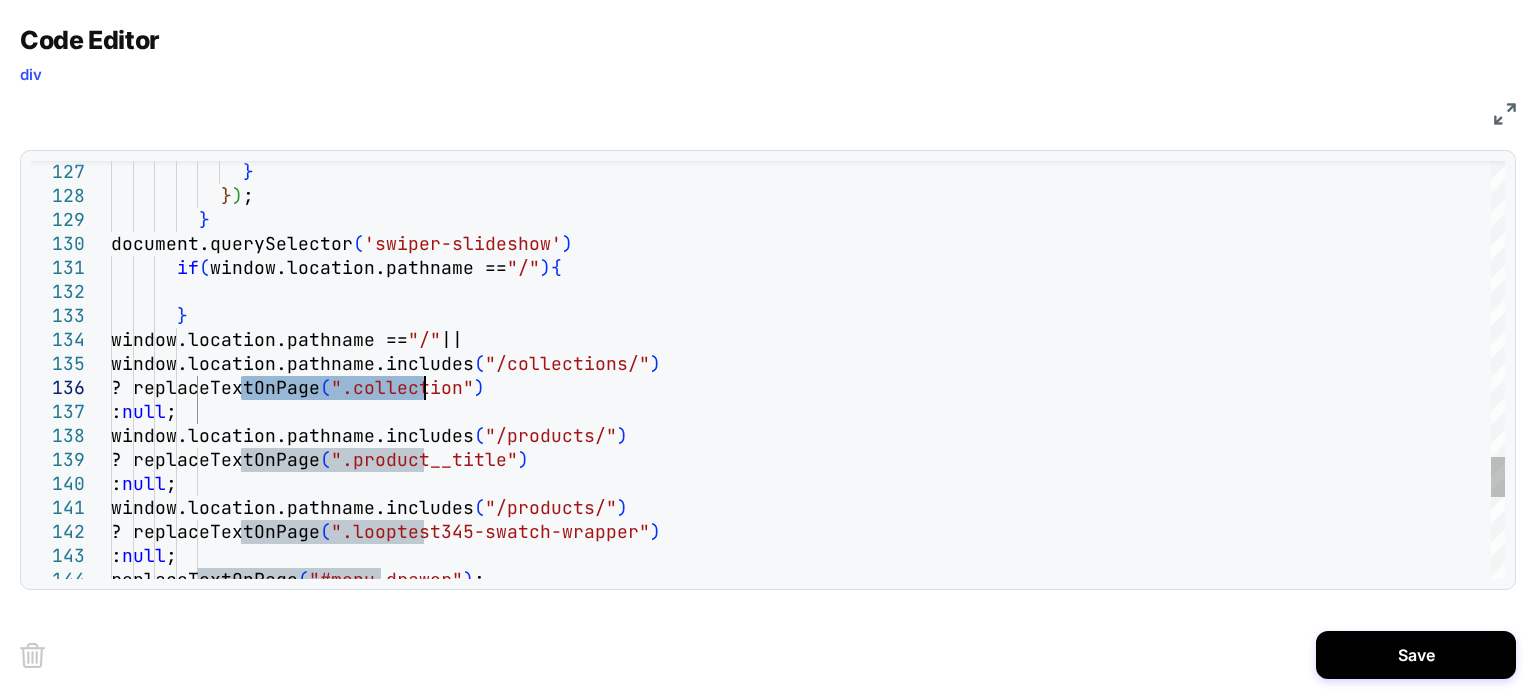 click on "window.location.pathname.includes ( "/collections/" )           ? replaceTextOnPage ( ".collection" )           :  null ;         window.location.pathname.includes ( "/products/" )           ? replaceTextOnPage ( ".product__title" )           :  null ;         window.location.pathname.includes ( "/products/" )           ? replaceTextOnPage ( ".looptest345-swatch-wrapper" )           :  null ;         replaceTextOnPage ( "#menu-drawer" ) ;         window.location.pathname ==  "/"  || document.querySelector ( 'swiper-slideshow' )          }            } ) ;              }        if ( window.location.pathname ==  "/" ) {                 }" at bounding box center (808, -723) 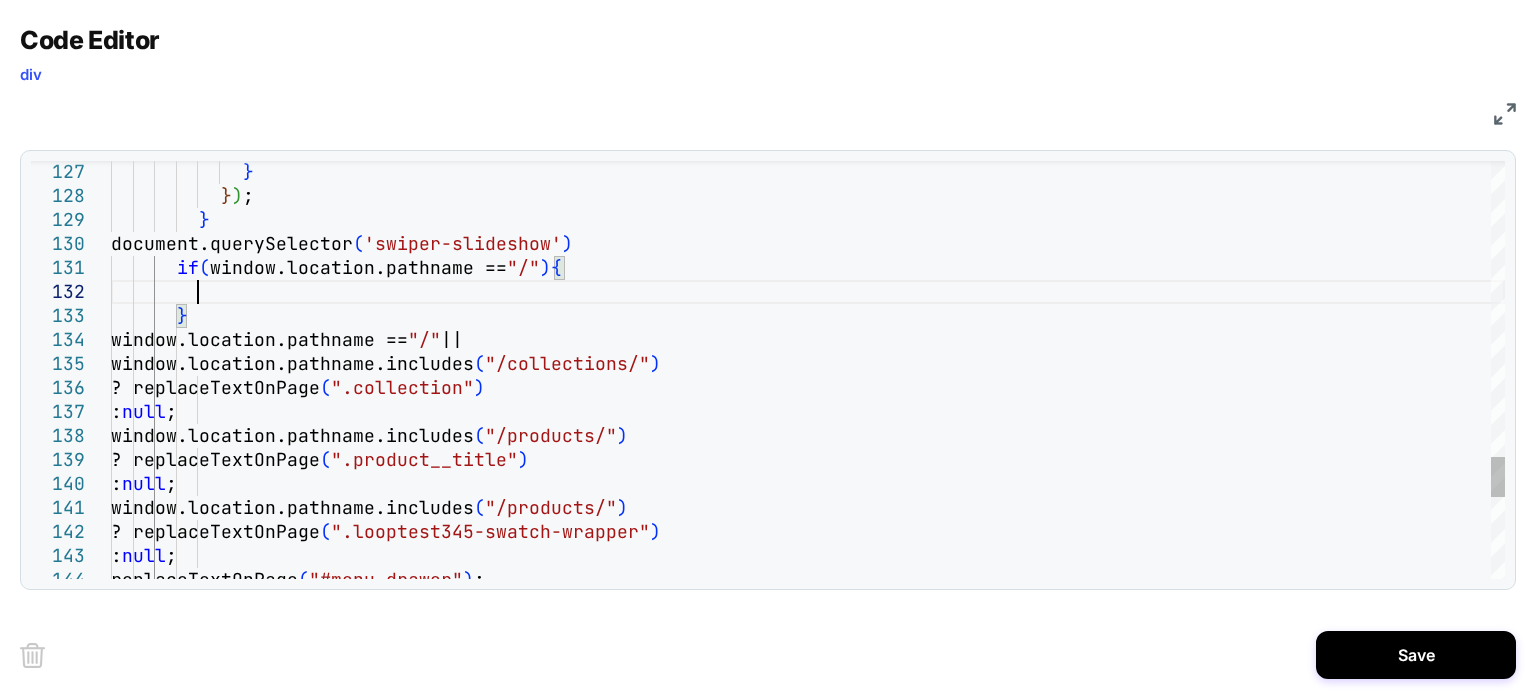 click on "window.location.pathname.includes ( "/collections/" )           ? replaceTextOnPage ( ".collection" )           :  null ;         window.location.pathname.includes ( "/products/" )           ? replaceTextOnPage ( ".product__title" )           :  null ;         window.location.pathname.includes ( "/products/" )           ? replaceTextOnPage ( ".looptest345-swatch-wrapper" )           :  null ;         replaceTextOnPage ( "#menu-drawer" ) ;         window.location.pathname ==  "/"  || document.querySelector ( 'swiper-slideshow' )          }            } ) ;              }        if ( window.location.pathname ==  "/" ) {                 }" at bounding box center [808, -723] 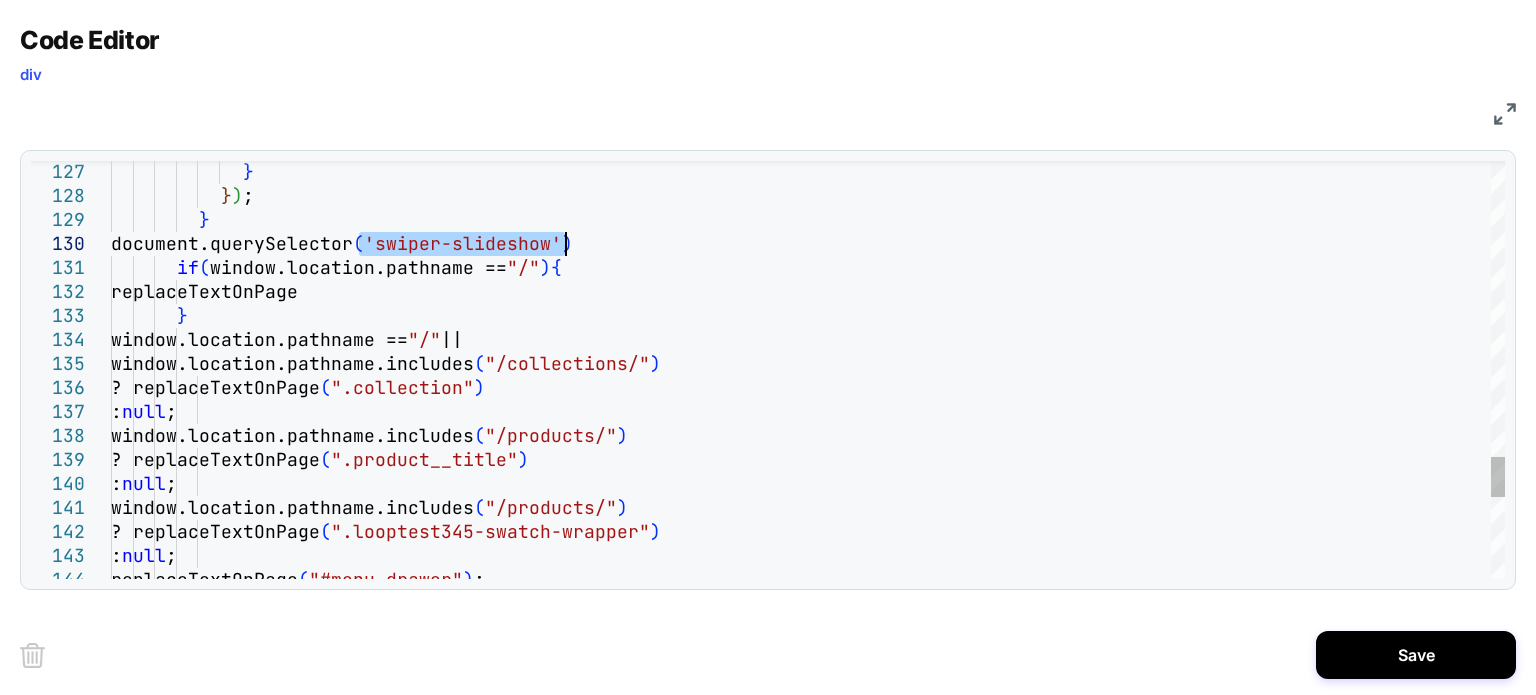 drag, startPoint x: 355, startPoint y: 235, endPoint x: 636, endPoint y: 238, distance: 281.01602 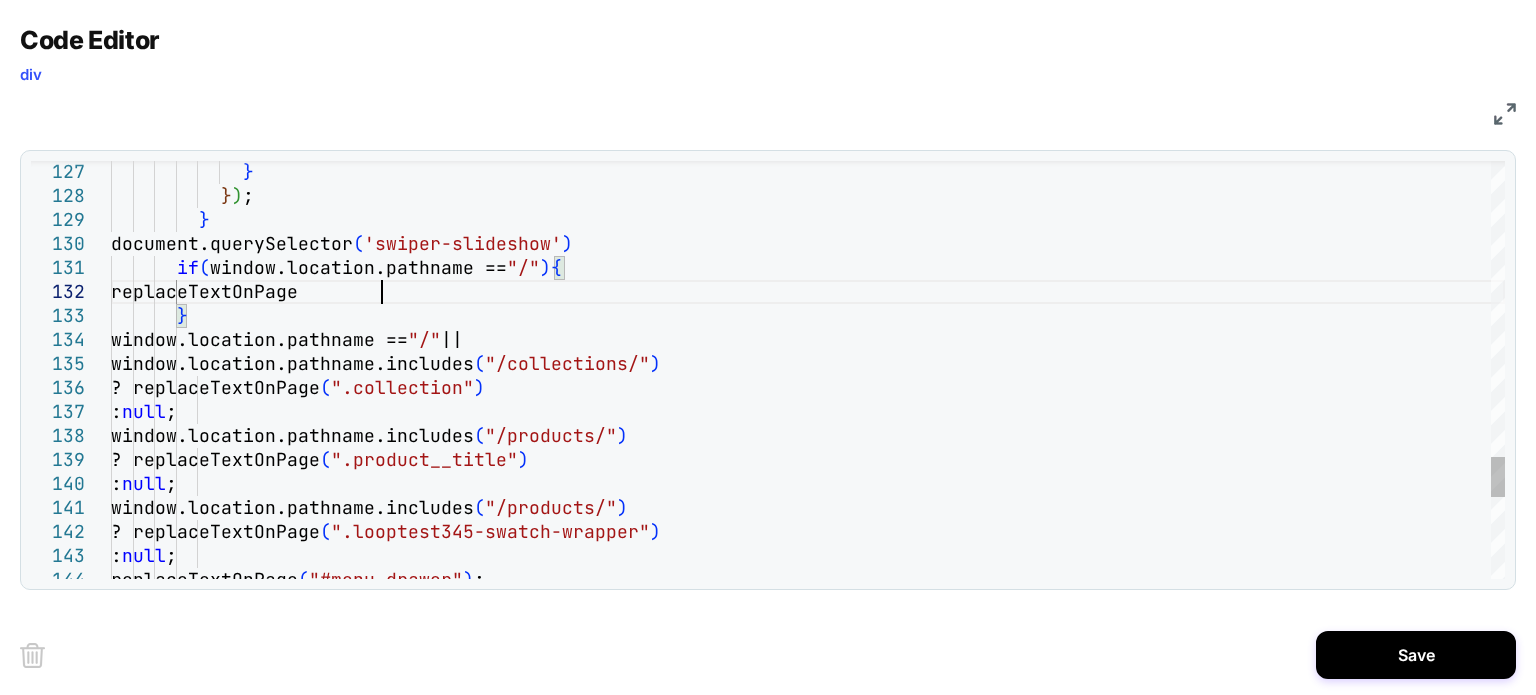 click on "window.location.pathname.includes ( "/collections/" )           ? replaceTextOnPage ( ".collection" )           :  null ;         window.location.pathname.includes ( "/products/" )           ? replaceTextOnPage ( ".product__title" )           :  null ;         window.location.pathname.includes ( "/products/" )           ? replaceTextOnPage ( ".looptest345-swatch-wrapper" )           :  null ;         replaceTextOnPage ( "#menu-drawer" ) ;         window.location.pathname ==  "/"  || document.querySelector ( 'swiper-slideshow' )          }            } ) ;              }        if ( window.location.pathname ==  "/" ) {         replaceTextOnPage        }" at bounding box center (808, -723) 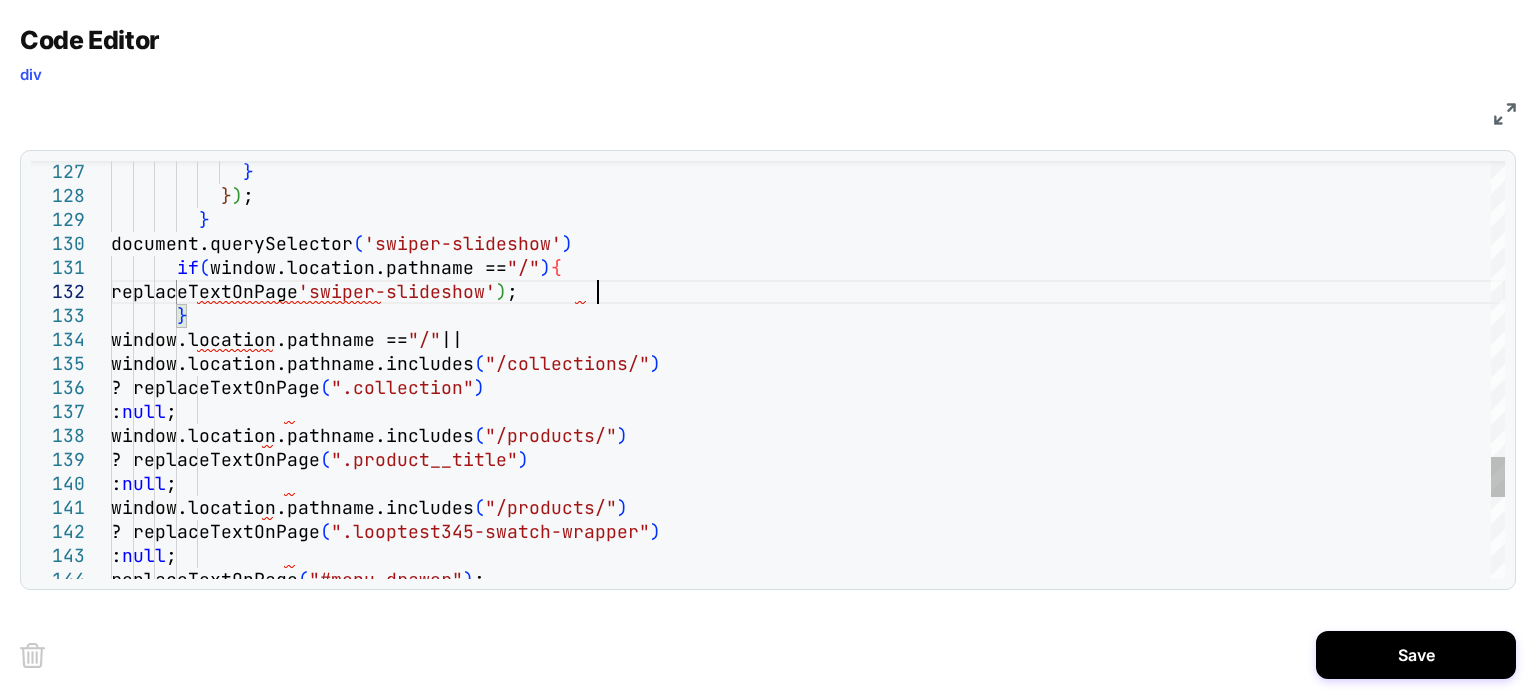 scroll, scrollTop: 23, scrollLeft: 484, axis: both 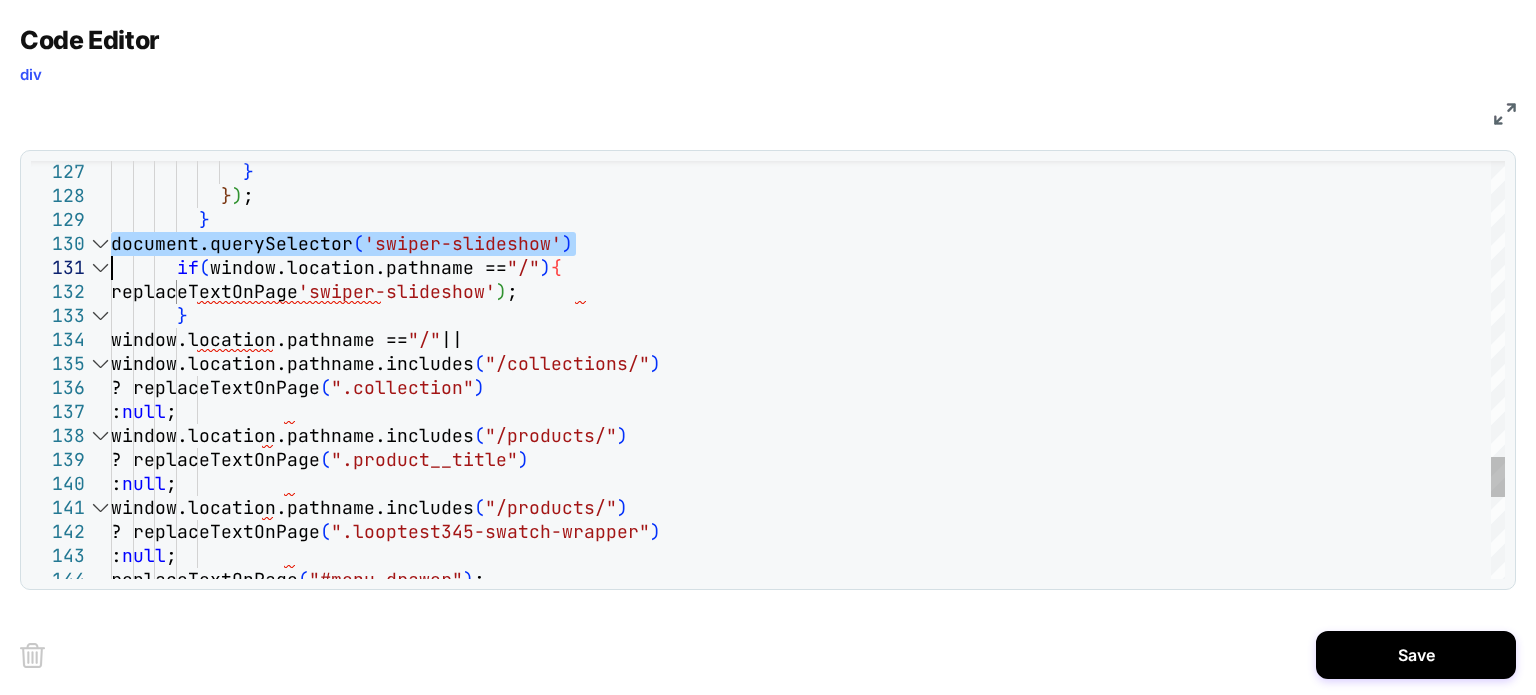 click on "window.location.pathname.includes ( "/collections/" )           ? replaceTextOnPage ( ".collection" )           :  null ;         window.location.pathname.includes ( "/products/" )           ? replaceTextOnPage ( ".product__title" )           :  null ;         window.location.pathname.includes ( "/products/" )           ? replaceTextOnPage ( ".looptest345-swatch-wrapper" )           :  null ;         replaceTextOnPage ( "#menu-drawer" ) ;         window.location.pathname ==  "/"  || document.querySelector ( 'swiper-slideshow' )          }            } ) ;              }        if ( window.location.pathname ==  "/" ) {         replaceTextOnPage 'swiper-slideshow' ) ;        }" at bounding box center (808, -723) 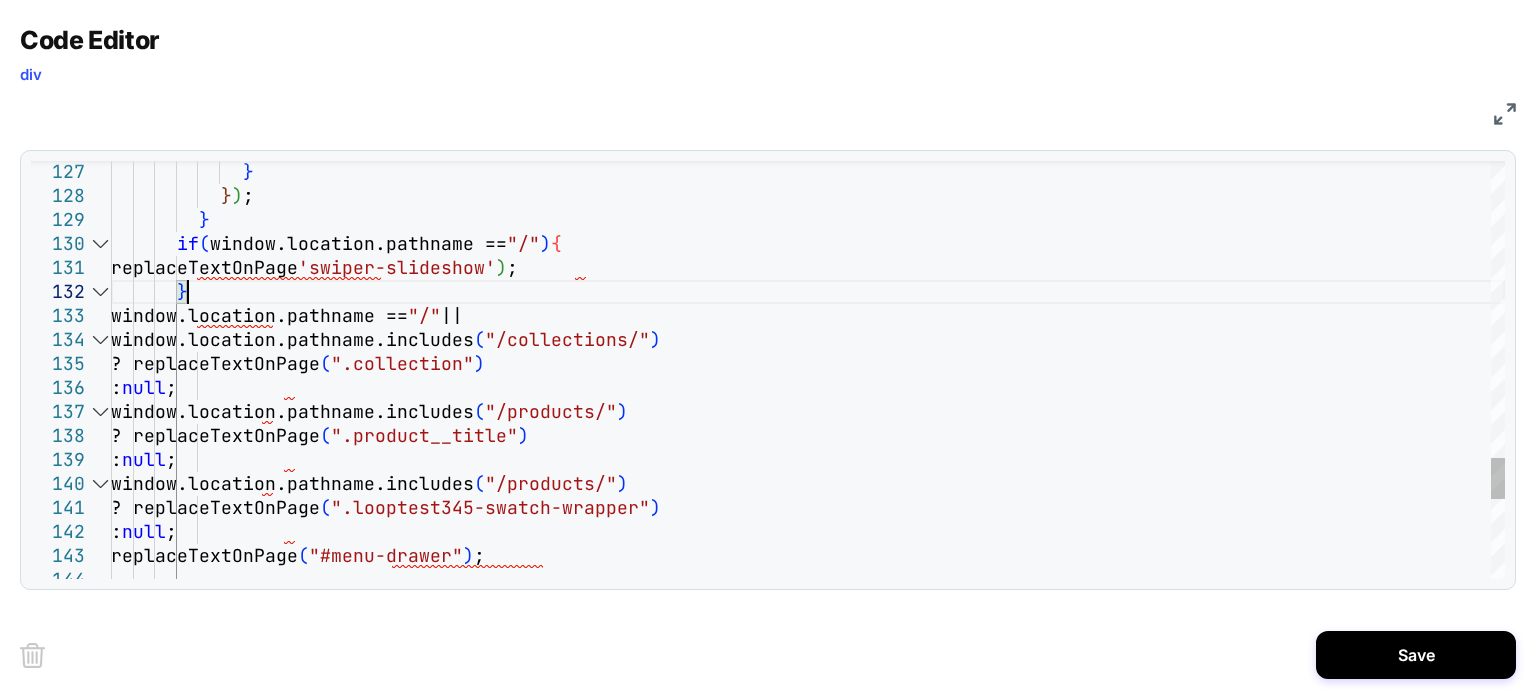 click on "window.location.pathname.includes ( "/collections/" )           ? replaceTextOnPage ( ".collection" )           :  null ;         window.location.pathname.includes ( "/products/" )           ? replaceTextOnPage ( ".product__title" )           :  null ;         window.location.pathname.includes ( "/products/" )           ? replaceTextOnPage ( ".looptest345-swatch-wrapper" )           :  null ;         replaceTextOnPage ( "#menu-drawer" ) ;         window.location.pathname ==  "/"  ||        if ( window.location.pathname ==  "/" ) {          }            } ) ;              }         replaceTextOnPage 'swiper-slideshow' ) ;        }" at bounding box center (808, -735) 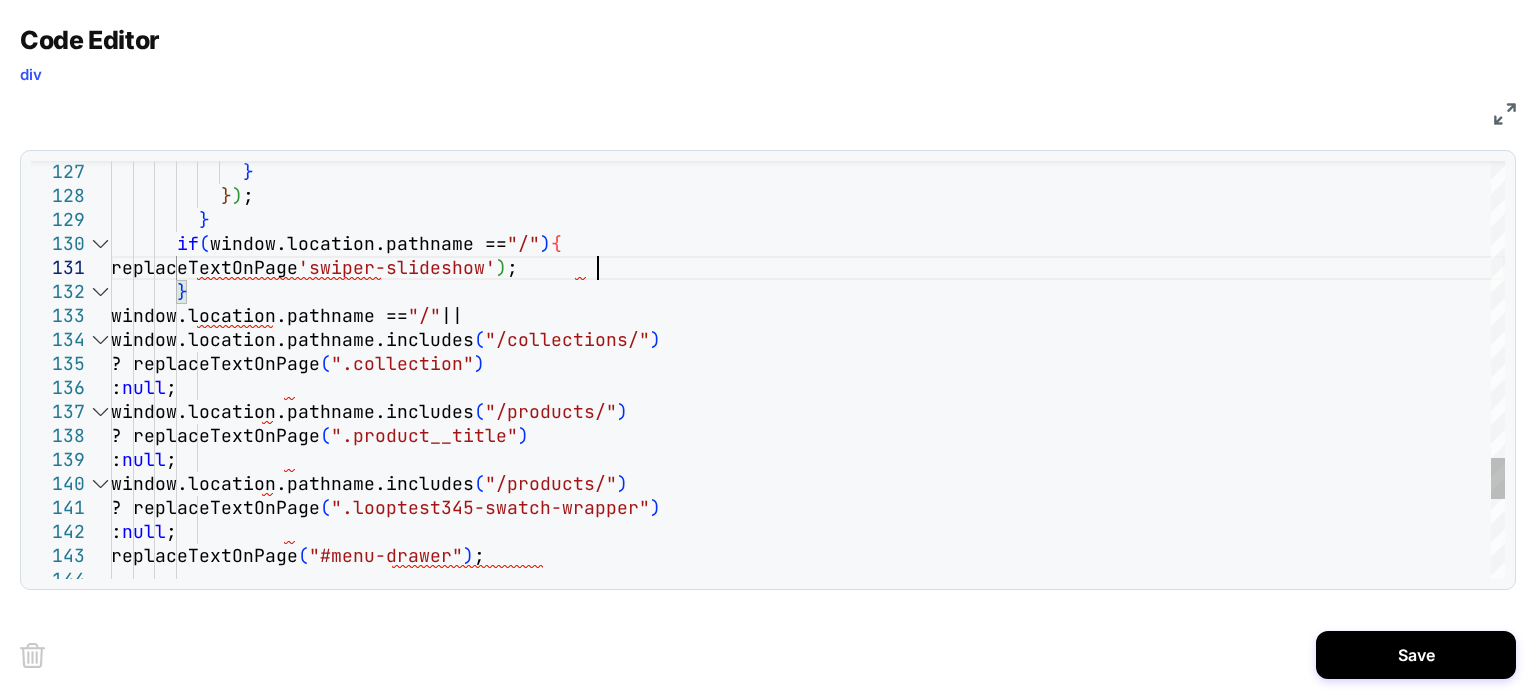 click on "window.location.pathname.includes ( "/collections/" )           ? replaceTextOnPage ( ".collection" )           :  null ;         window.location.pathname.includes ( "/products/" )           ? replaceTextOnPage ( ".product__title" )           :  null ;         window.location.pathname.includes ( "/products/" )           ? replaceTextOnPage ( ".looptest345-swatch-wrapper" )           :  null ;         replaceTextOnPage ( "#menu-drawer" ) ;         window.location.pathname ==  "/"  ||        if ( window.location.pathname ==  "/" ) {          }            } ) ;              }         replaceTextOnPage 'swiper-slideshow' ) ;        }" at bounding box center (808, -735) 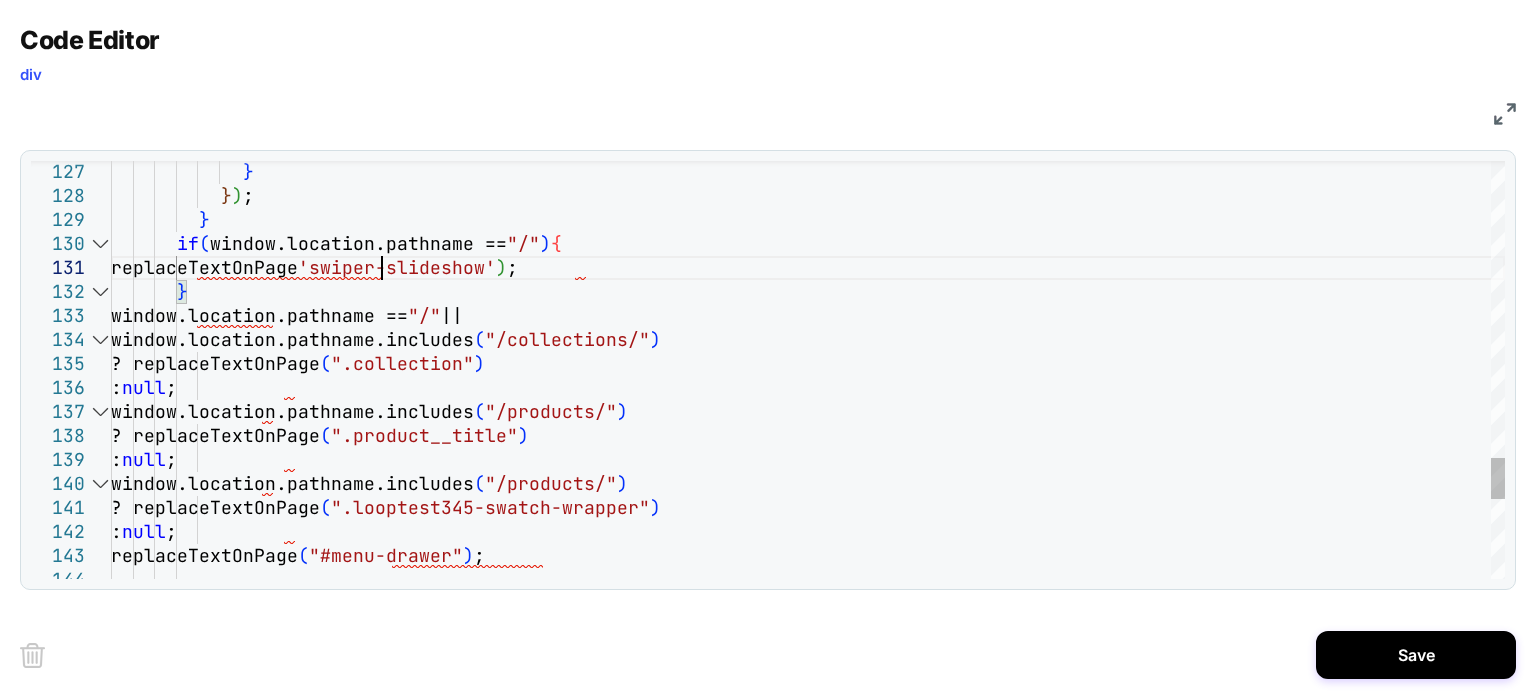 click on "window.location.pathname.includes ( "/collections/" )           ? replaceTextOnPage ( ".collection" )           :  null ;         window.location.pathname.includes ( "/products/" )           ? replaceTextOnPage ( ".product__title" )           :  null ;         window.location.pathname.includes ( "/products/" )           ? replaceTextOnPage ( ".looptest345-swatch-wrapper" )           :  null ;         replaceTextOnPage ( "#menu-drawer" ) ;         window.location.pathname ==  "/"  ||        if ( window.location.pathname ==  "/" ) {          }            } ) ;              }         replaceTextOnPage 'swiper-slideshow' ) ;        }" at bounding box center [808, -735] 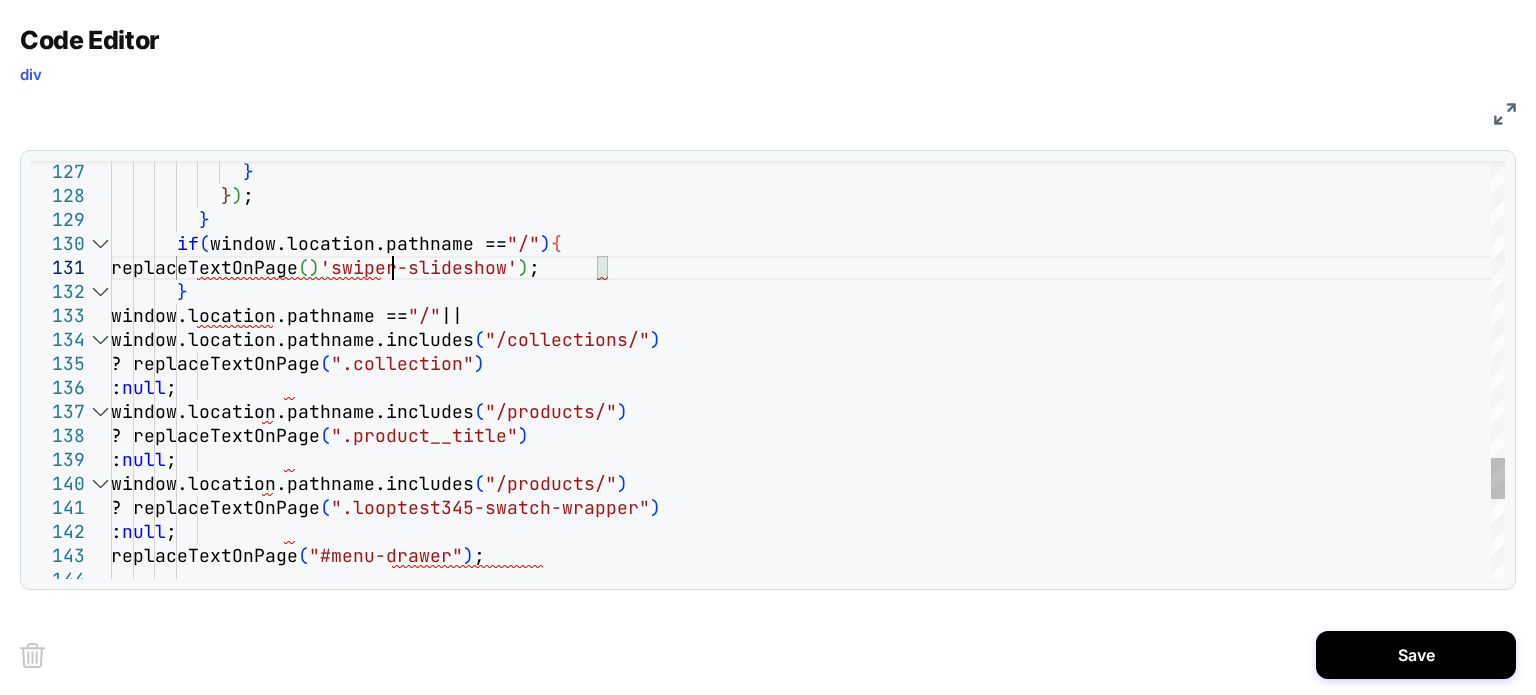 scroll, scrollTop: 23, scrollLeft: 280, axis: both 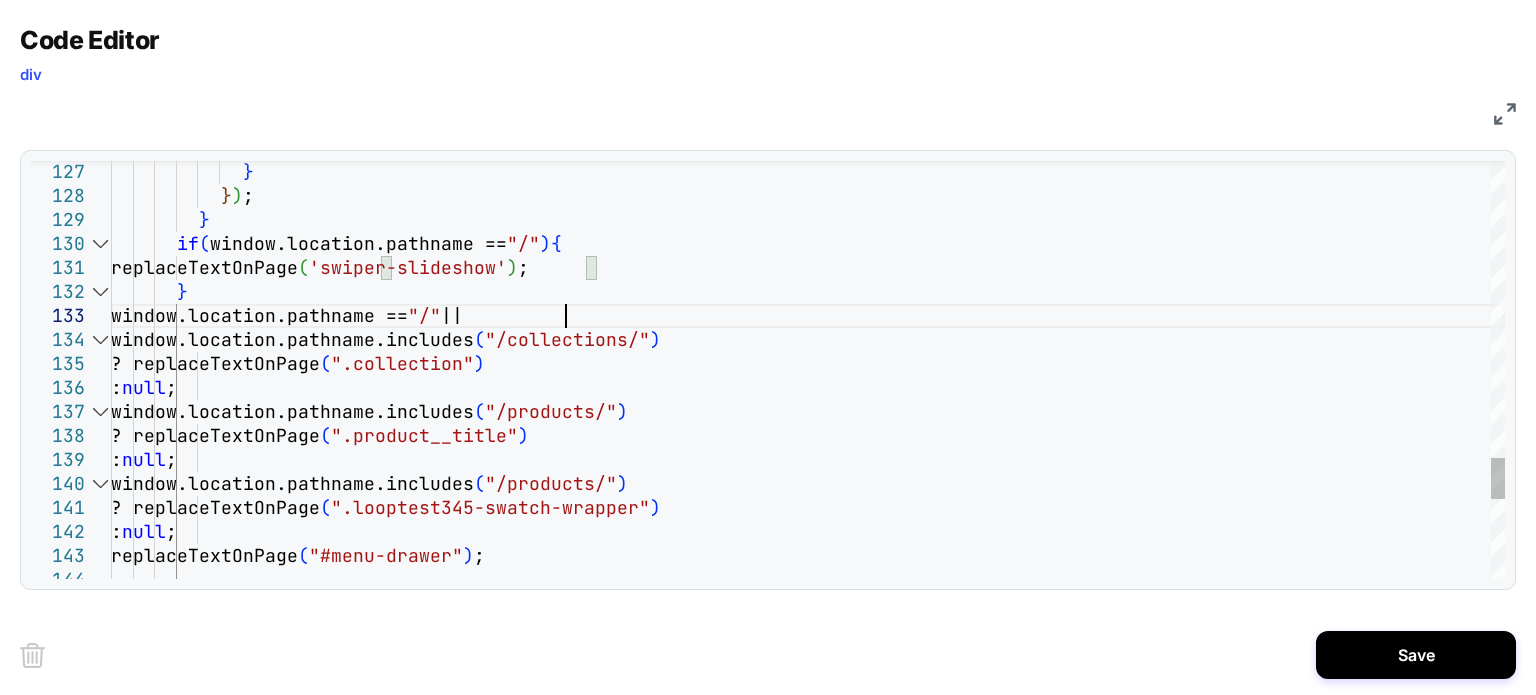 click on "window.location.pathname.includes ( "/collections/" )           ? replaceTextOnPage ( ".collection" )           :  null ;         window.location.pathname.includes ( "/products/" )           ? replaceTextOnPage ( ".product__title" )           :  null ;         window.location.pathname.includes ( "/products/" )           ? replaceTextOnPage ( ".looptest345-swatch-wrapper" )           :  null ;         replaceTextOnPage ( "#menu-drawer" ) ;         window.location.pathname ==  "/"  ||        if ( window.location.pathname ==  "/" ) {          }            } ) ;              }         replaceTextOnPage ( 'swiper-slideshow' ) ;        }" at bounding box center [808, -735] 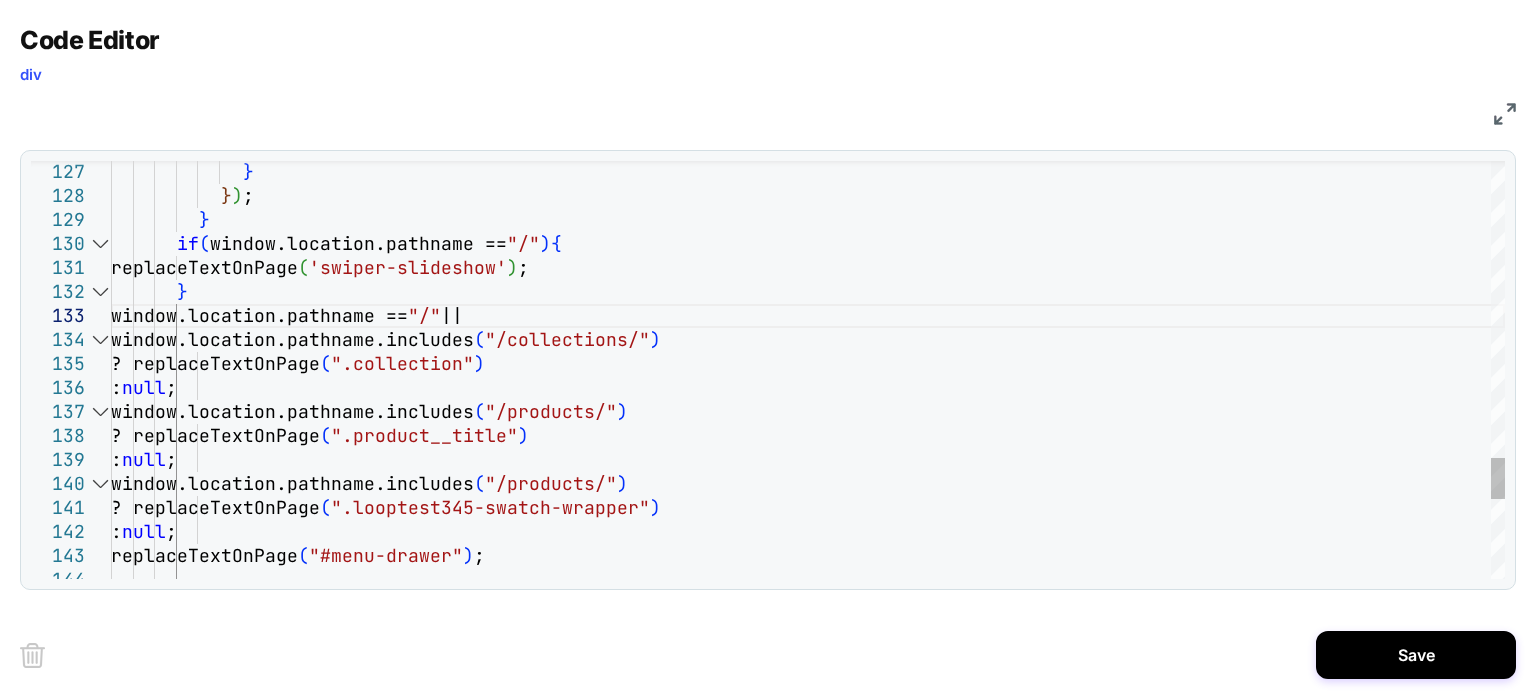 type on "**********" 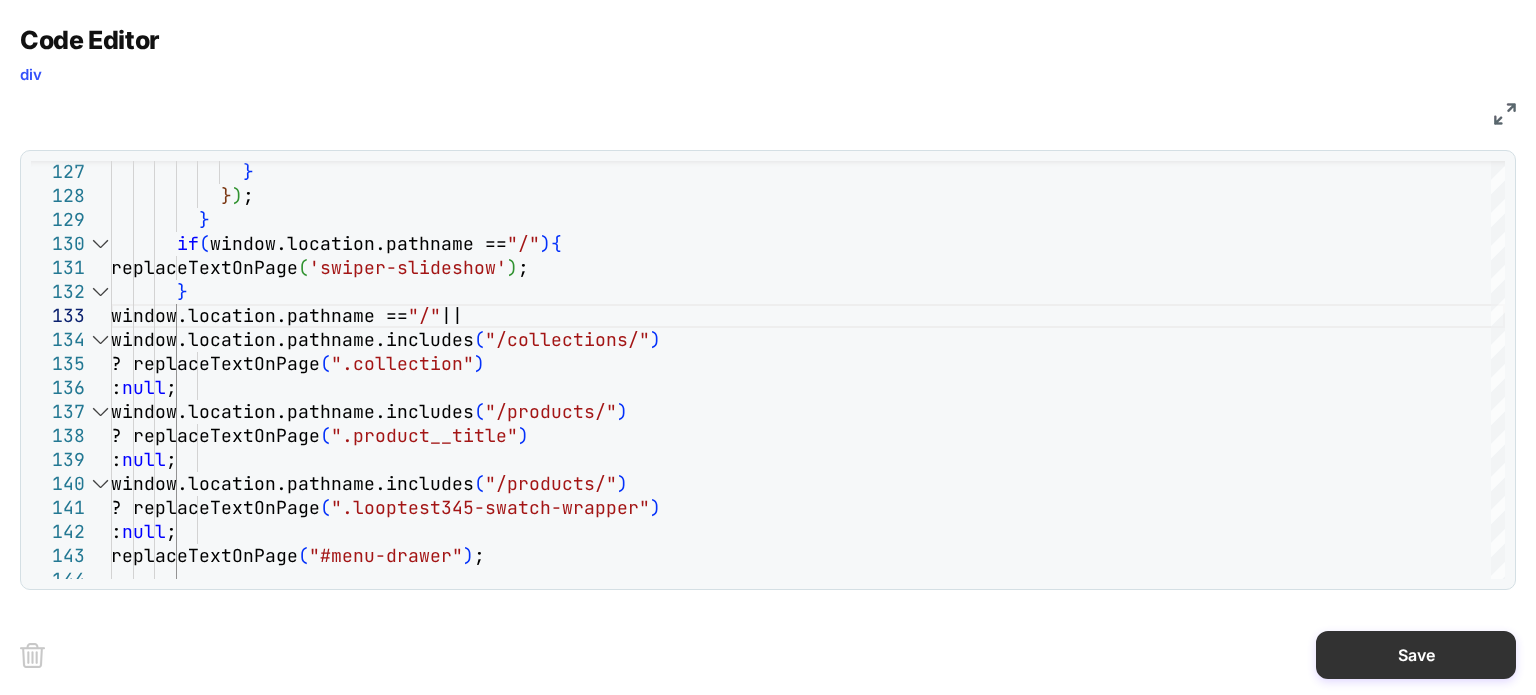 click on "Save" at bounding box center [1416, 655] 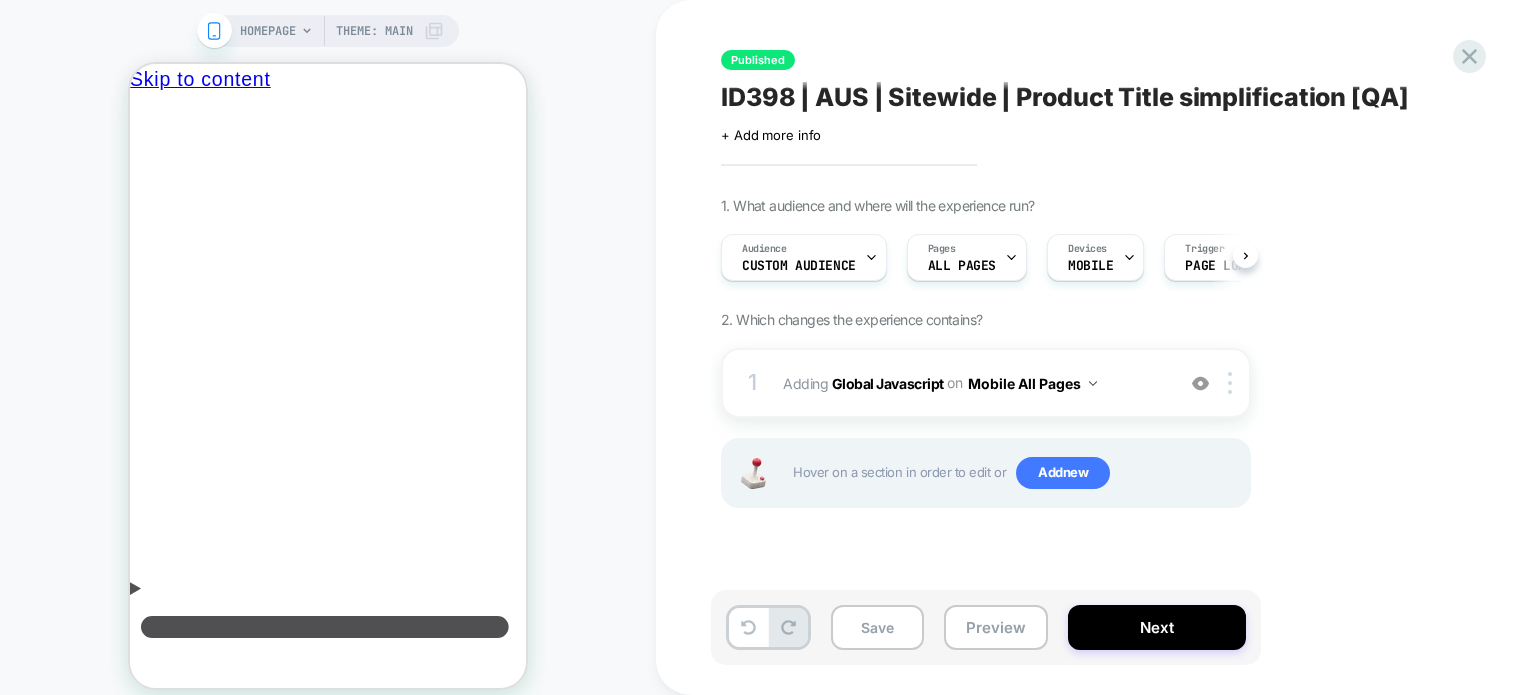 scroll, scrollTop: 0, scrollLeft: 0, axis: both 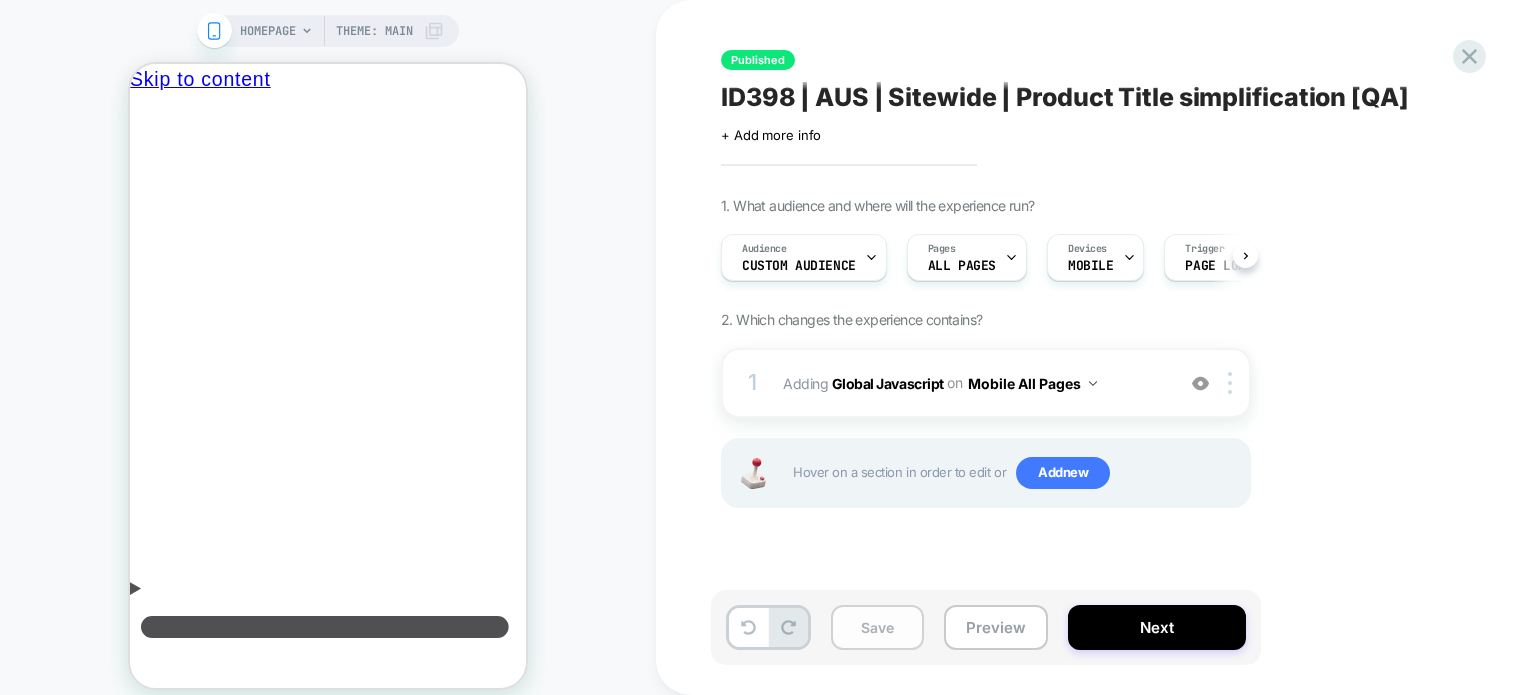 click on "Save" at bounding box center [877, 627] 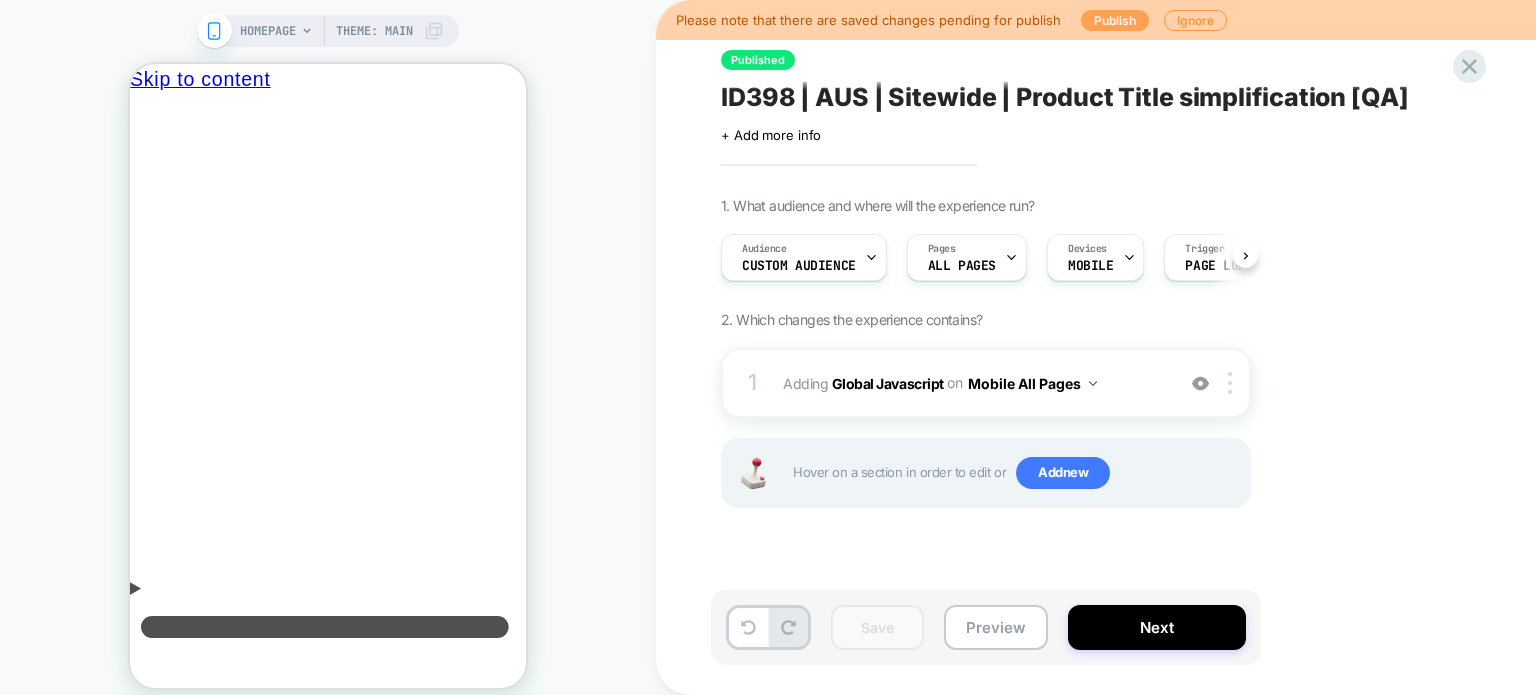 click on "Publish" at bounding box center [1115, 20] 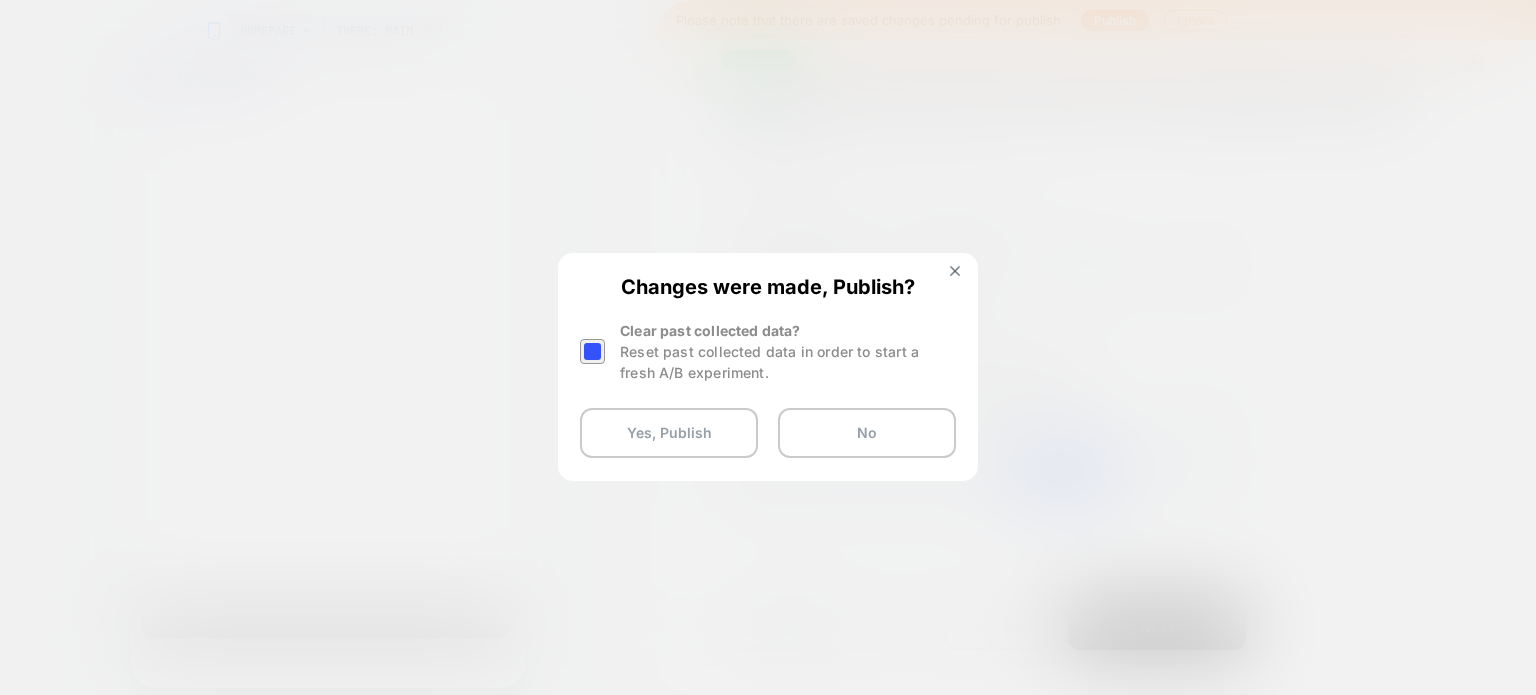 click at bounding box center [592, 351] 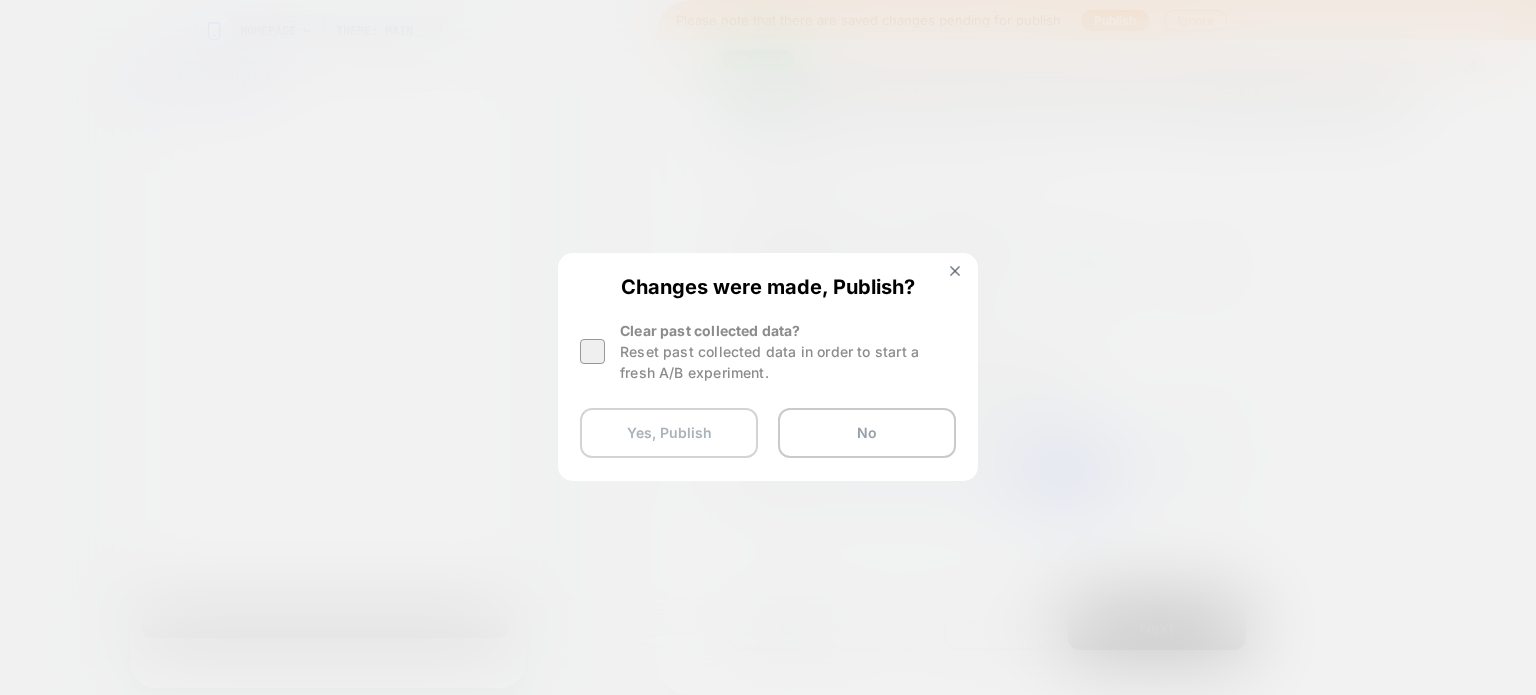click on "Yes, Publish" at bounding box center (669, 433) 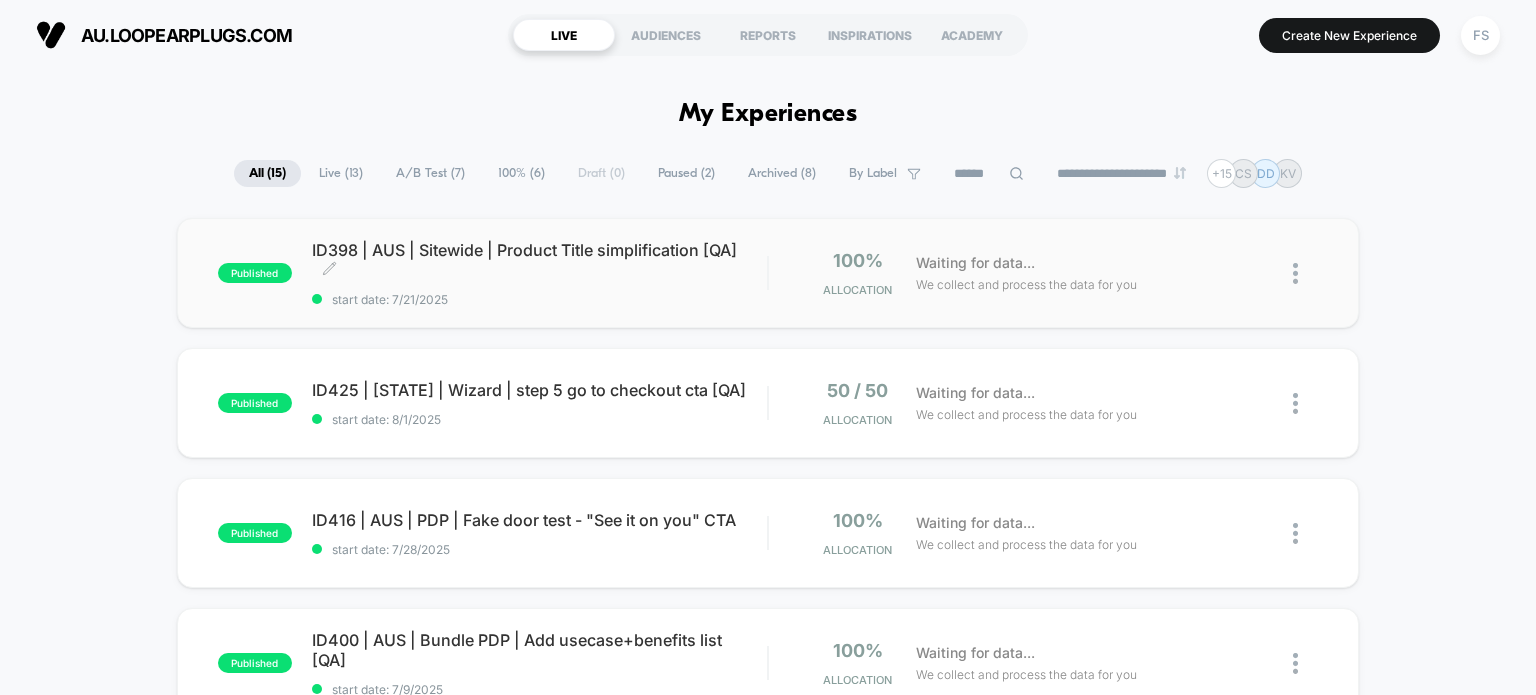 click on "ID398 | [STATE] | Sitewide | Product Title simplification [QA] Click to edit experience details" at bounding box center (540, 260) 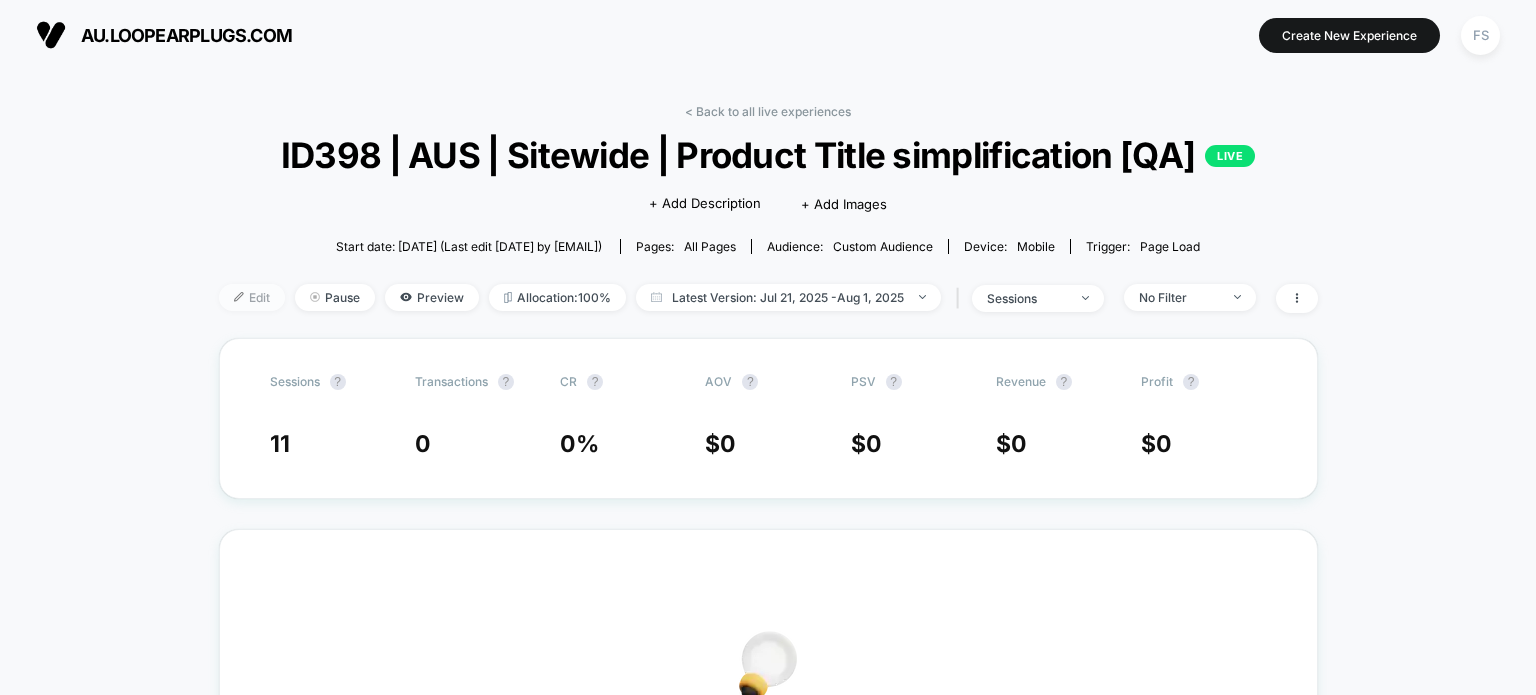 click on "Edit" at bounding box center (252, 297) 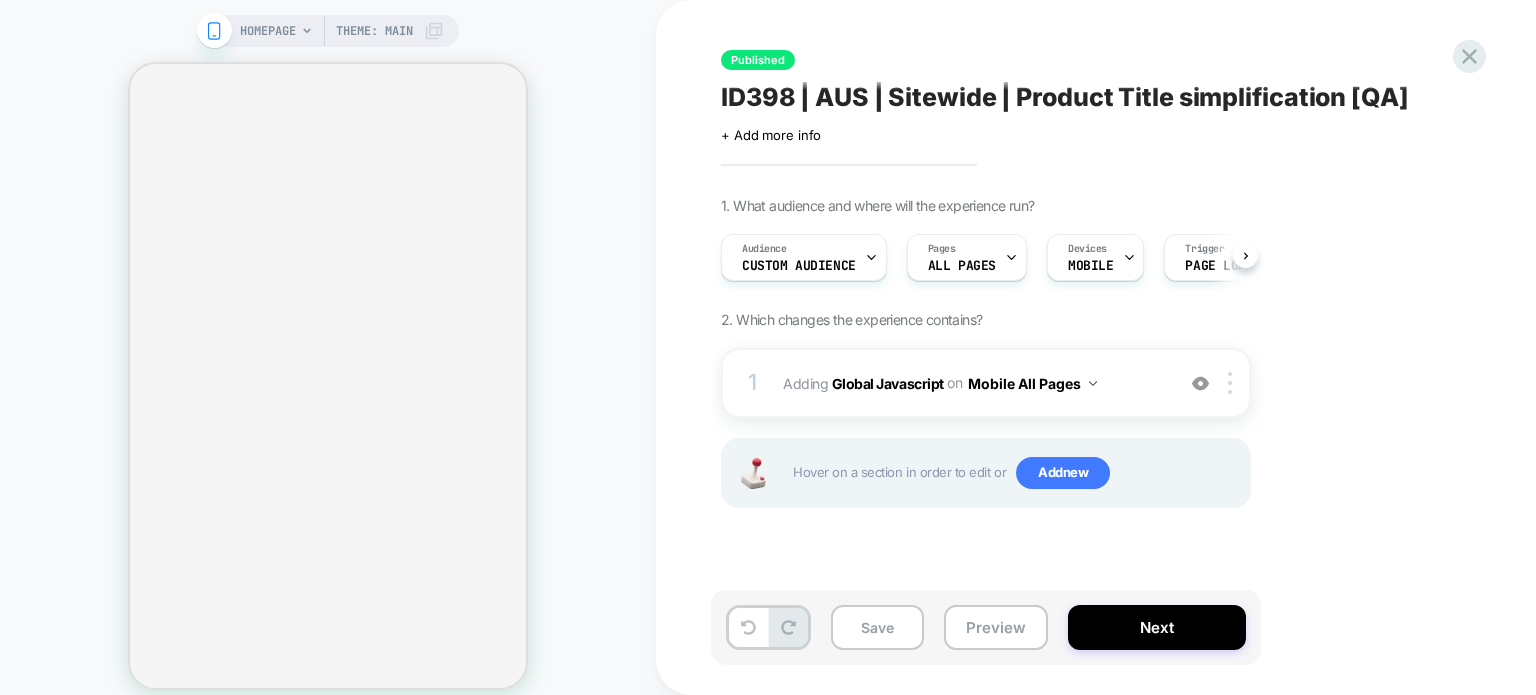 scroll, scrollTop: 0, scrollLeft: 1, axis: horizontal 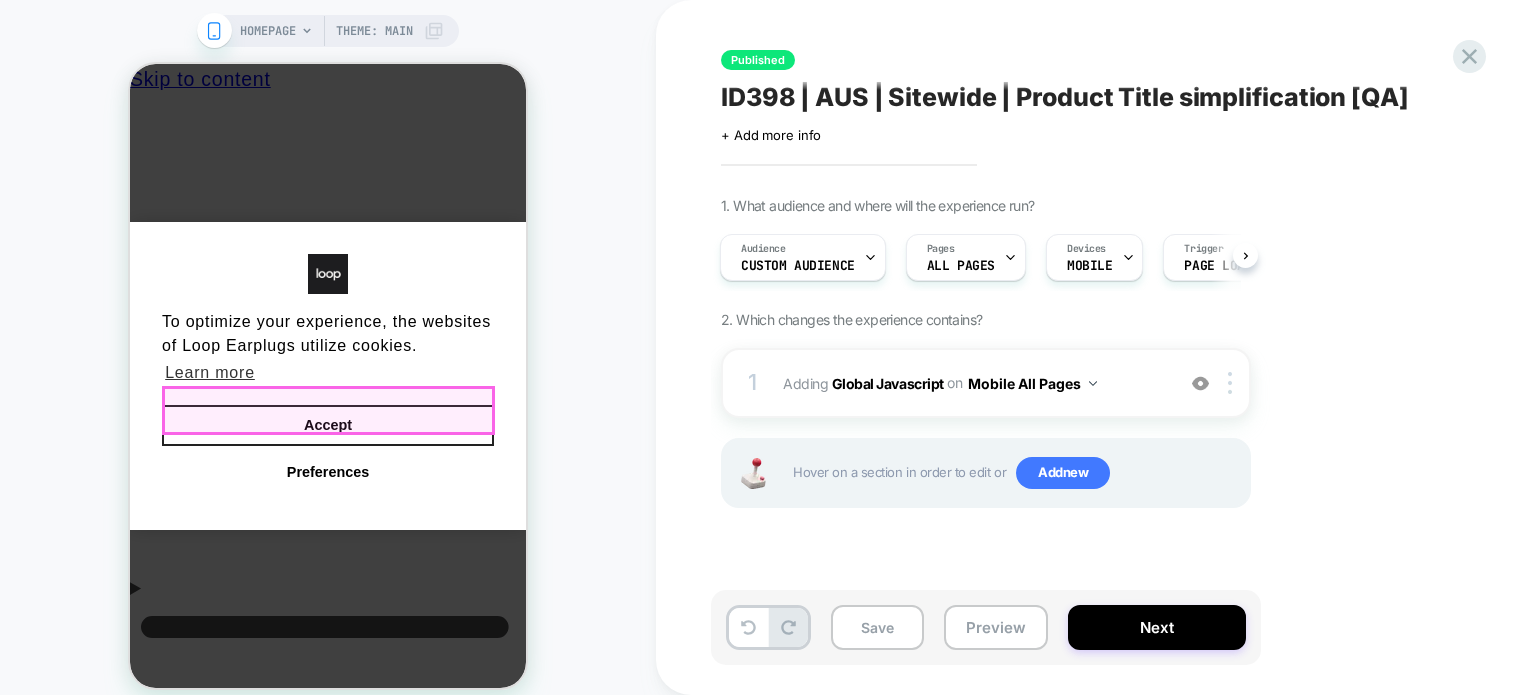 drag, startPoint x: 424, startPoint y: 423, endPoint x: 1137, endPoint y: 427, distance: 713.0112 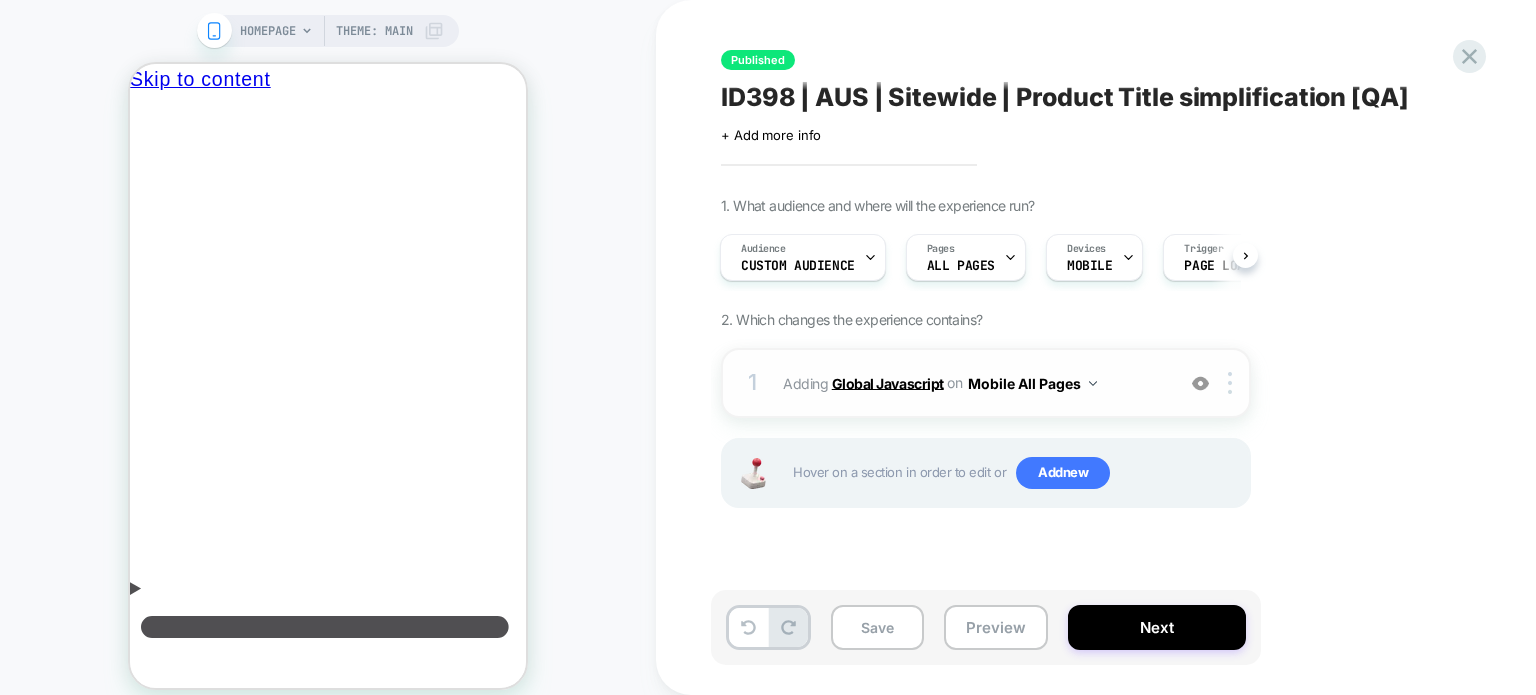 click on "Global Javascript" at bounding box center [888, 382] 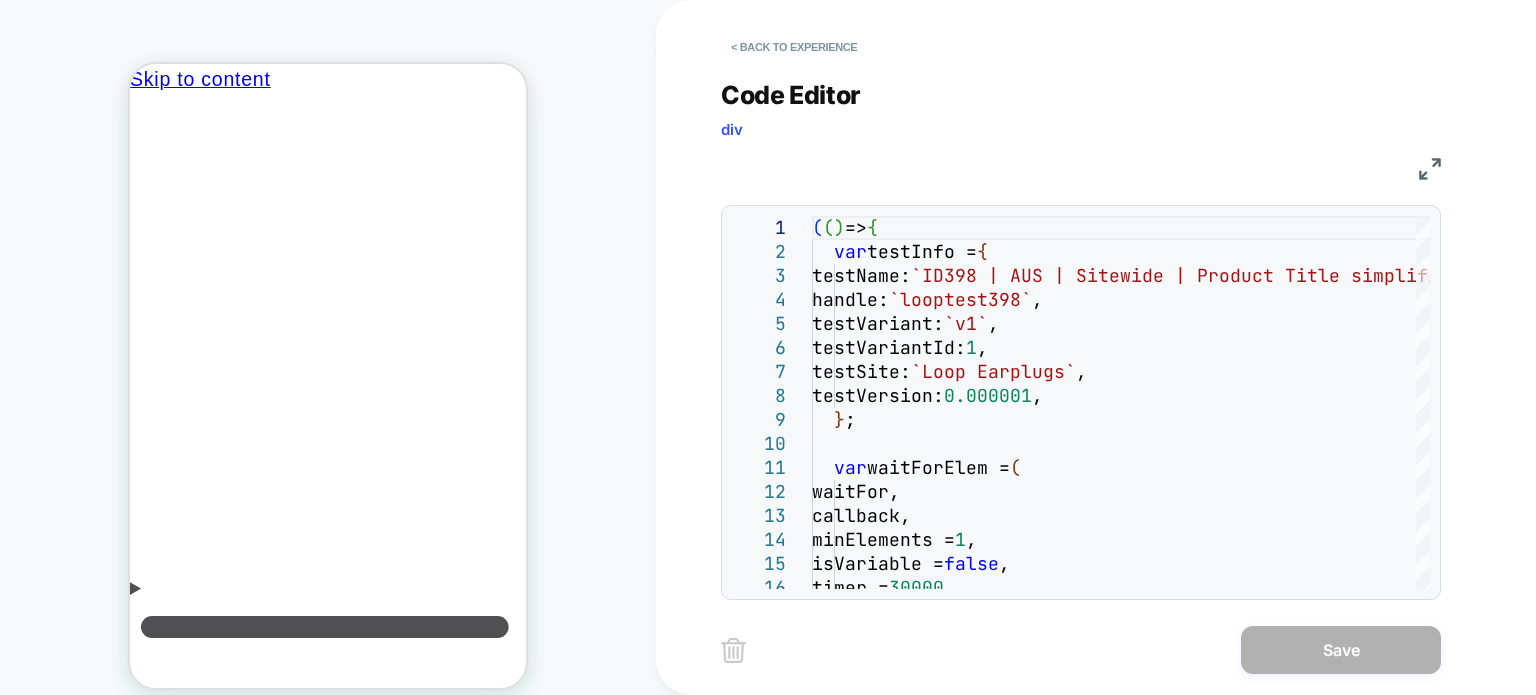click at bounding box center [1430, 169] 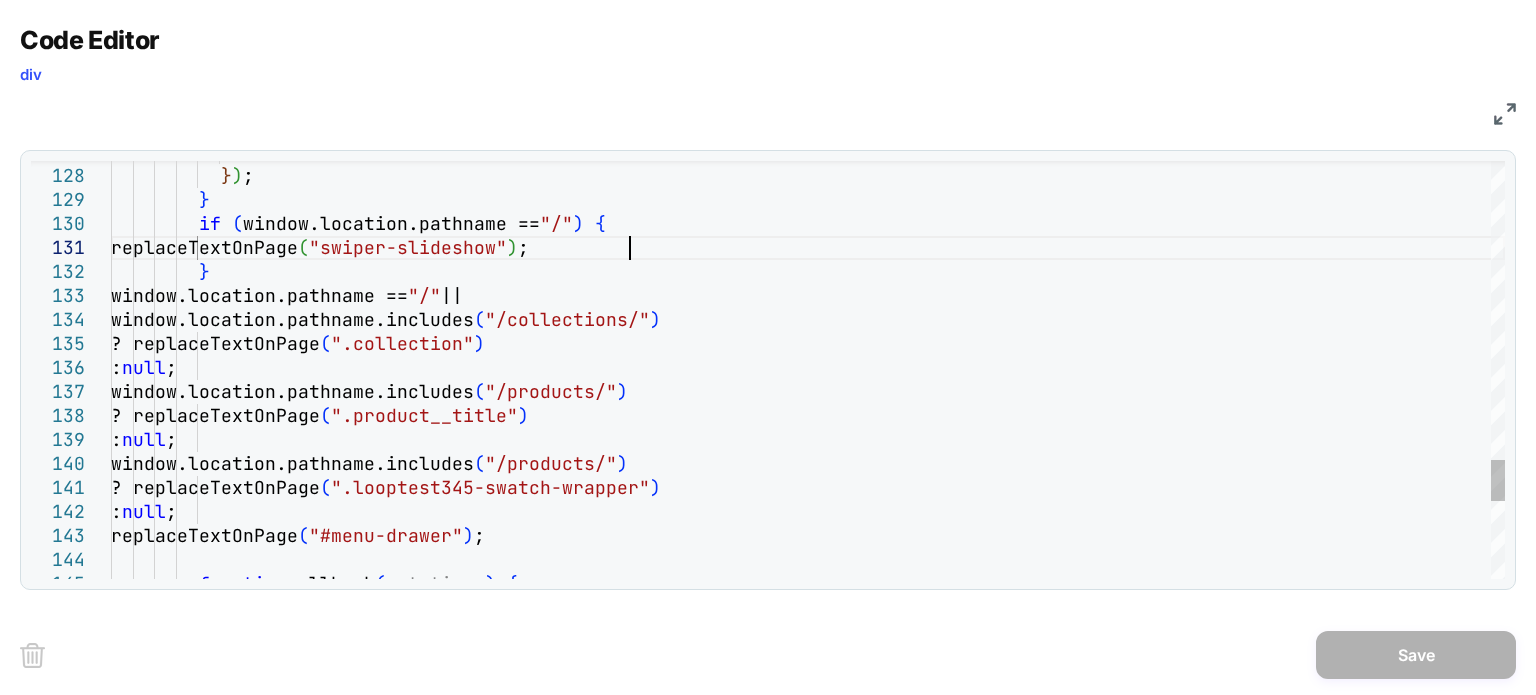 scroll, scrollTop: 0, scrollLeft: 0, axis: both 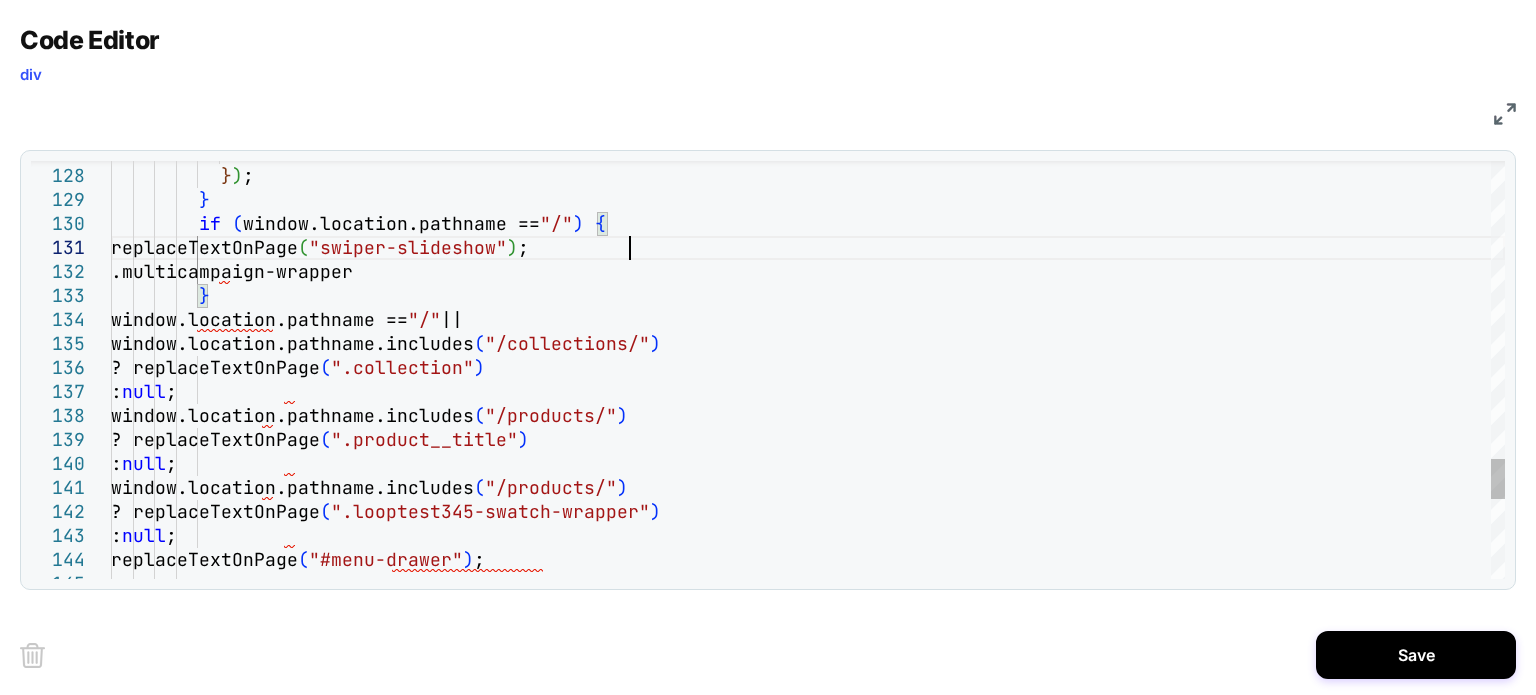 click on "? replaceTextOnPage ( ".collection" )           :  null ;         window.location.pathname.includes ( "/products/" )           ? replaceTextOnPage ( ".product__title" )           :  null ;         window.location.pathname.includes ( "/products/" )           ? replaceTextOnPage ( ".looptest345-swatch-wrapper" )           :  null ;         replaceTextOnPage ( "#menu-drawer" ) ;         window.location.pathname.includes ( "/collections/" )         window.location.pathname ==  "/"  ||          }           replaceTextOnPage ( "swiper-slideshow" ) ;          if   ( window.location.pathname ==  "/" )   {          }            } ) ;              }           .multicampaign-wrapper" at bounding box center [808, -743] 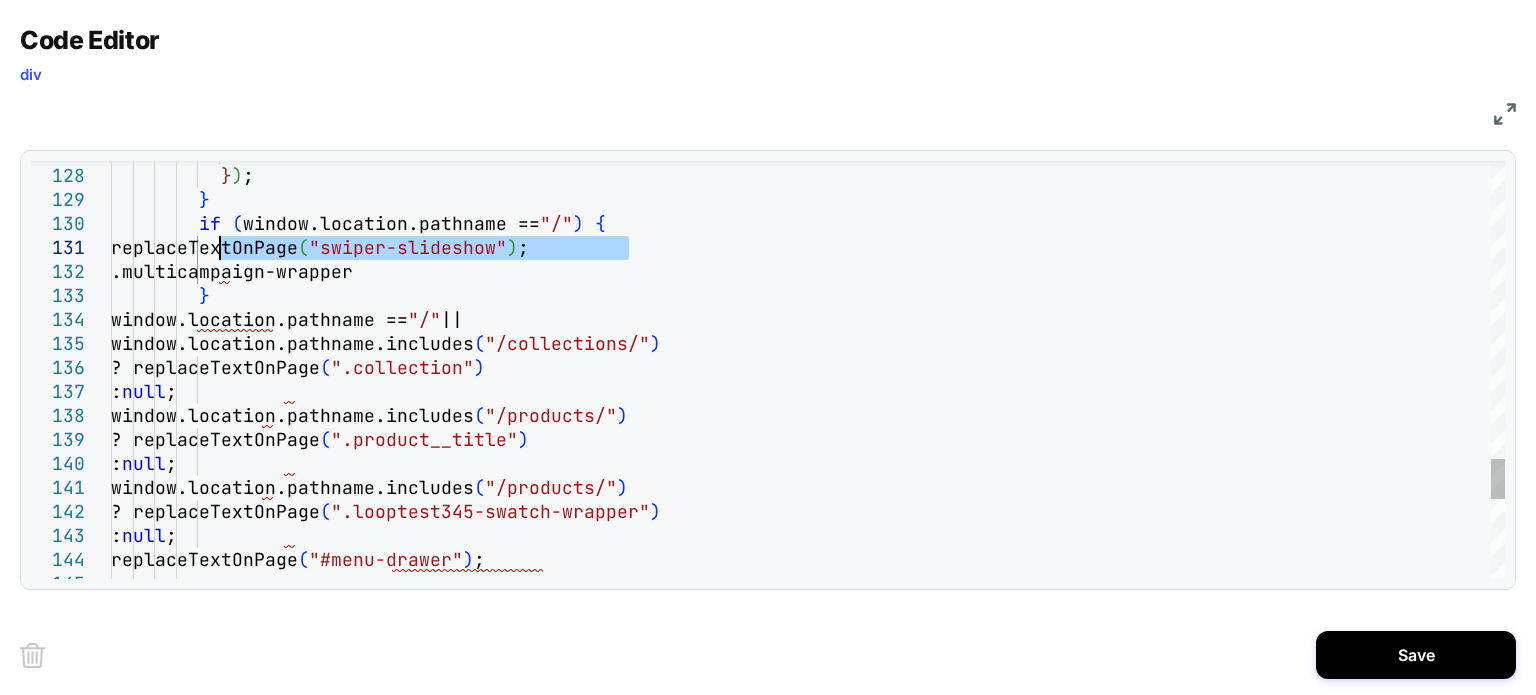 drag, startPoint x: 649, startPoint y: 251, endPoint x: 216, endPoint y: 245, distance: 433.04156 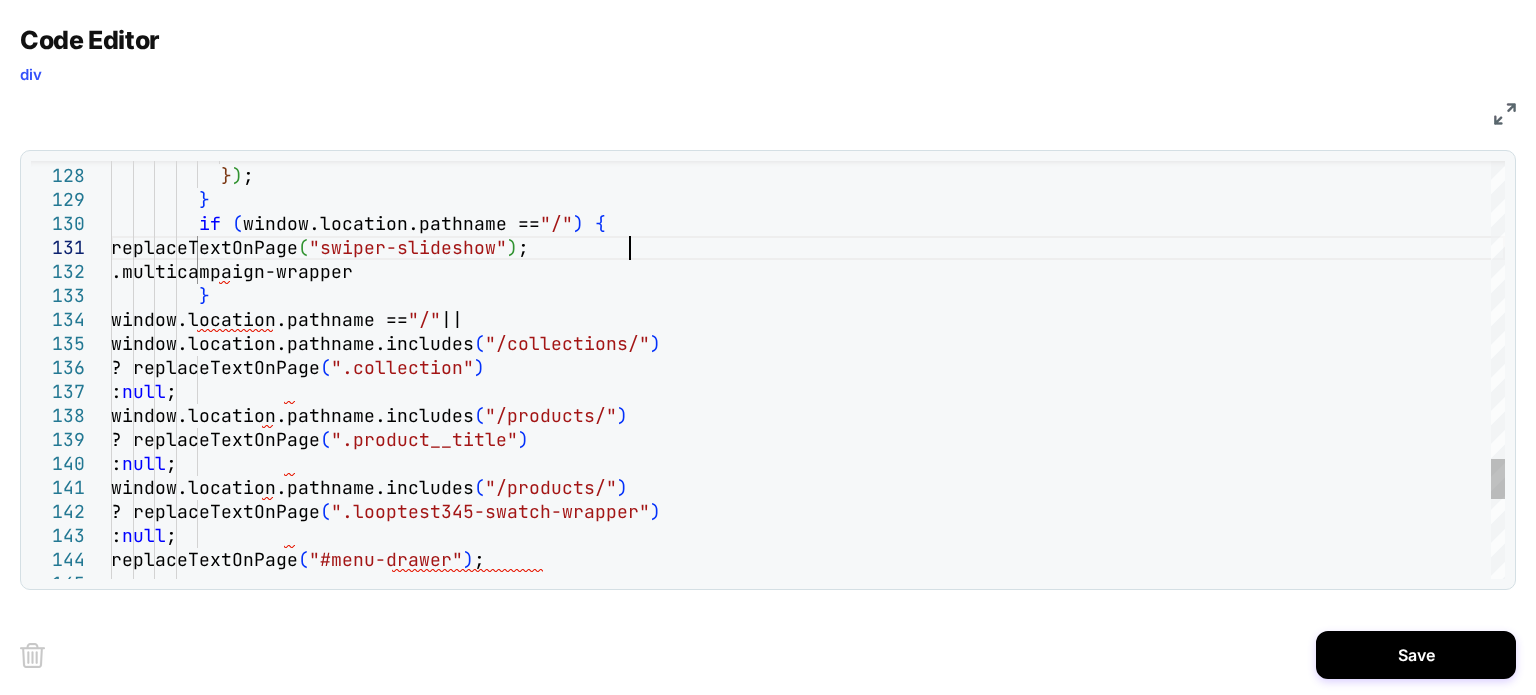 click on "? replaceTextOnPage ( ".collection" )           :  null ;         window.location.pathname.includes ( "/products/" )           ? replaceTextOnPage ( ".product__title" )           :  null ;         window.location.pathname.includes ( "/products/" )           ? replaceTextOnPage ( ".looptest345-swatch-wrapper" )           :  null ;         replaceTextOnPage ( "#menu-drawer" ) ;         window.location.pathname.includes ( "/collections/" )         window.location.pathname ==  "/"  ||          }           replaceTextOnPage ( "swiper-slideshow" ) ;          if   ( window.location.pathname ==  "/" )   {          }            } ) ;              }           .multicampaign-wrapper" at bounding box center [808, -743] 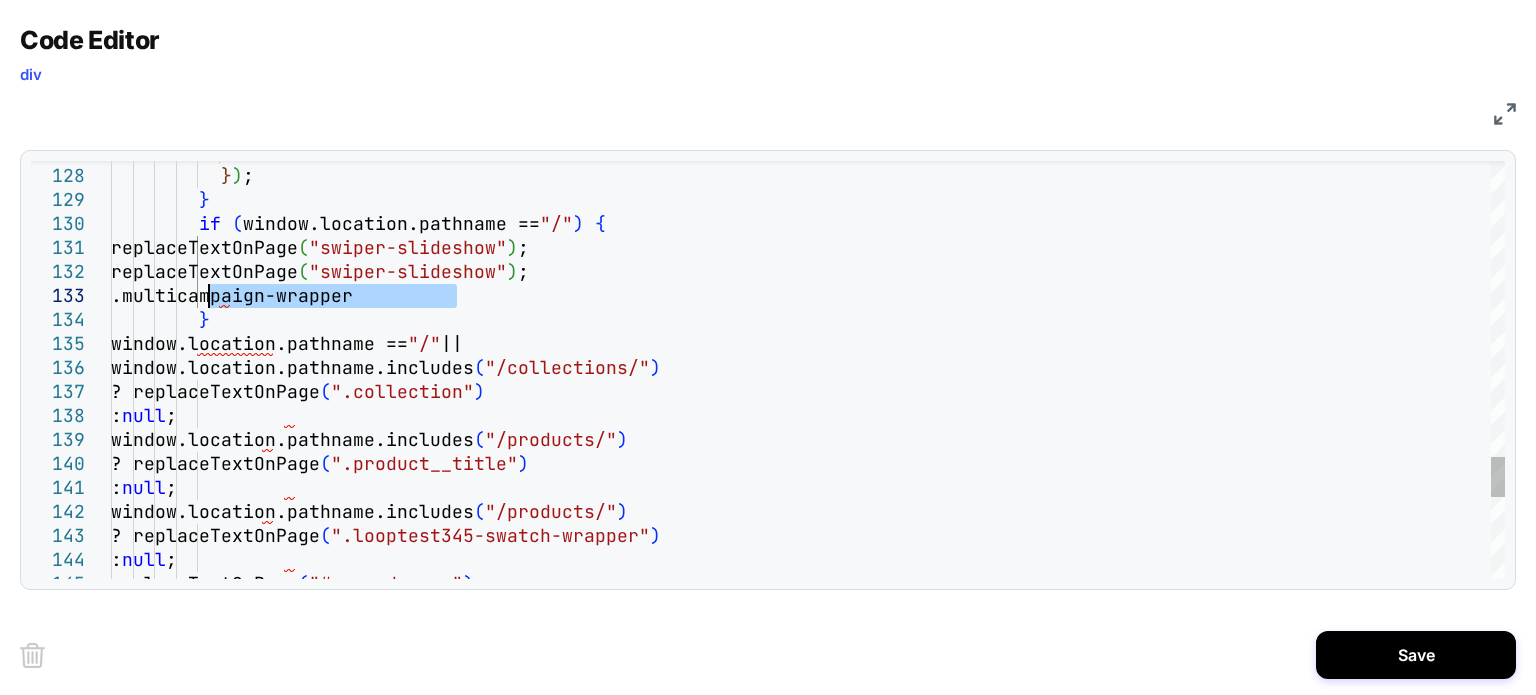 drag, startPoint x: 467, startPoint y: 294, endPoint x: 212, endPoint y: 294, distance: 255 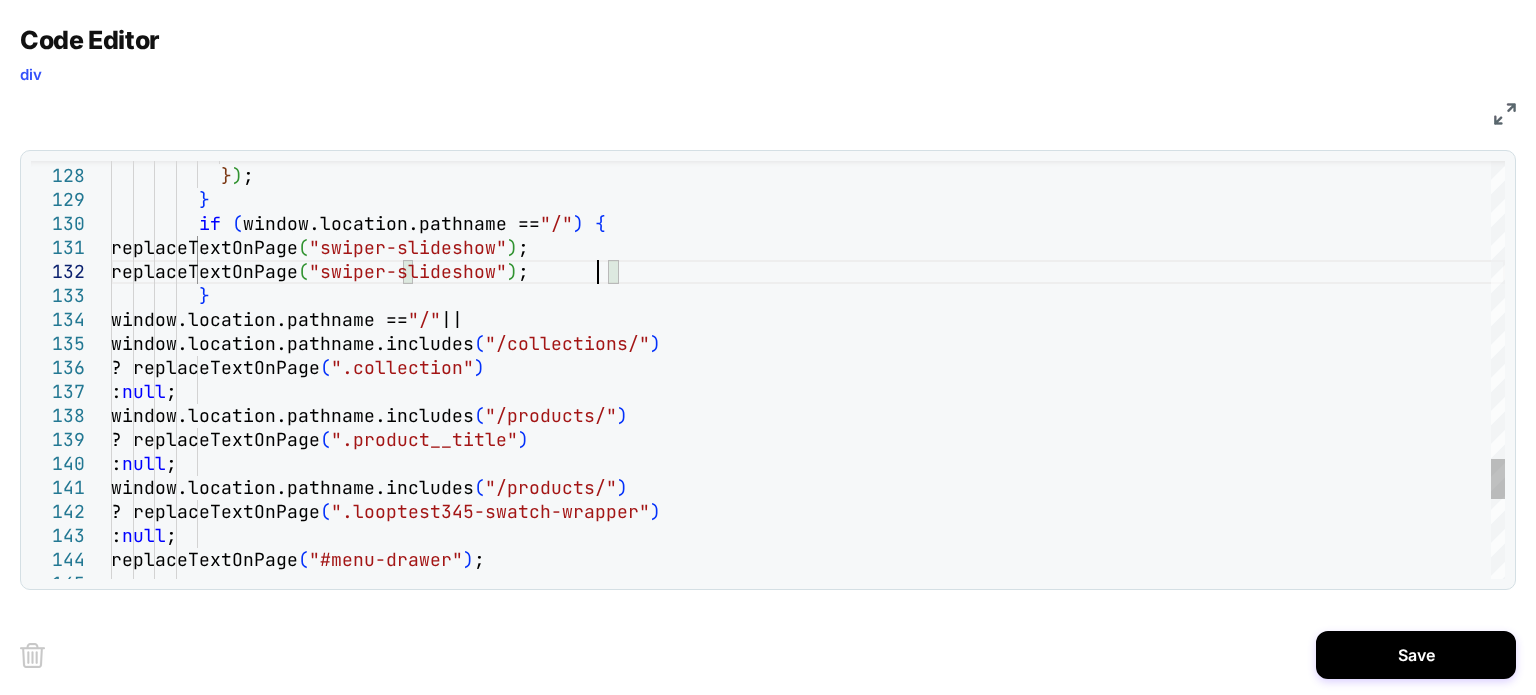 click on "? replaceTextOnPage ( ".collection" )           :  null ;         window.location.pathname.includes ( "/products/" )           ? replaceTextOnPage ( ".product__title" )           :  null ;         window.location.pathname.includes ( "/products/" )           ? replaceTextOnPage ( ".looptest345-swatch-wrapper" )           :  null ;         replaceTextOnPage ( "#menu-drawer" ) ;         window.location.pathname.includes ( "/collections/" )         window.location.pathname ==  "/"  ||          }           replaceTextOnPage ( "swiper-slideshow" ) ;          if   ( window.location.pathname ==  "/" )   {          }            } ) ;              }           replaceTextOnPage ( "swiper-slideshow" ) ;" at bounding box center [808, -743] 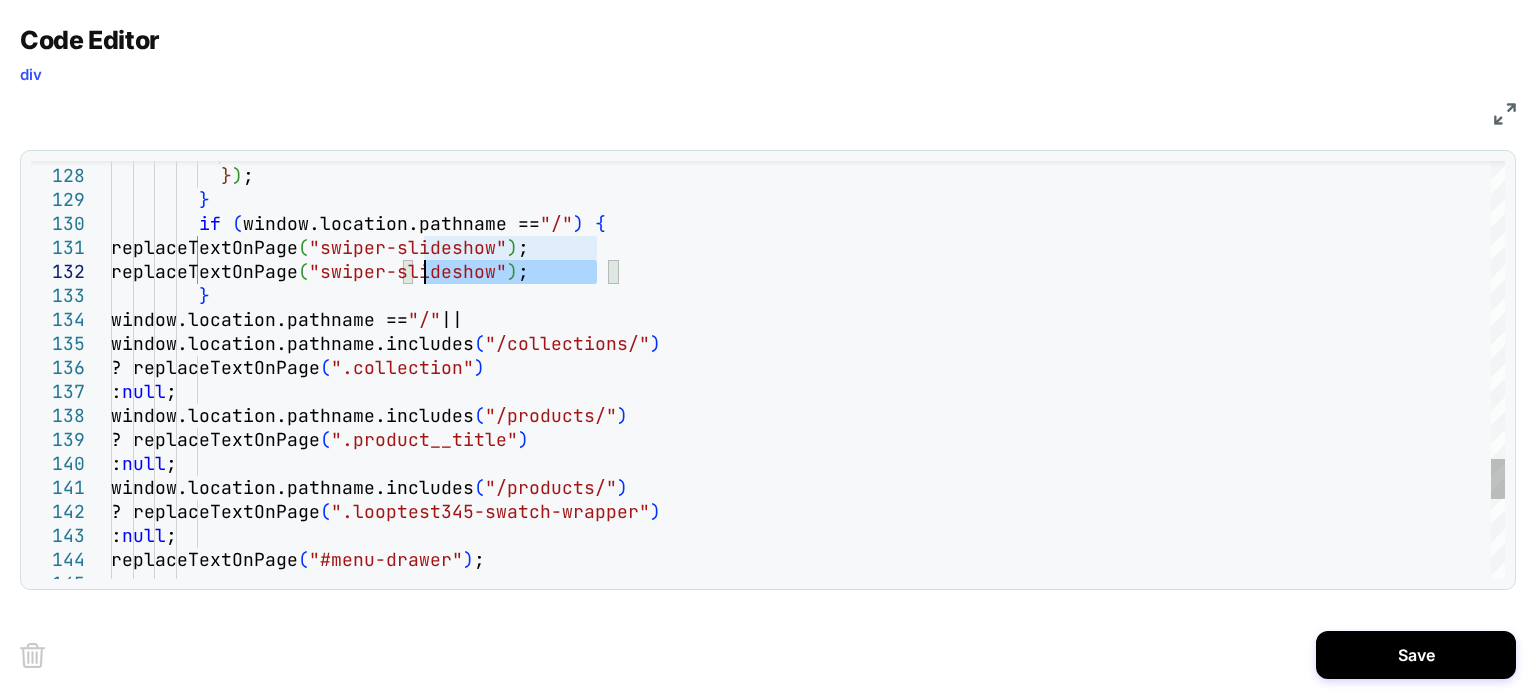 click on "? replaceTextOnPage ( ".collection" )           :  null ;         window.location.pathname.includes ( "/products/" )           ? replaceTextOnPage ( ".product__title" )           :  null ;         window.location.pathname.includes ( "/products/" )           ? replaceTextOnPage ( ".looptest345-swatch-wrapper" )           :  null ;         replaceTextOnPage ( "#menu-drawer" ) ;         window.location.pathname.includes ( "/collections/" )         window.location.pathname ==  "/"  ||          }           replaceTextOnPage ( "swiper-slideshow" ) ;          if   ( window.location.pathname ==  "/" )   {          }            } ) ;              }           replaceTextOnPage ( "swiper-slideshow" ) ;" at bounding box center [808, -743] 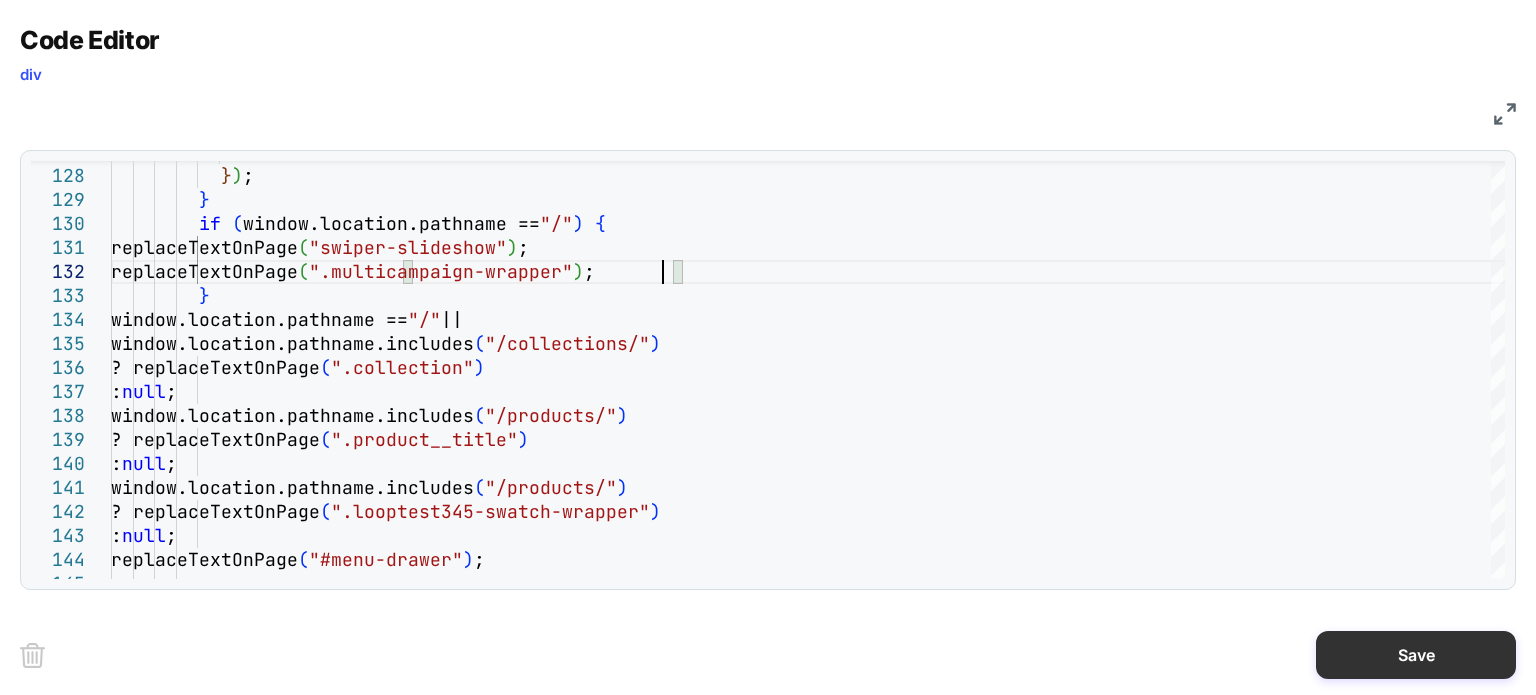 type on "**********" 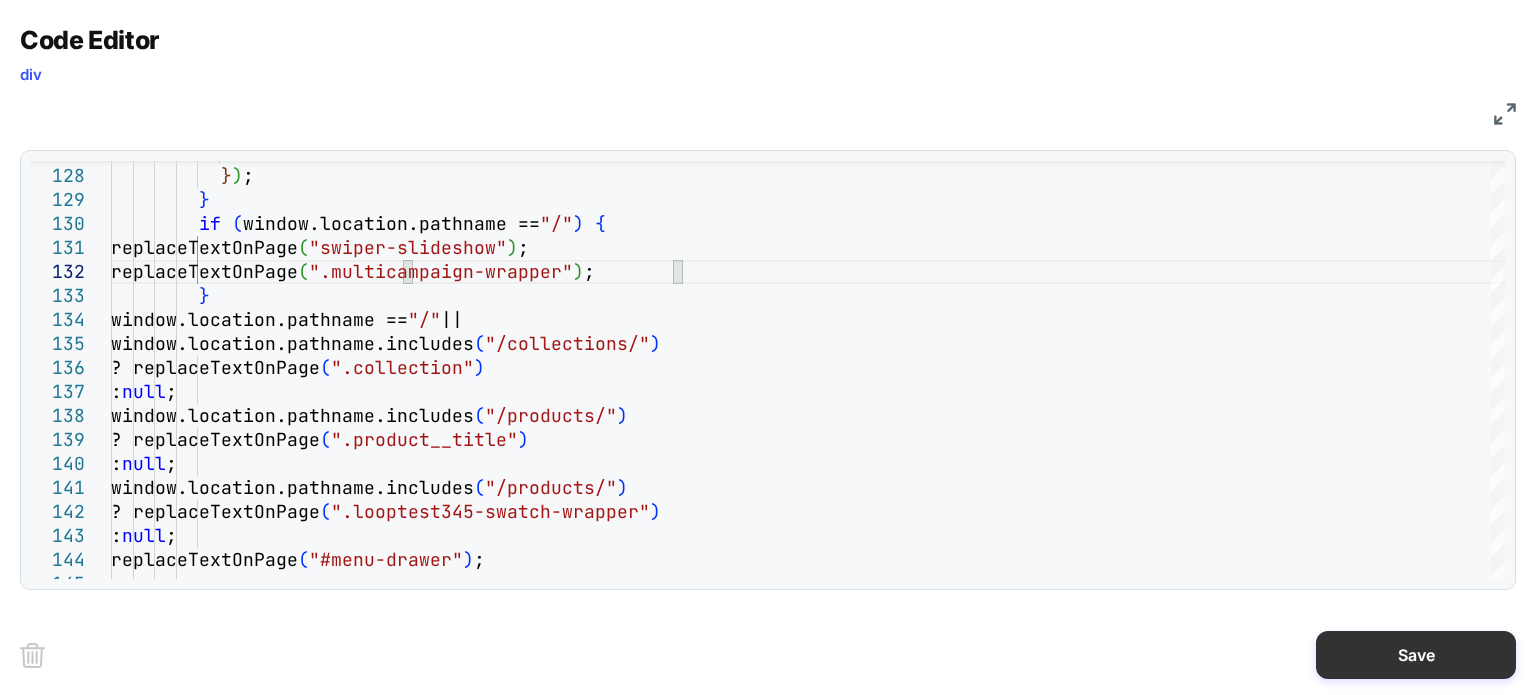 click on "Save" at bounding box center [1416, 655] 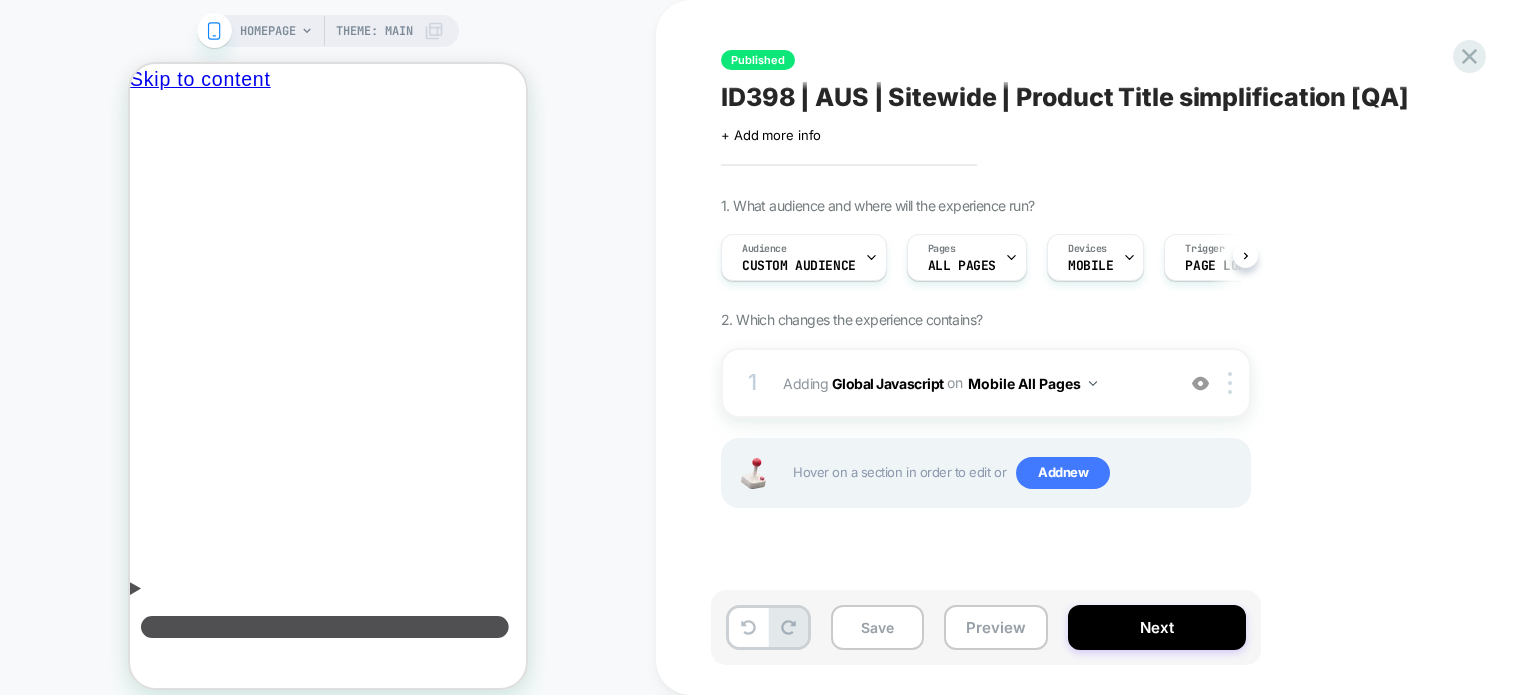 scroll, scrollTop: 0, scrollLeft: 0, axis: both 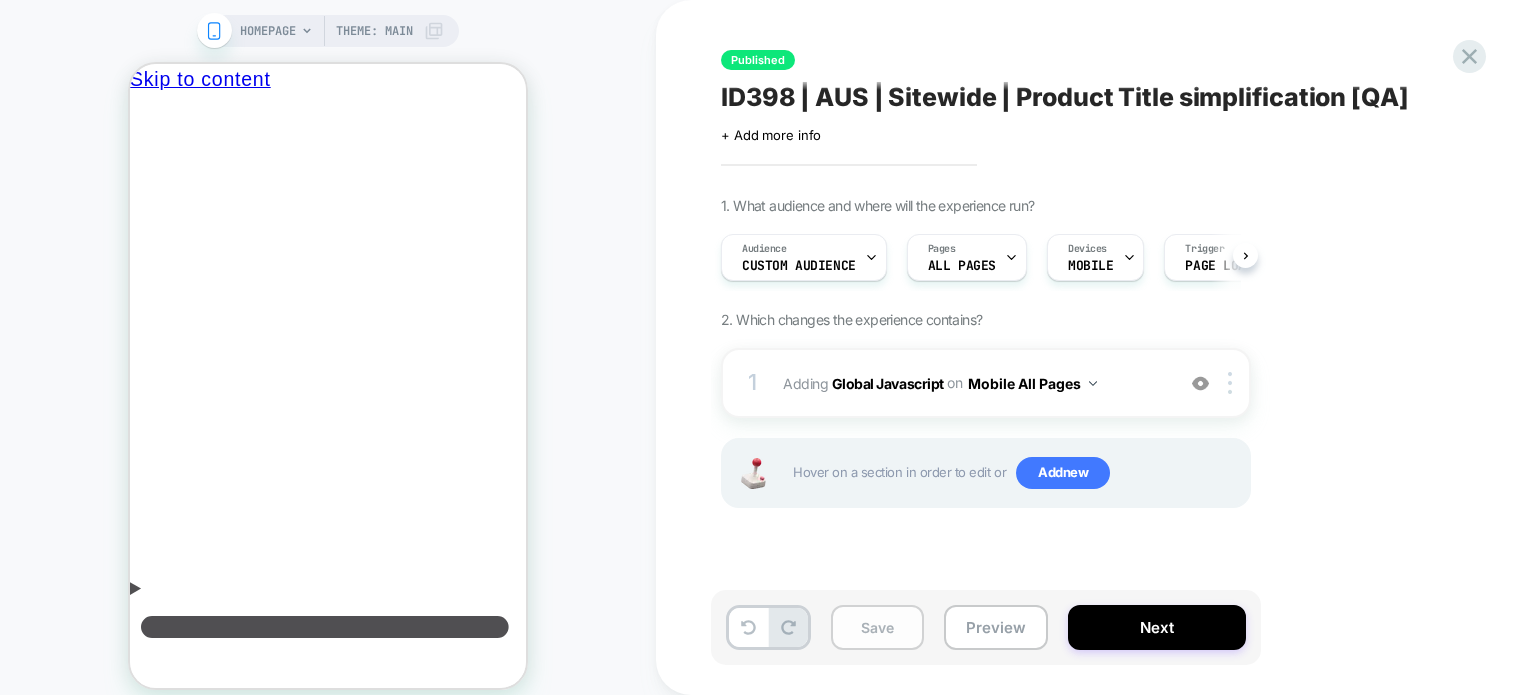 click on "Save" at bounding box center [877, 627] 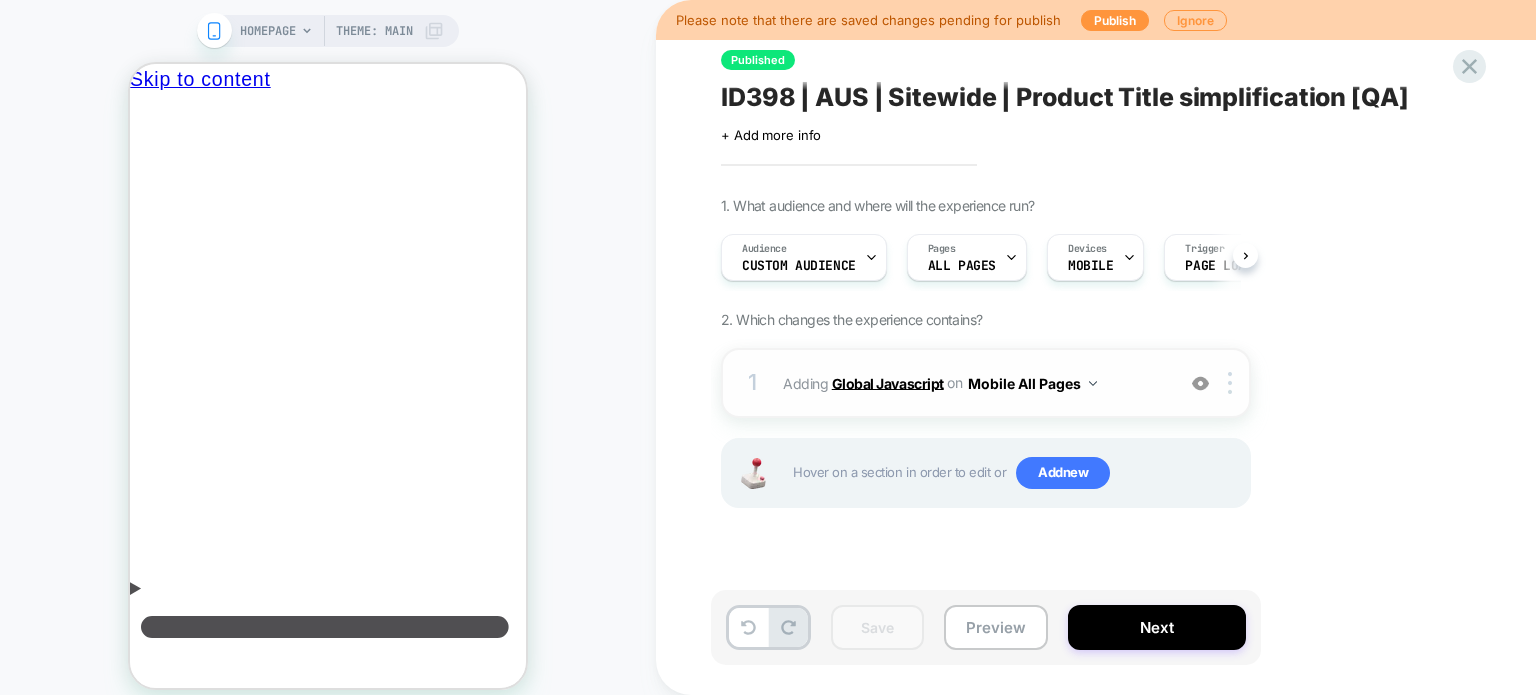 click on "Global Javascript" at bounding box center (888, 382) 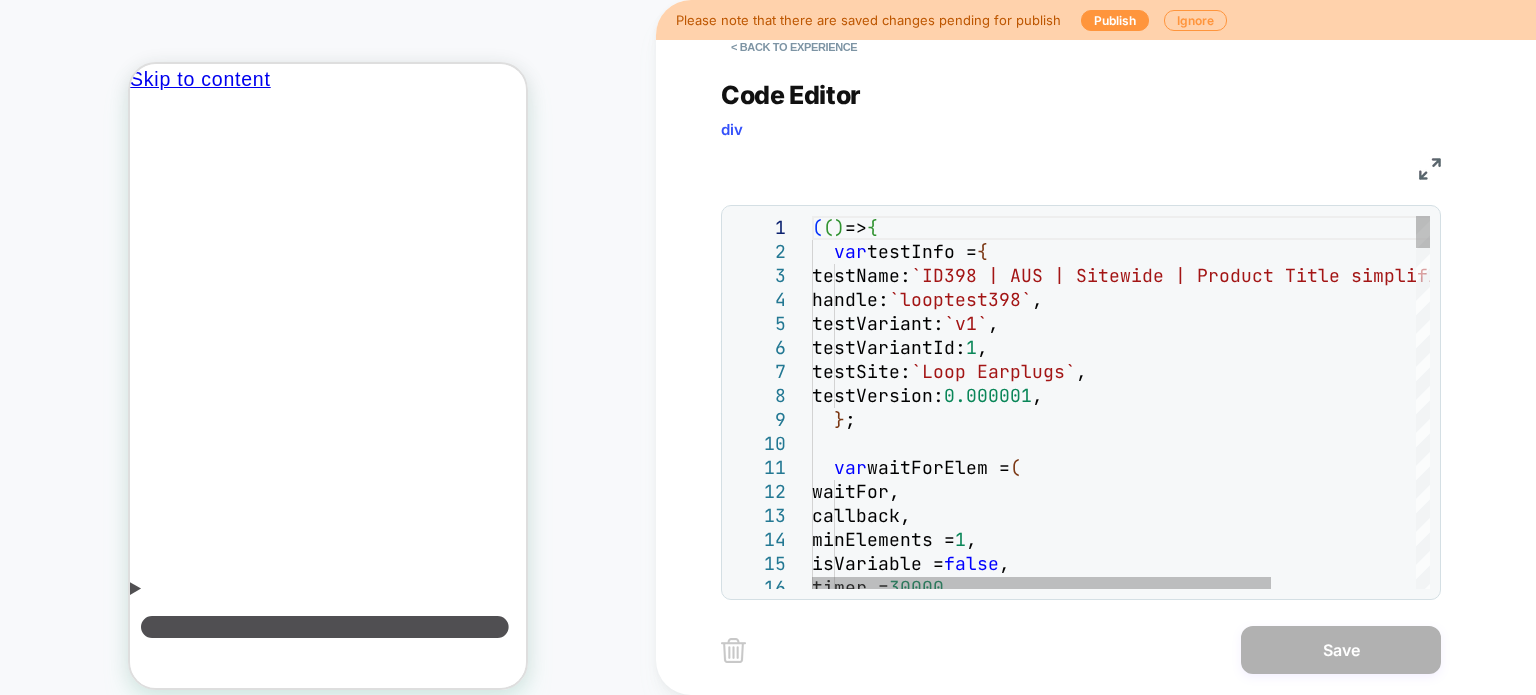 click on "( ( ) => { var testInfo = { testName: `ID398 | [STATE] | Sitewide | Product Title simplification`, handle: `looptest398`, testVariant: `v1`, testVariantId: 1, testSite: `Loop Earplugs`, testVersion: 0.000001, }; var waitForElem = ( waitFor, callback, minElements = 1, isVariable = false, timer = 30000," at bounding box center [1218, 2334] 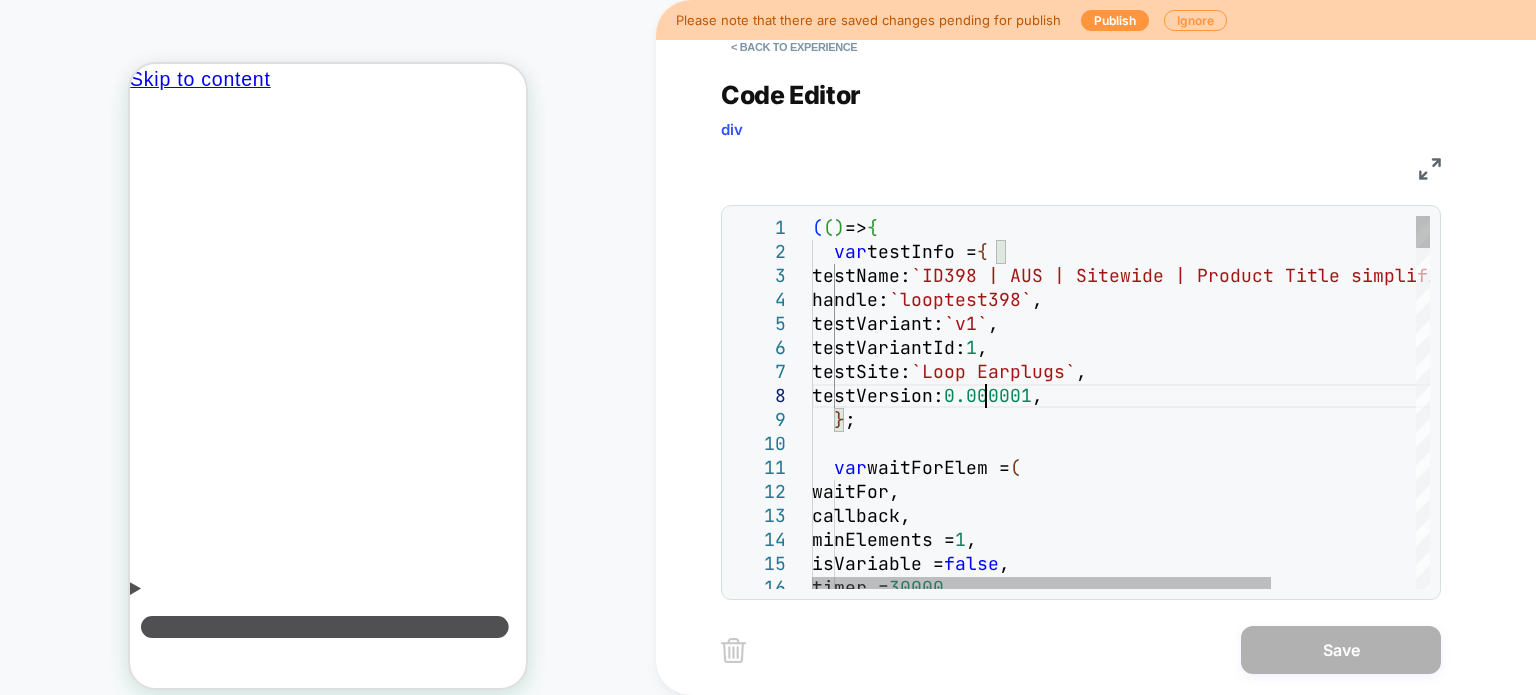 scroll, scrollTop: 0, scrollLeft: 0, axis: both 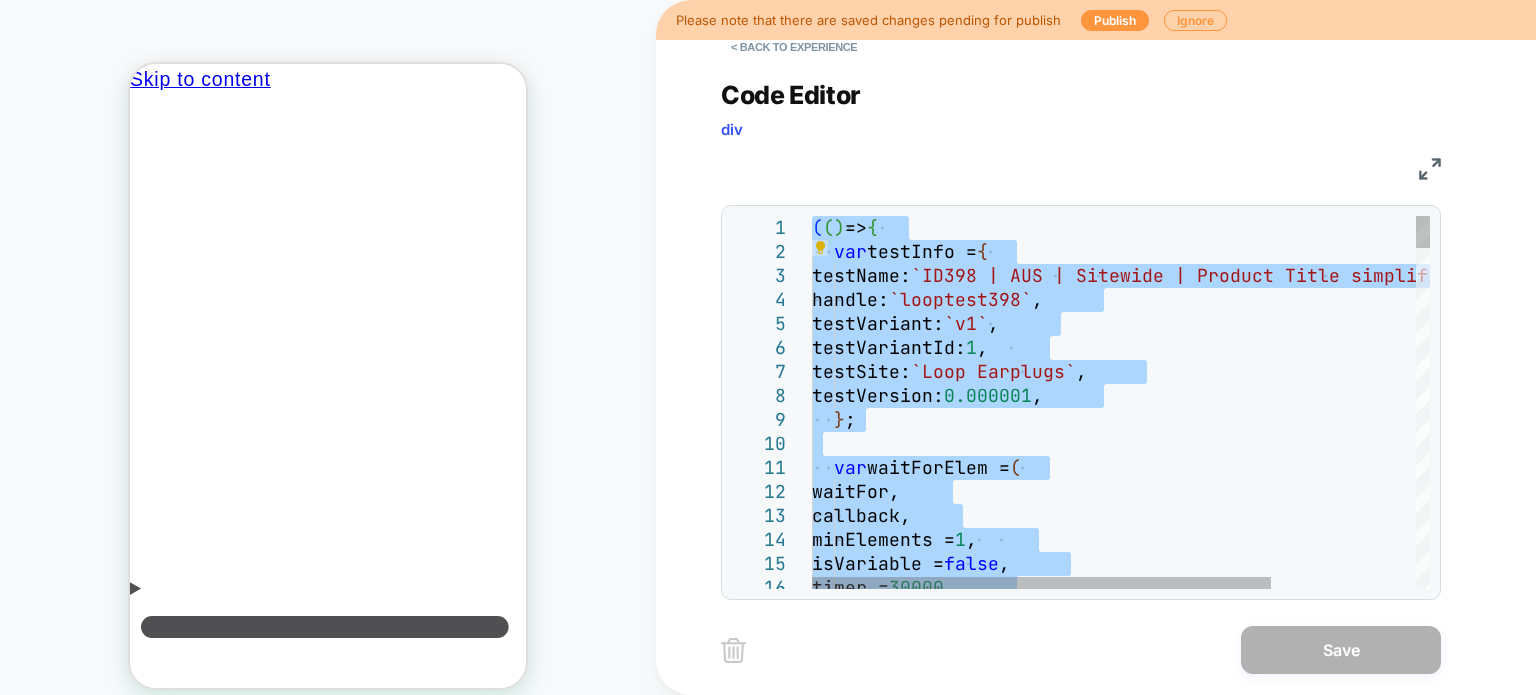 click on "( ( ) => { var testInfo = { testName: `ID398 | [STATE] | Sitewide | Product Title simplification`, handle: `looptest398`, testVariant: `v1`, testVariantId: 1, testSite: `Loop Earplugs`, testVersion: 0.000001, }; var waitForElem = ( waitFor, callback, minElements = 1, isVariable = false, timer = 30000," at bounding box center (1218, 2334) 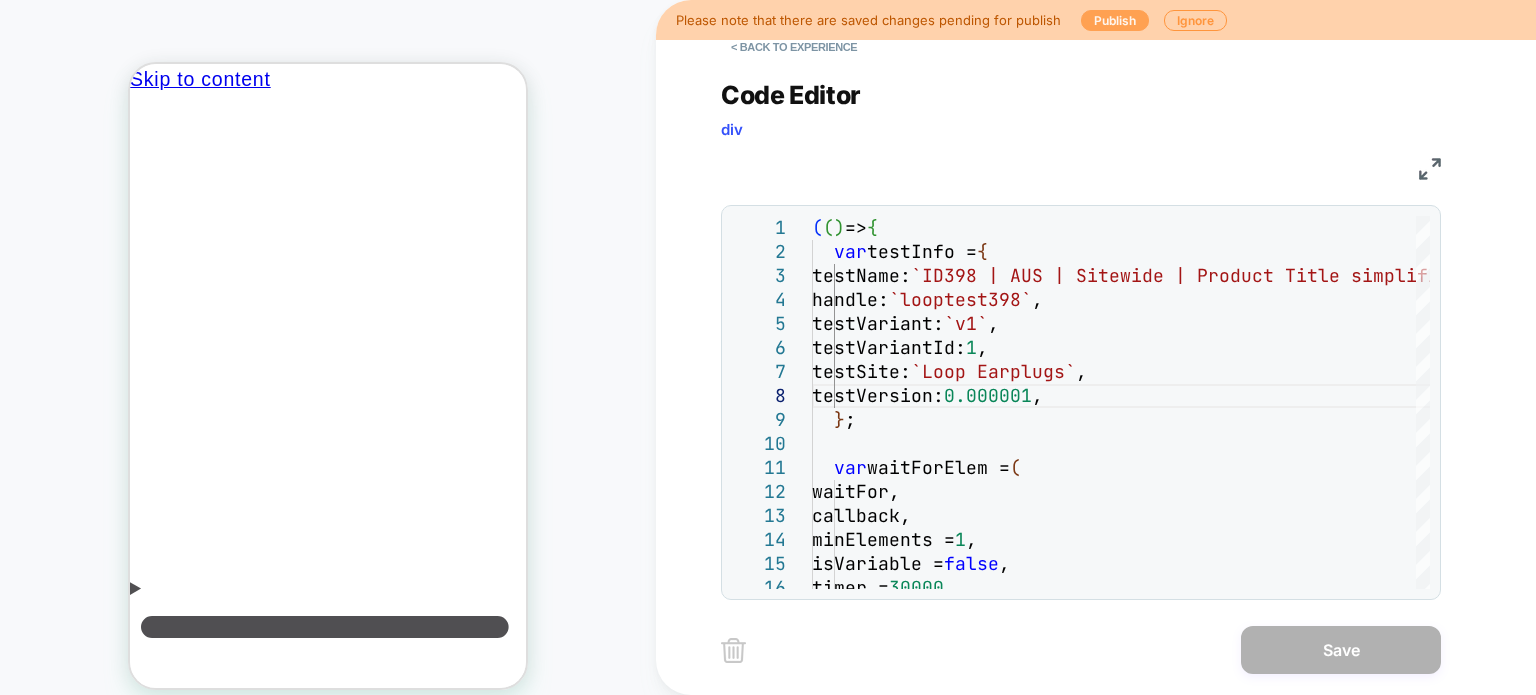 click on "Publish" at bounding box center (1115, 20) 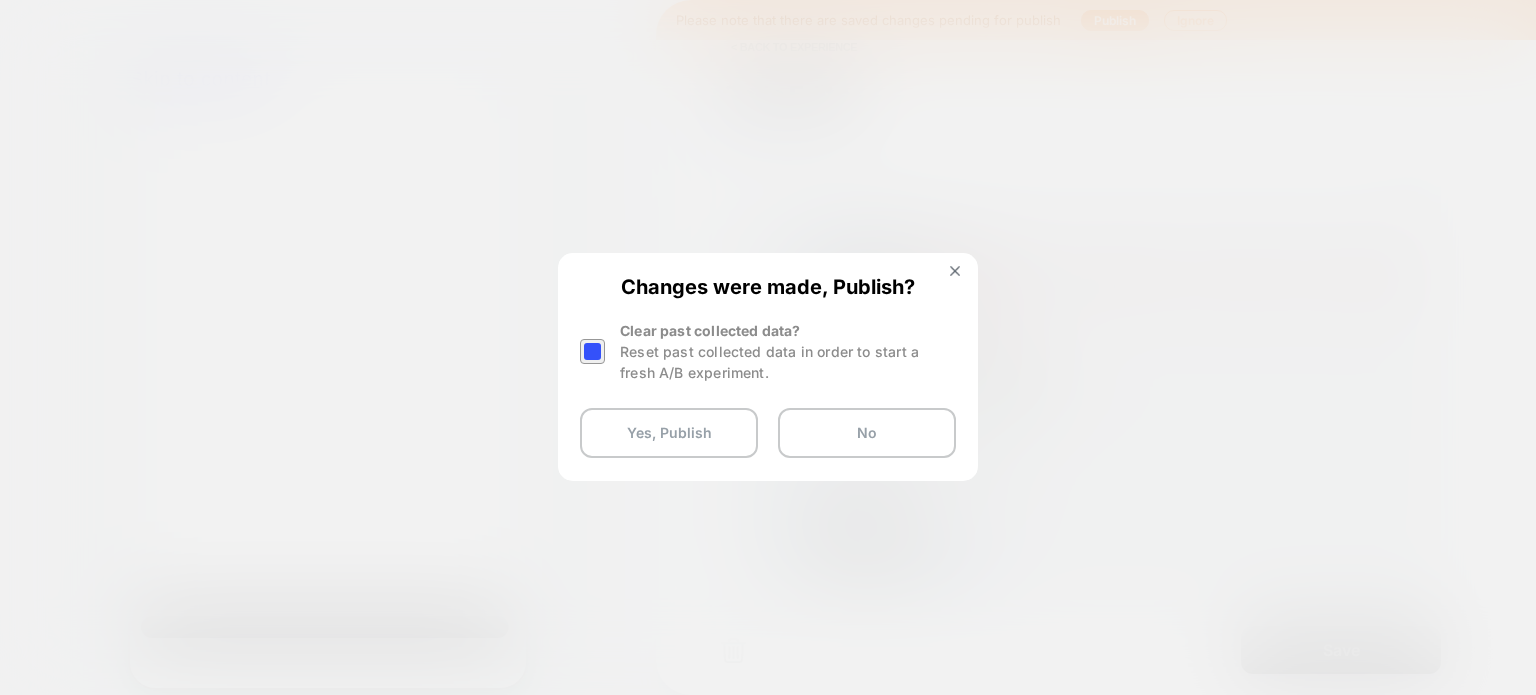 click at bounding box center [592, 351] 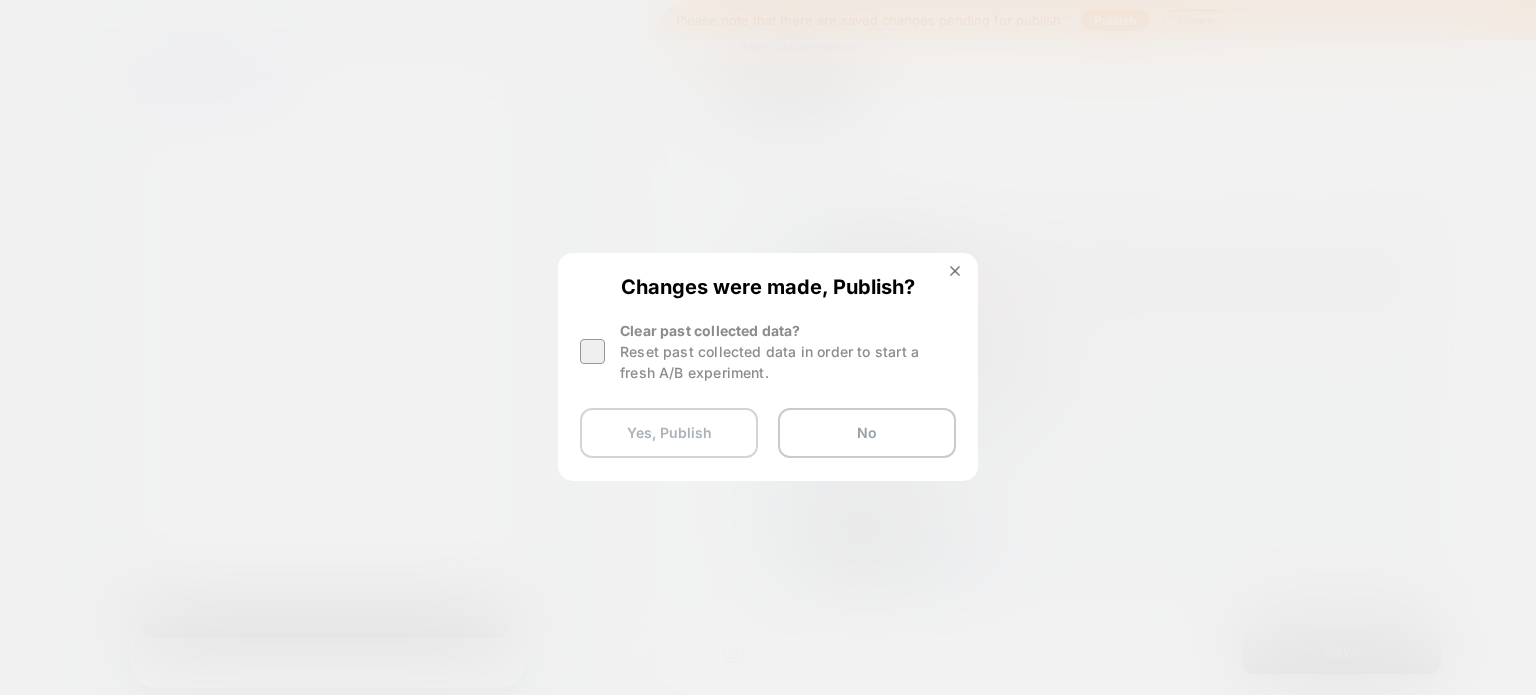 click on "Yes, Publish" at bounding box center [669, 433] 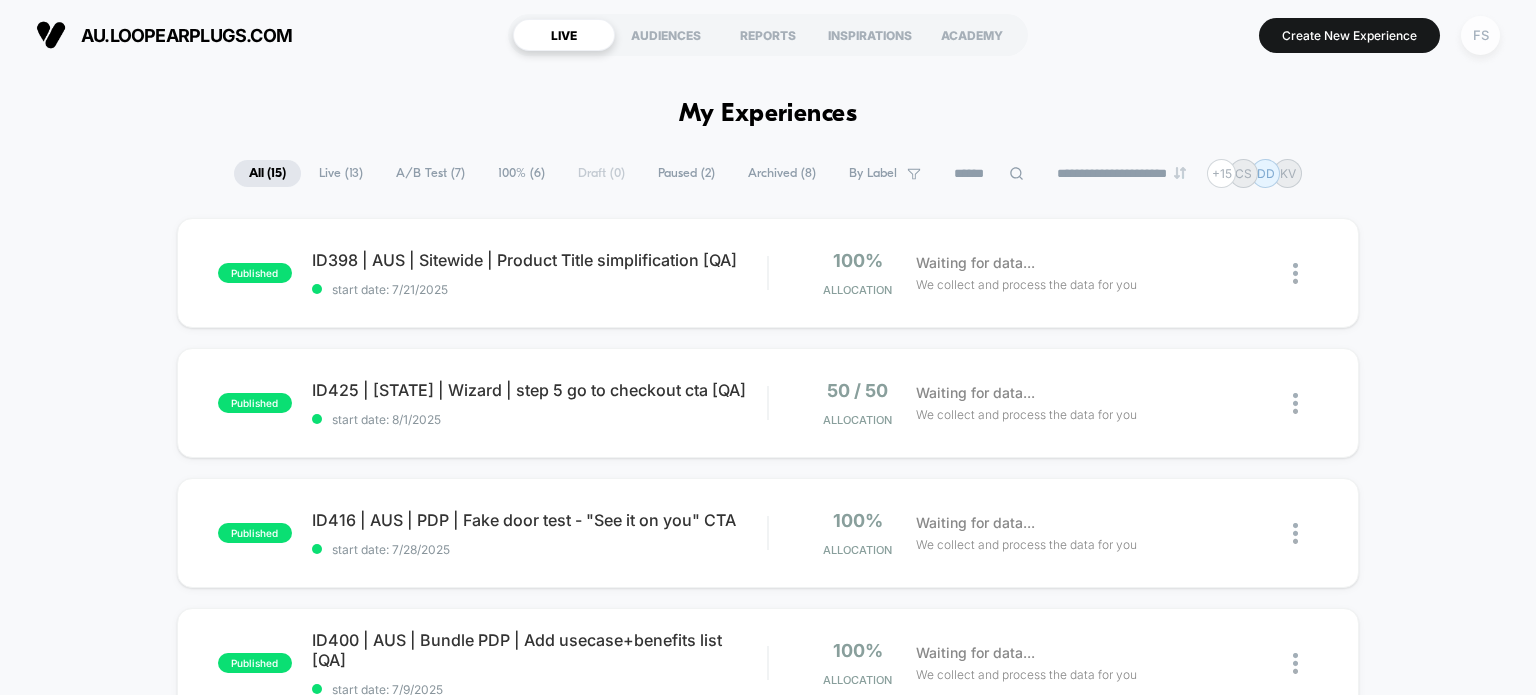 click on "FS" at bounding box center [1480, 35] 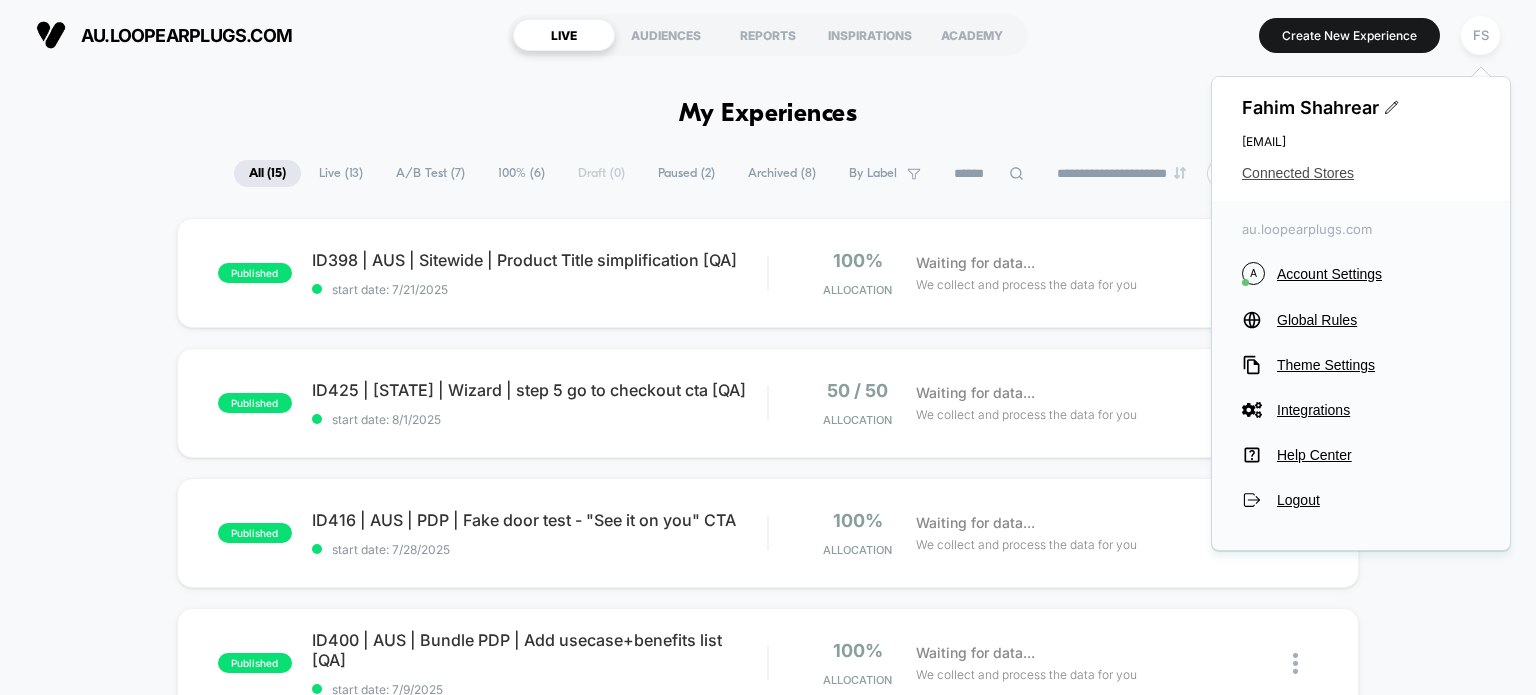 click on "Connected Stores" at bounding box center (1361, 173) 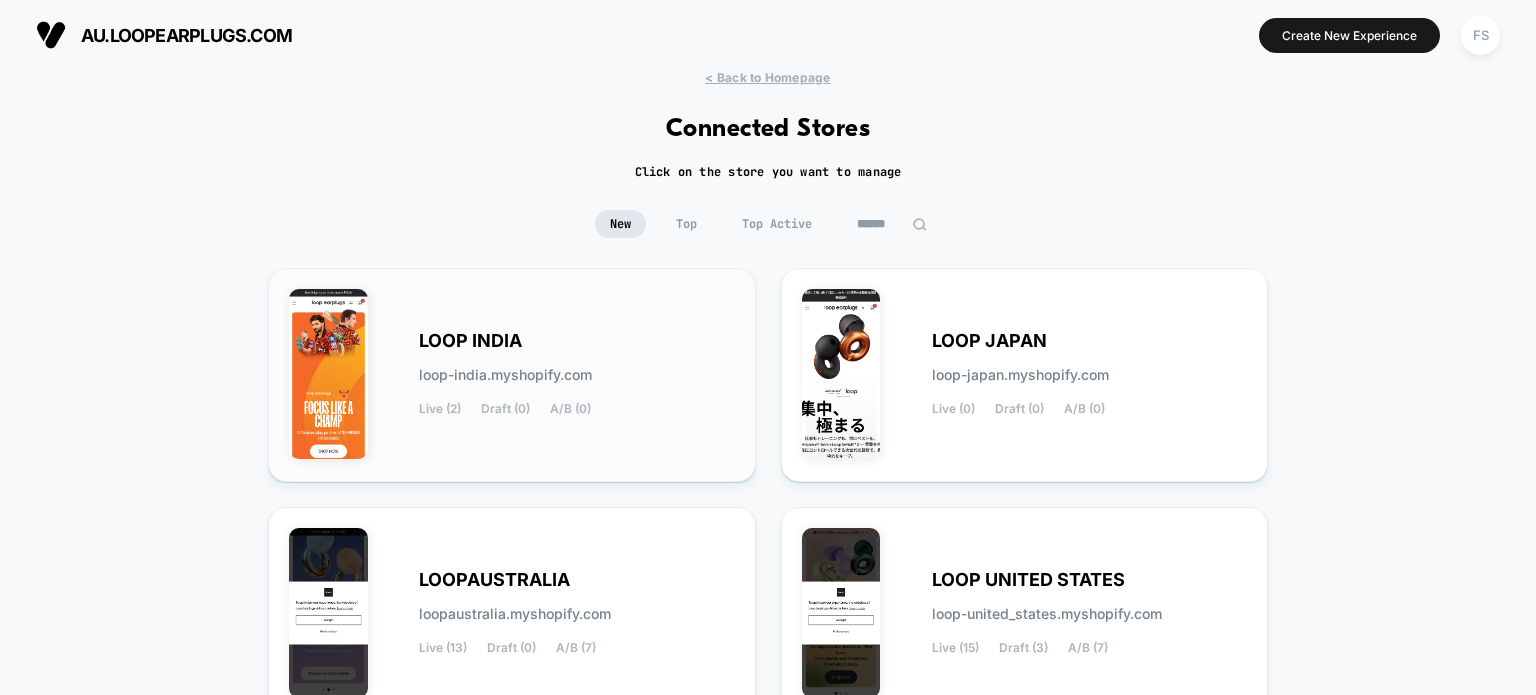 click on "LOOP INDIA loop-india.myshopify.com Live (2) Draft (0) A/B (0)" at bounding box center [512, 375] 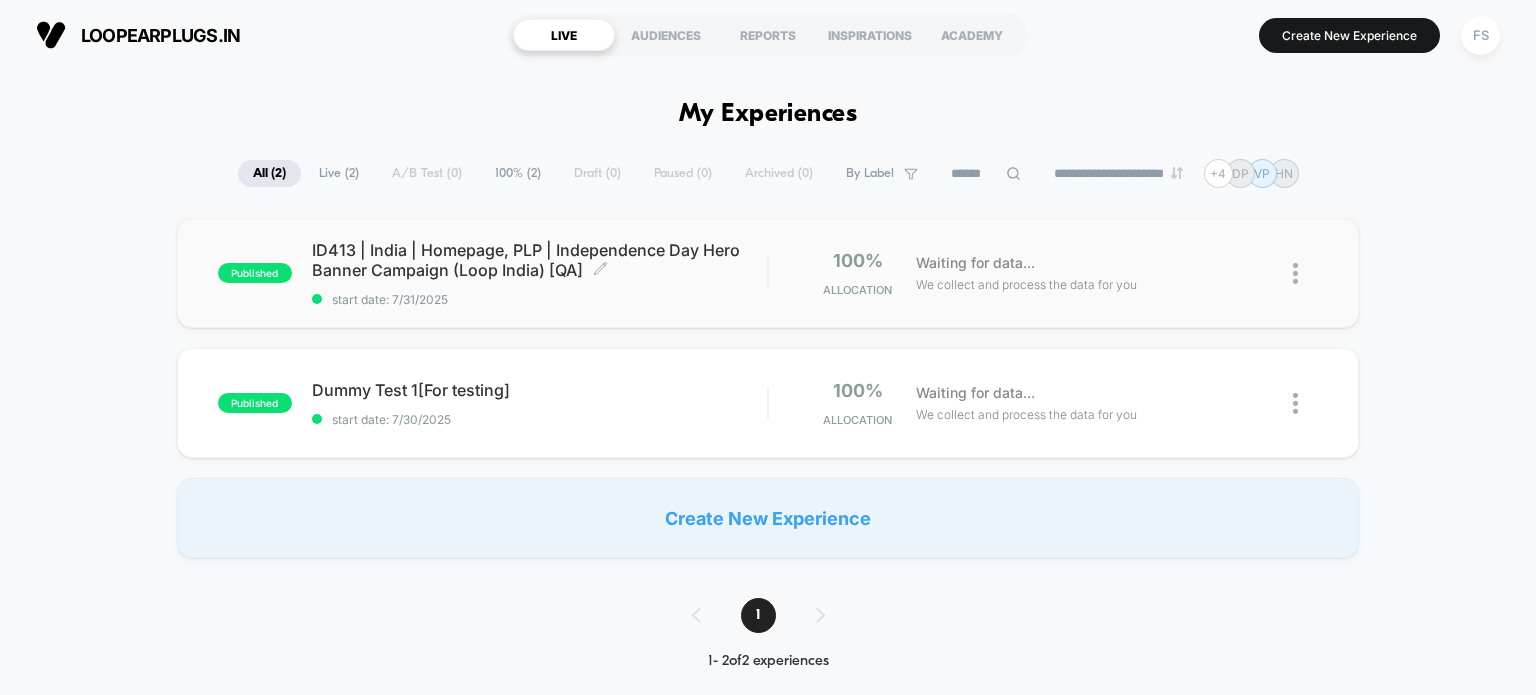 scroll, scrollTop: 0, scrollLeft: 0, axis: both 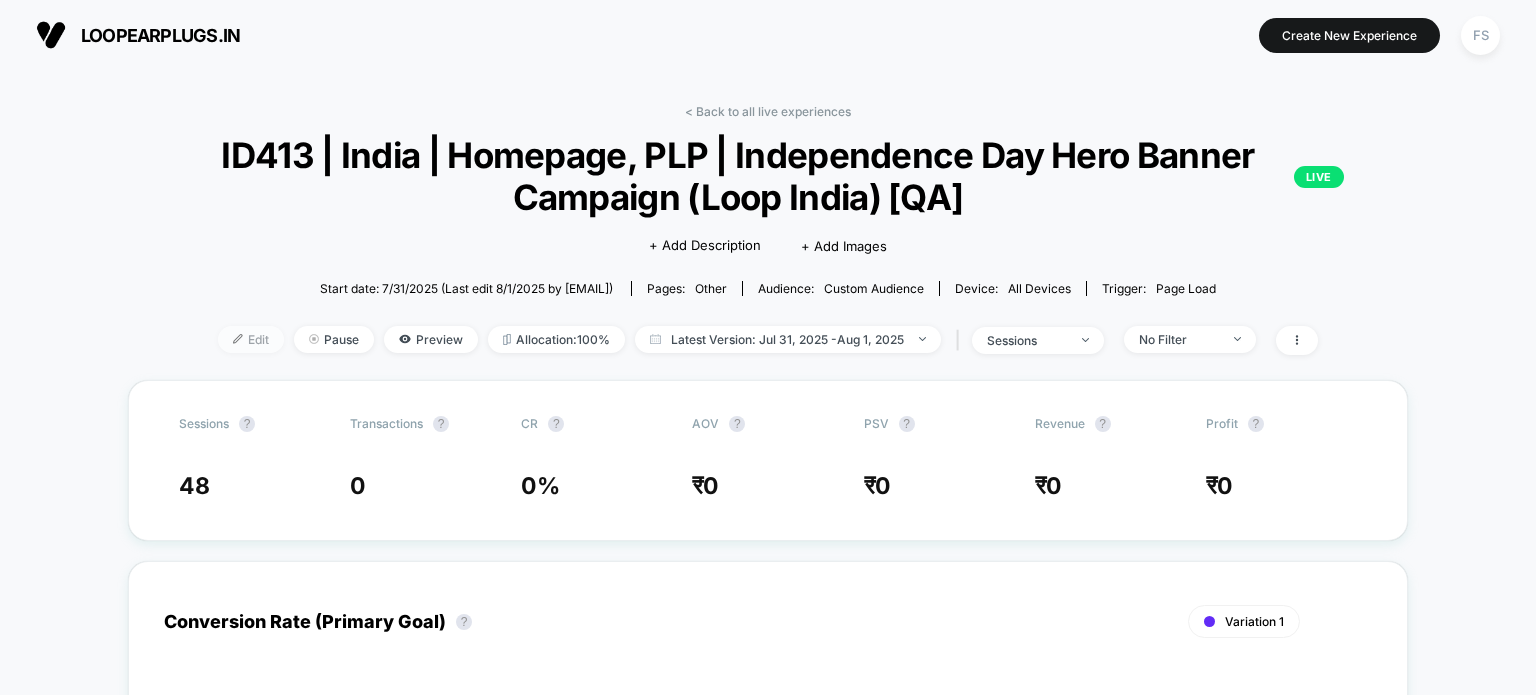 click on "Edit" at bounding box center [251, 339] 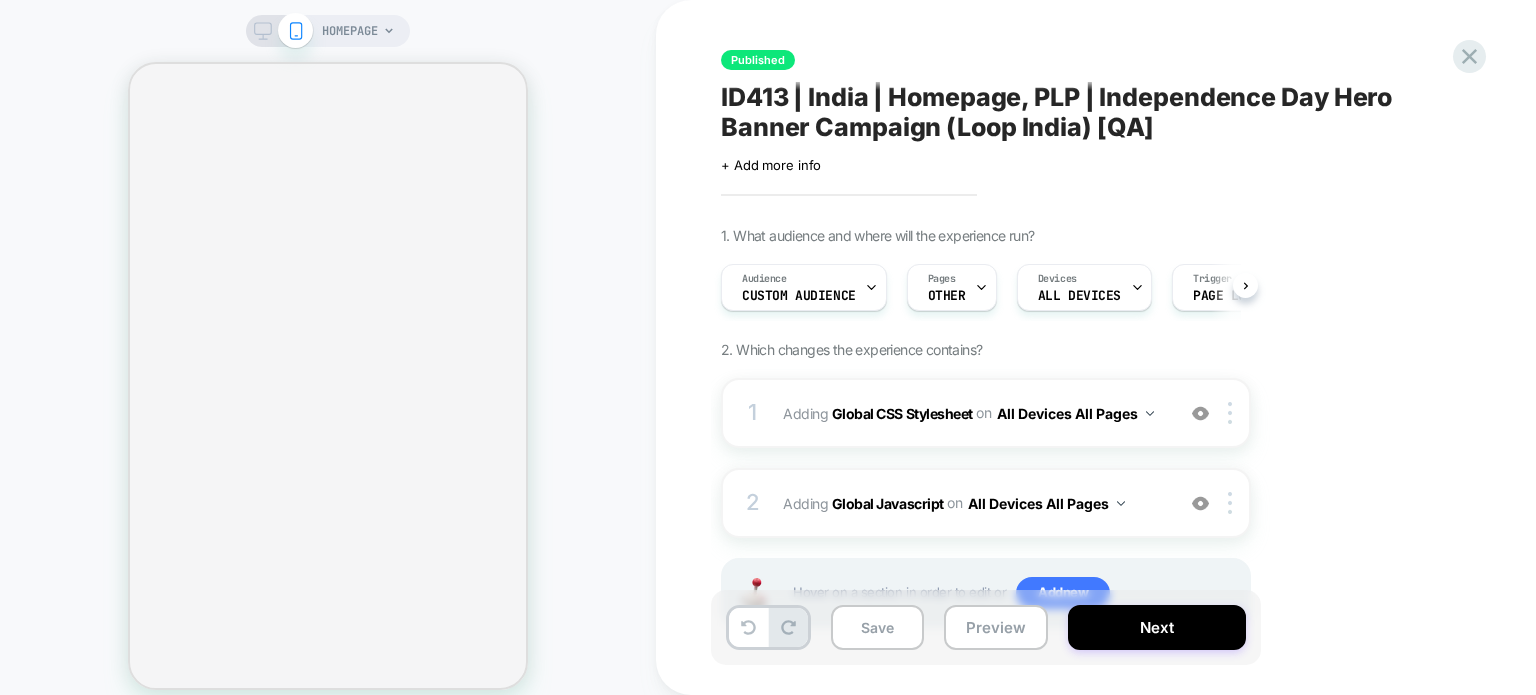 scroll, scrollTop: 0, scrollLeft: 1, axis: horizontal 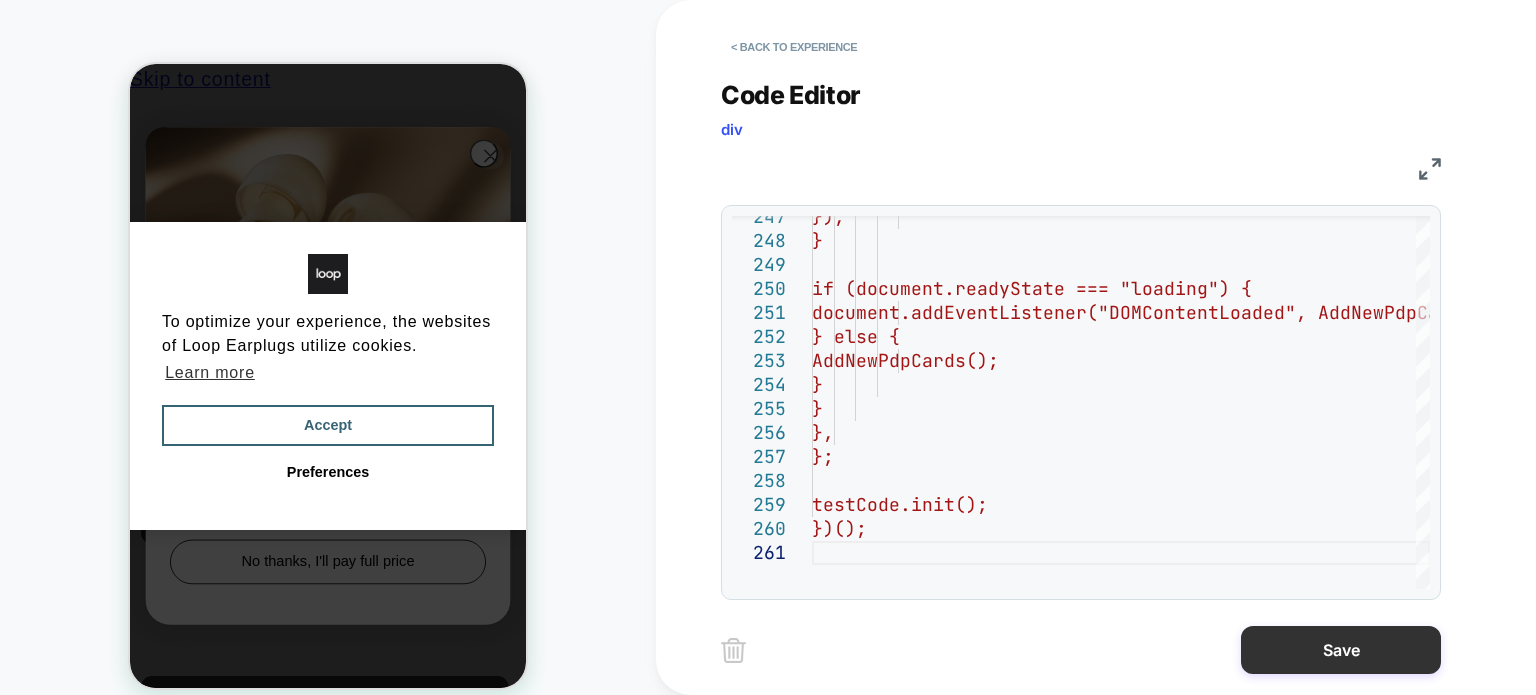 click on "Save" at bounding box center (1341, 650) 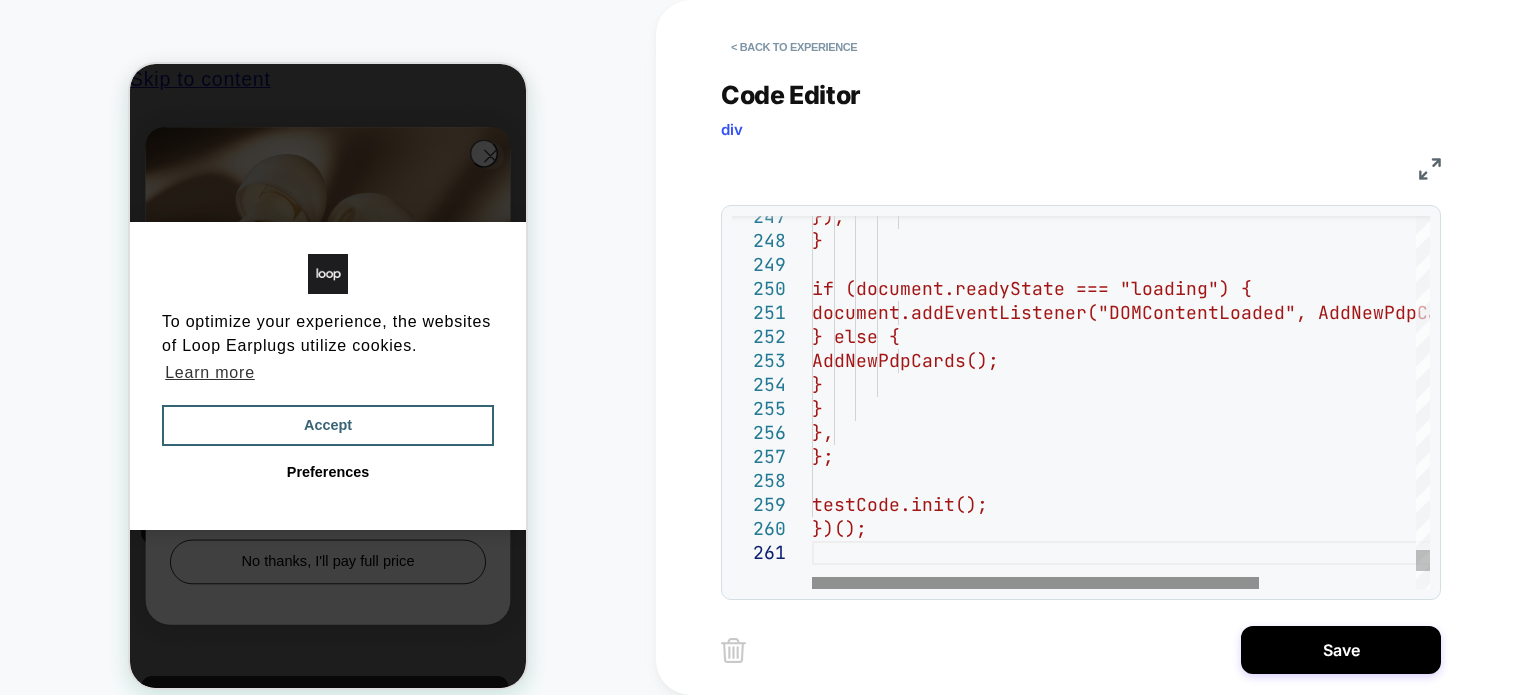 scroll, scrollTop: 0, scrollLeft: 15, axis: horizontal 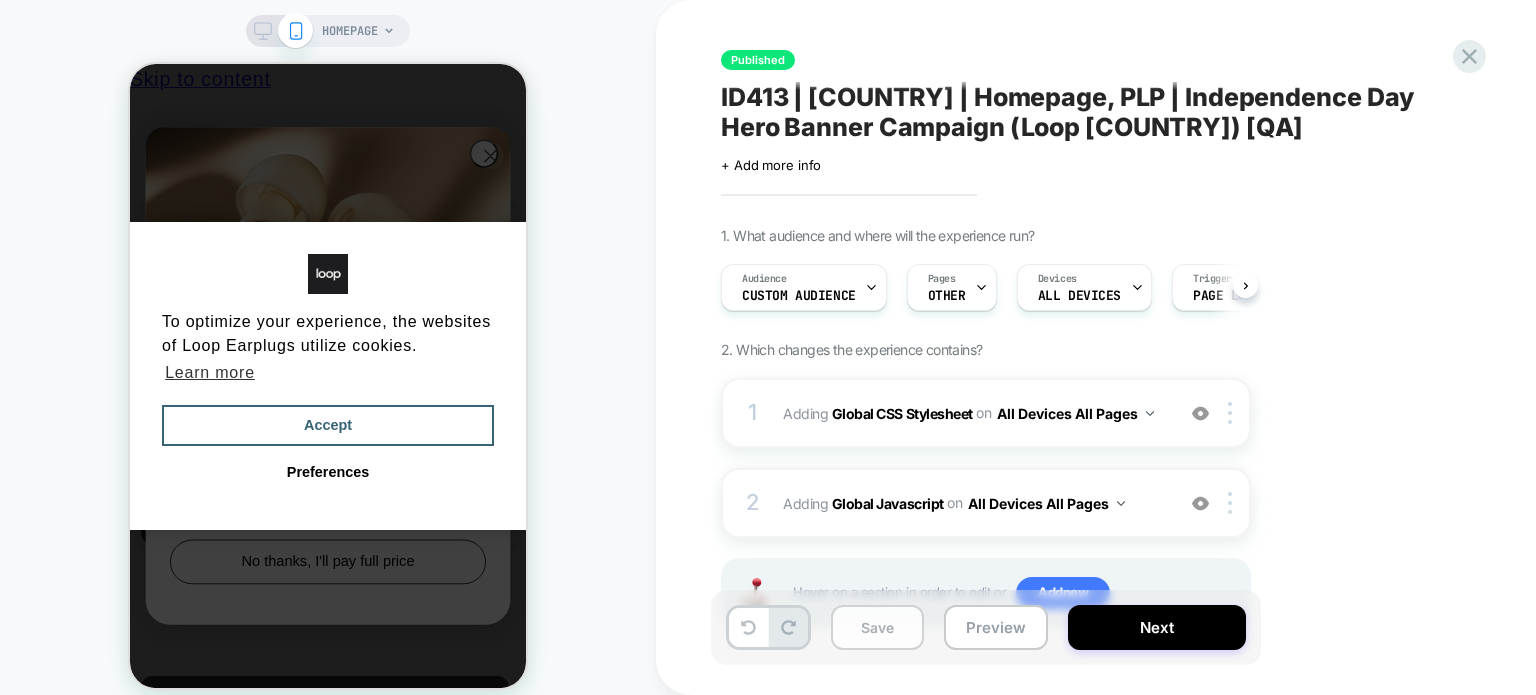 click on "Save" at bounding box center (877, 627) 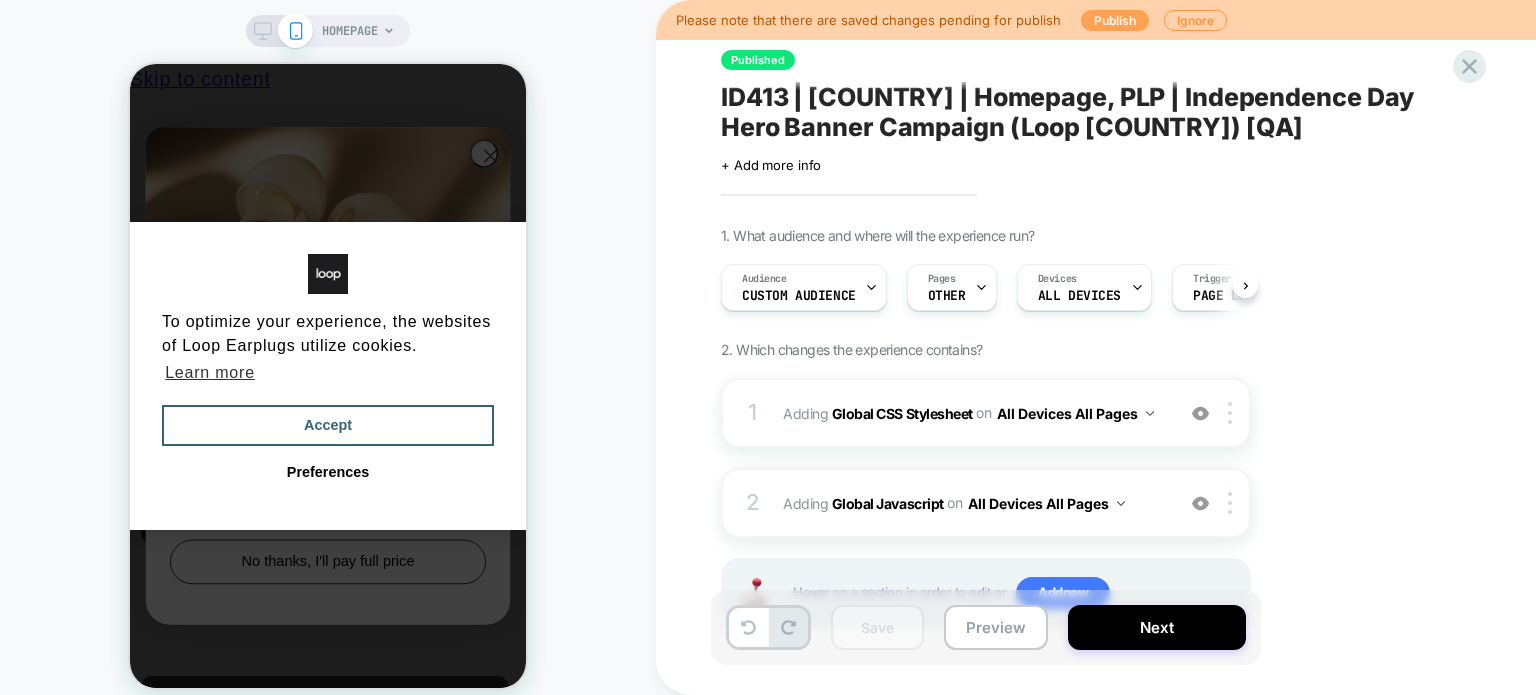 click on "Publish" at bounding box center (1115, 20) 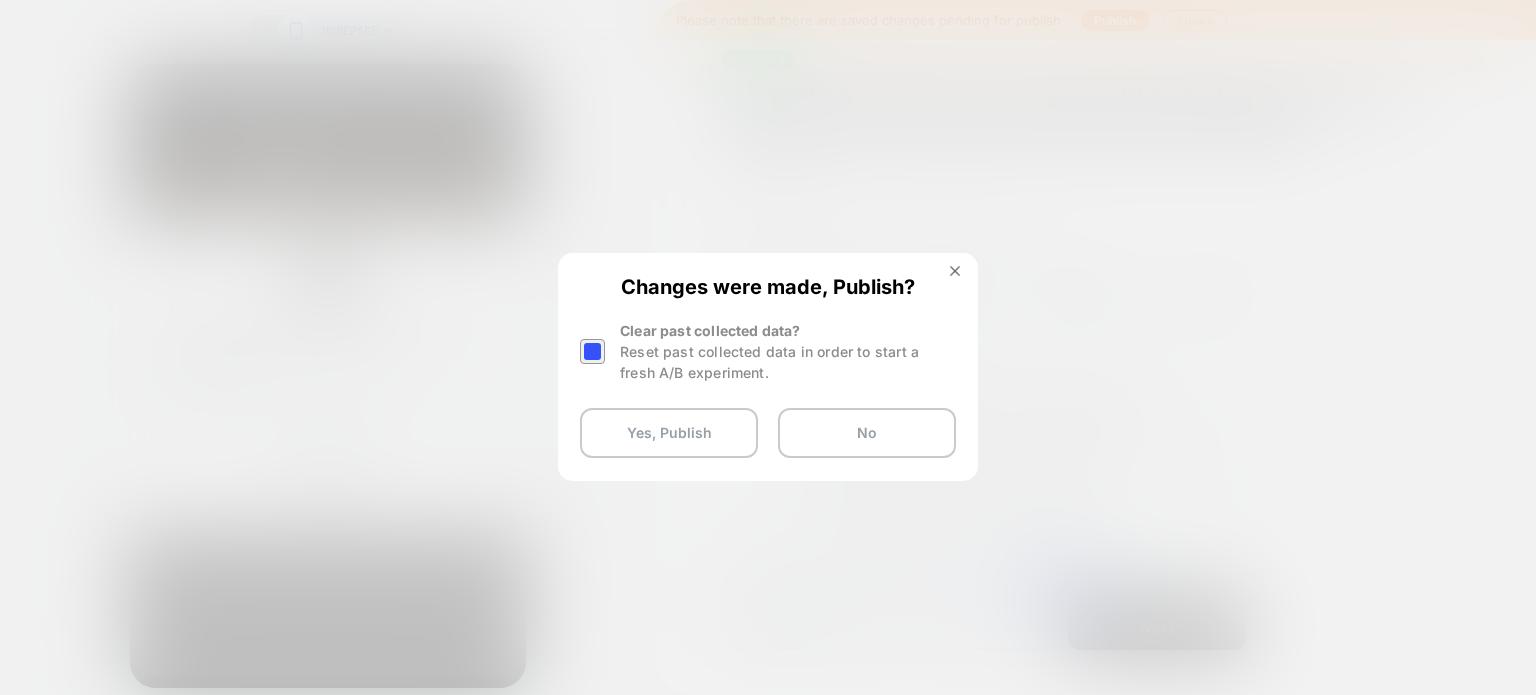 click at bounding box center [592, 351] 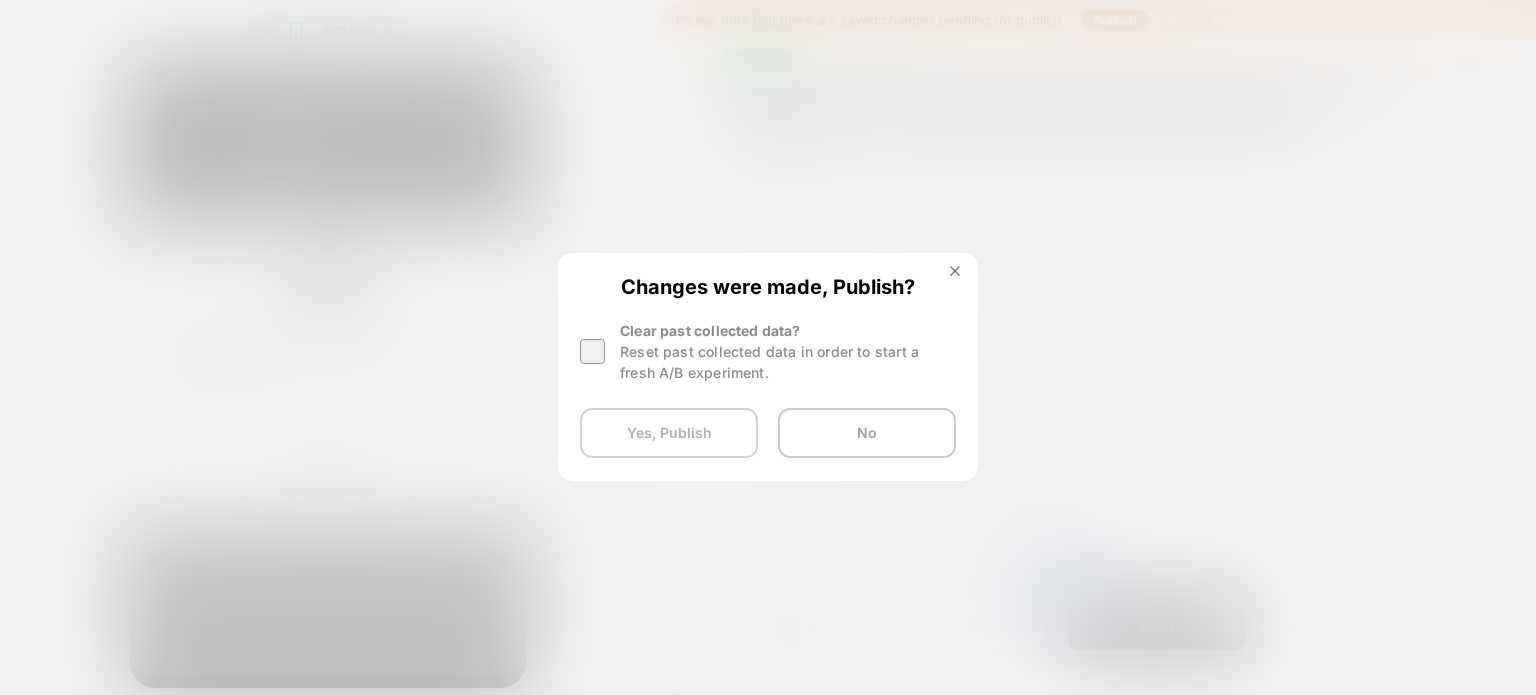 click on "Yes, Publish" at bounding box center [669, 433] 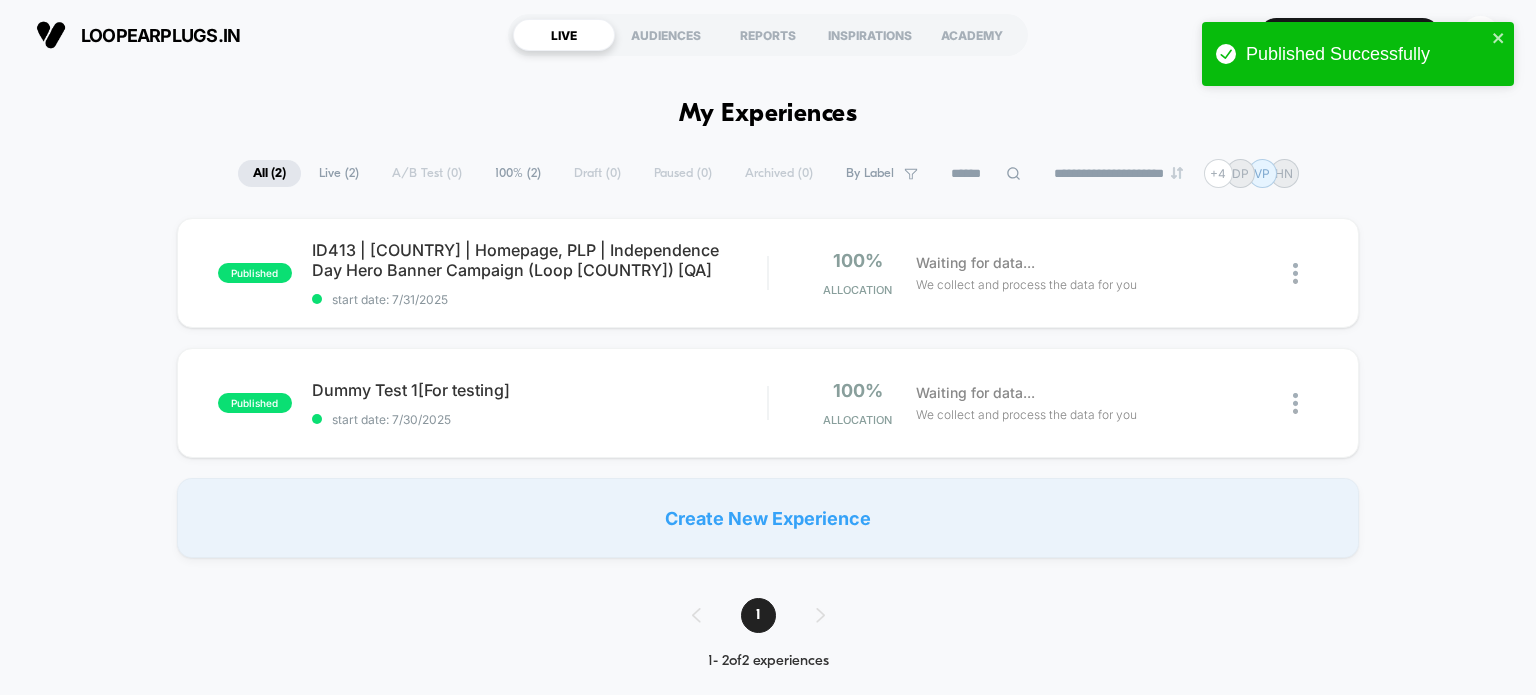 scroll, scrollTop: 0, scrollLeft: 0, axis: both 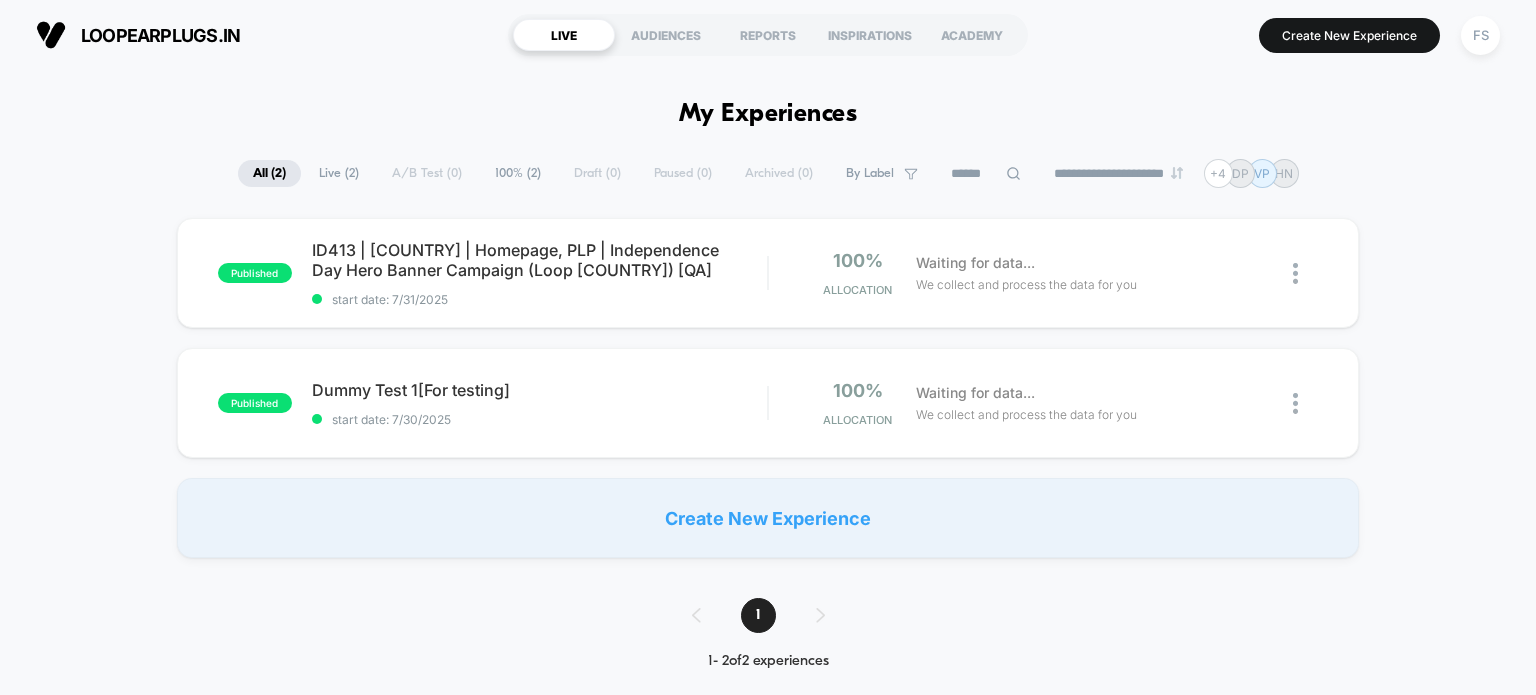 click on "**********" at bounding box center [768, 1498] 